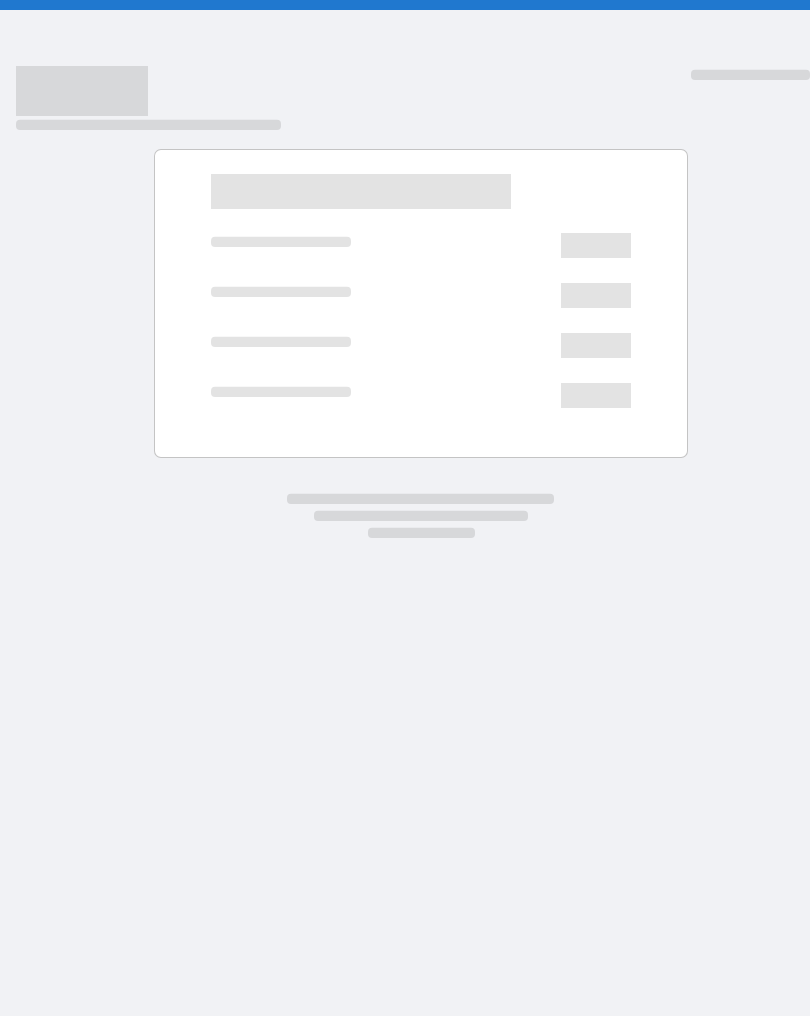 scroll, scrollTop: 0, scrollLeft: 0, axis: both 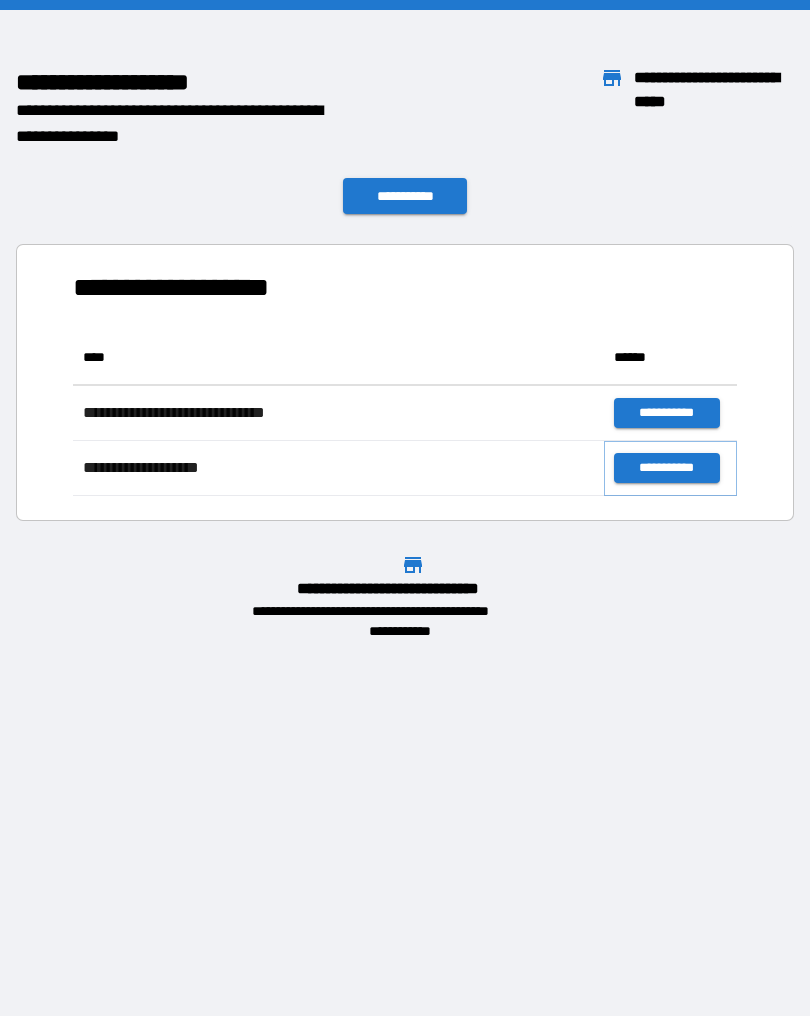 click on "**********" at bounding box center (666, 468) 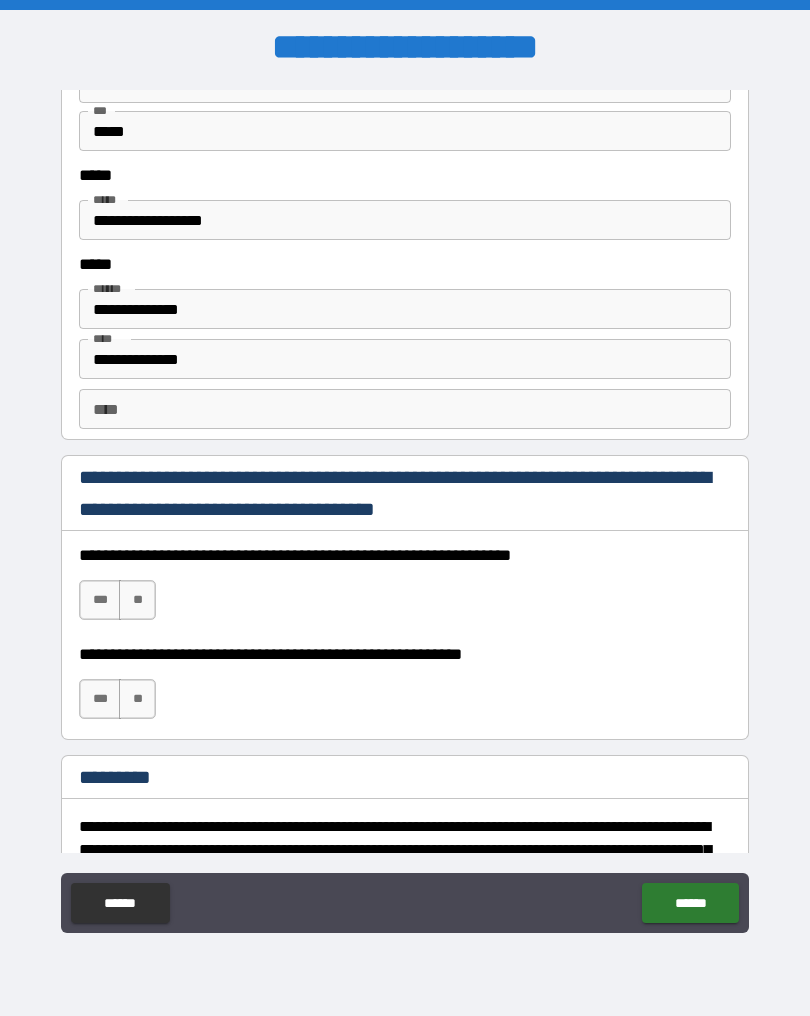 scroll, scrollTop: 2630, scrollLeft: 0, axis: vertical 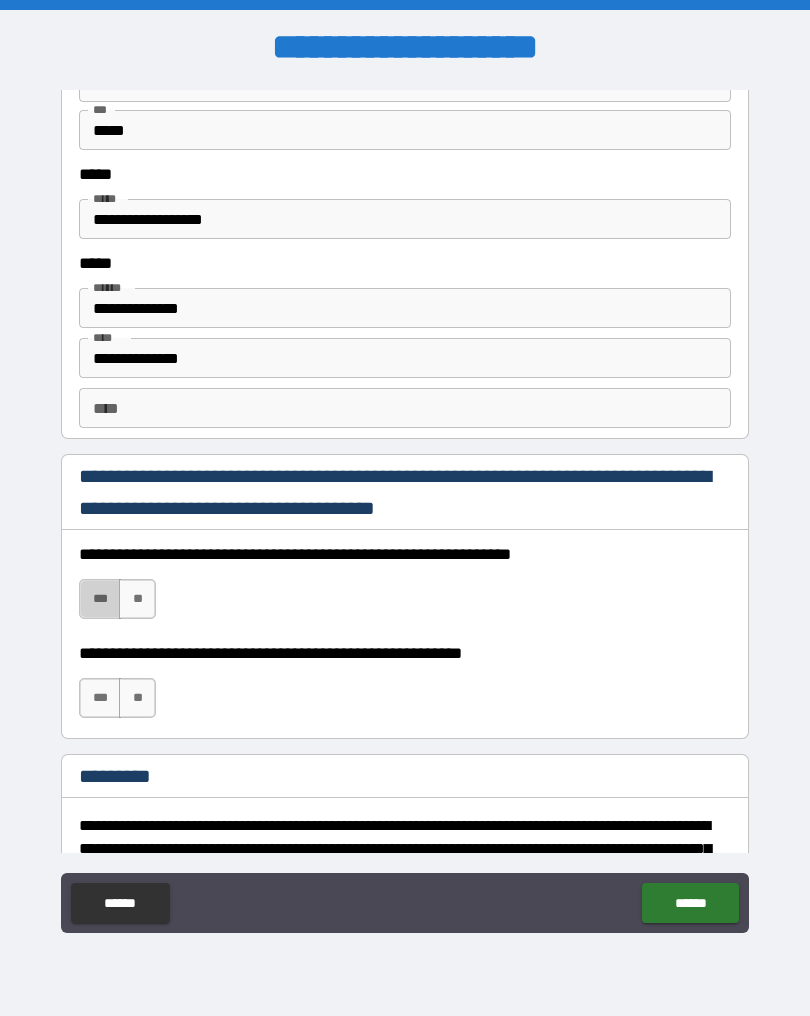click on "***" at bounding box center [100, 599] 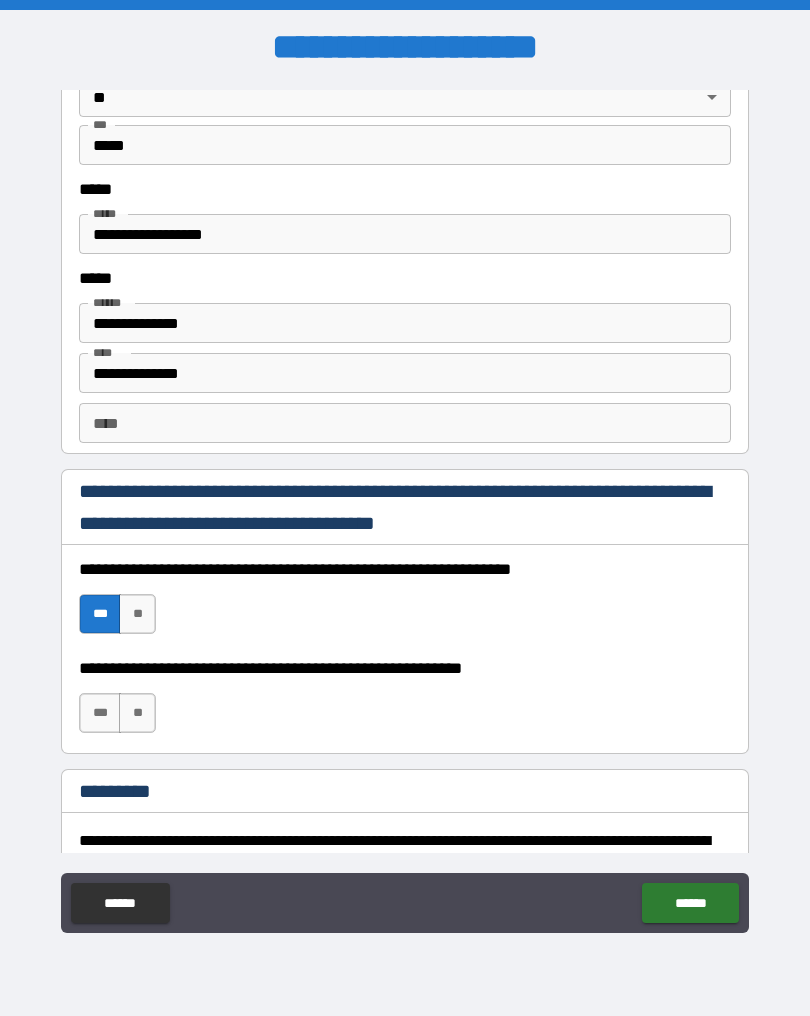 scroll, scrollTop: 2644, scrollLeft: 0, axis: vertical 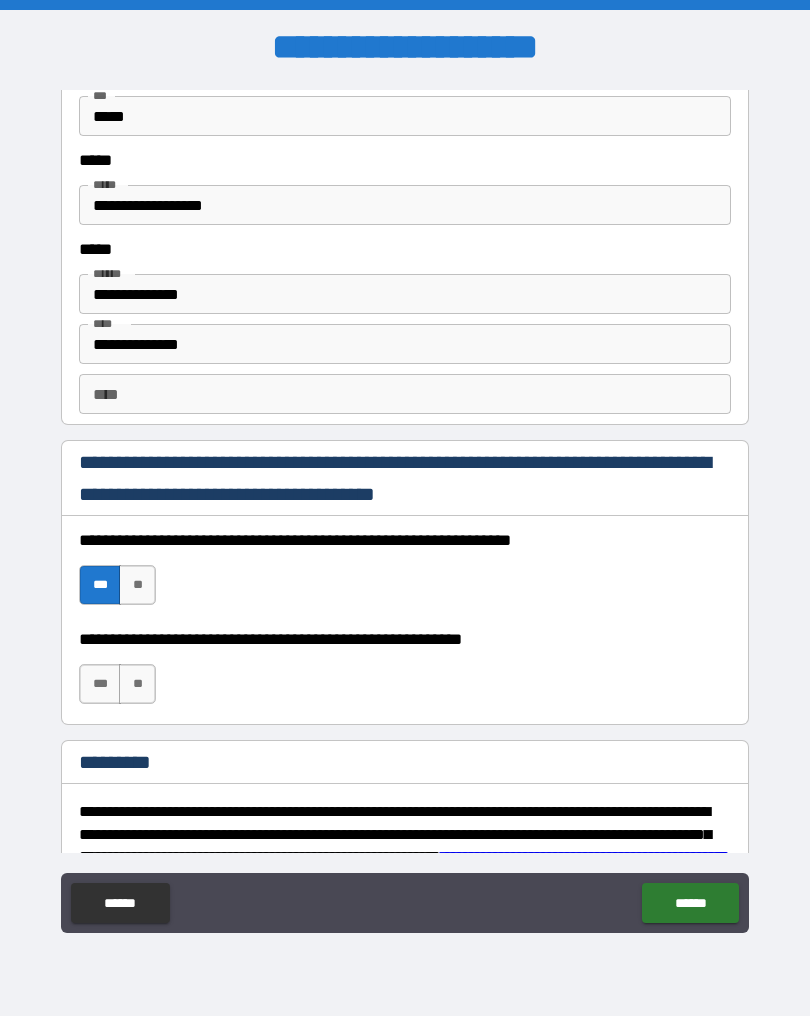 click on "***" at bounding box center [100, 684] 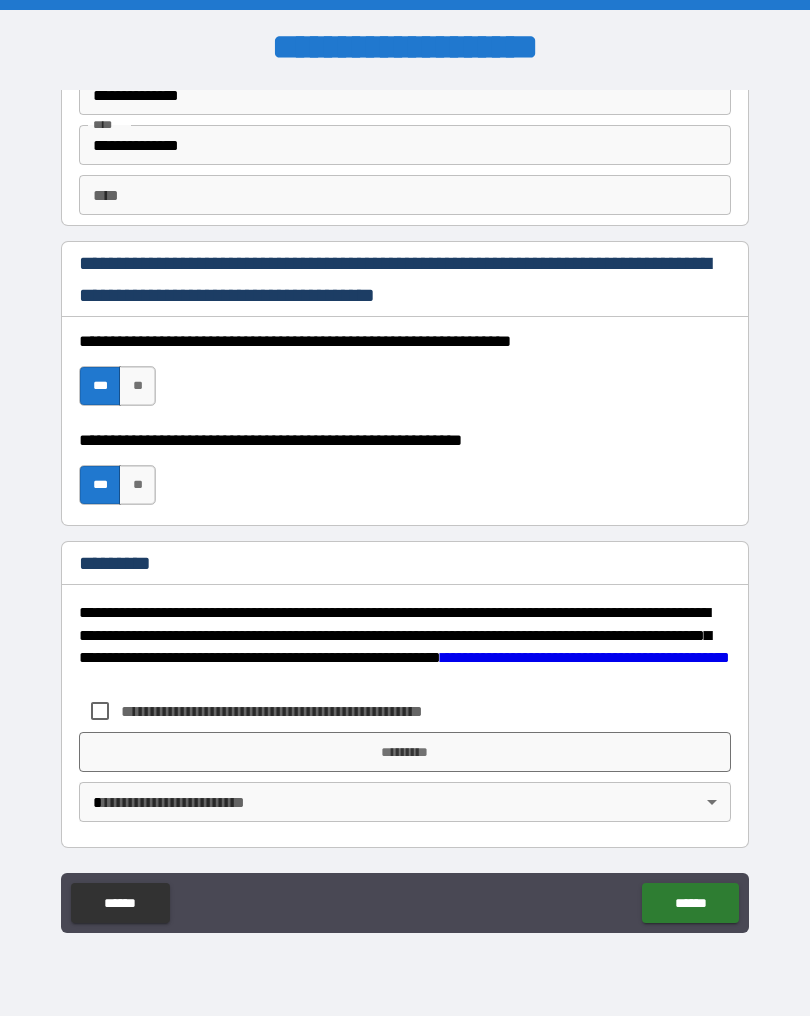 scroll, scrollTop: 2843, scrollLeft: 0, axis: vertical 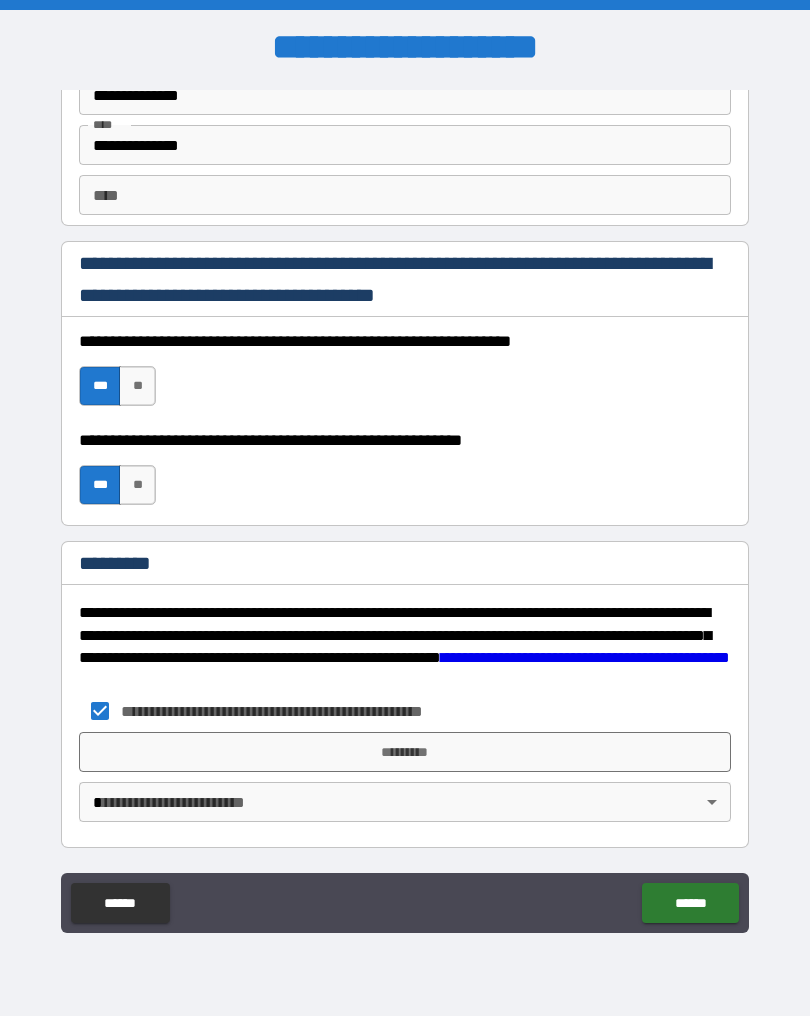 click on "******" at bounding box center (690, 903) 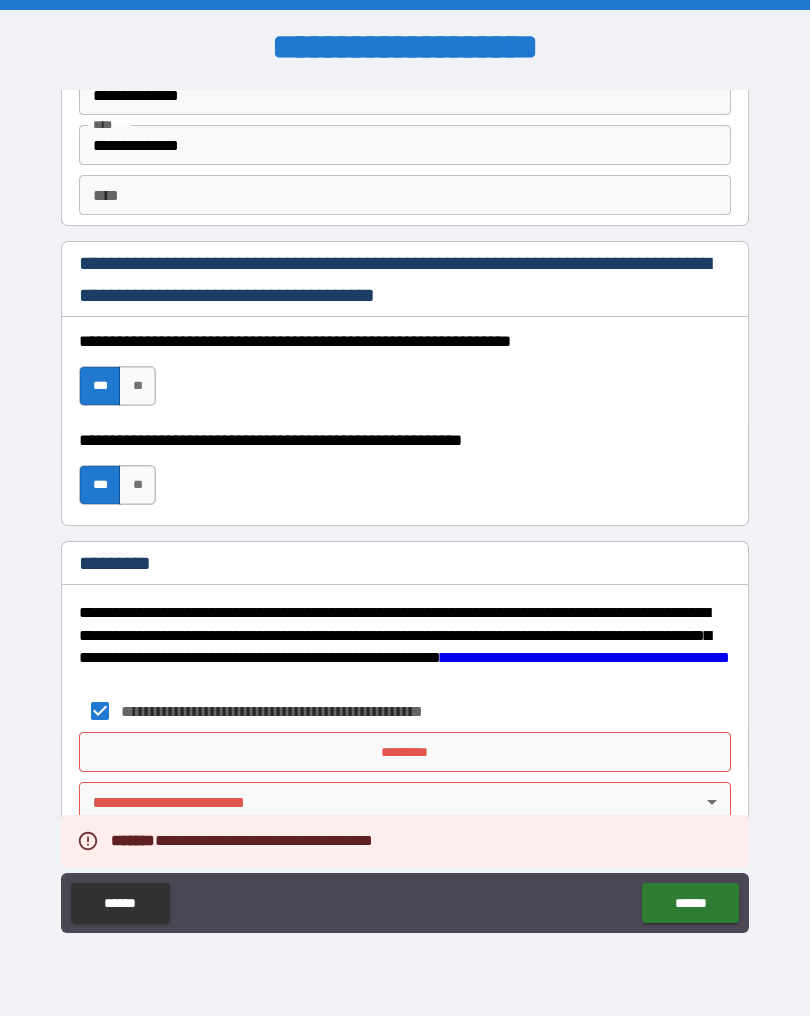 click on "**********" at bounding box center [405, 508] 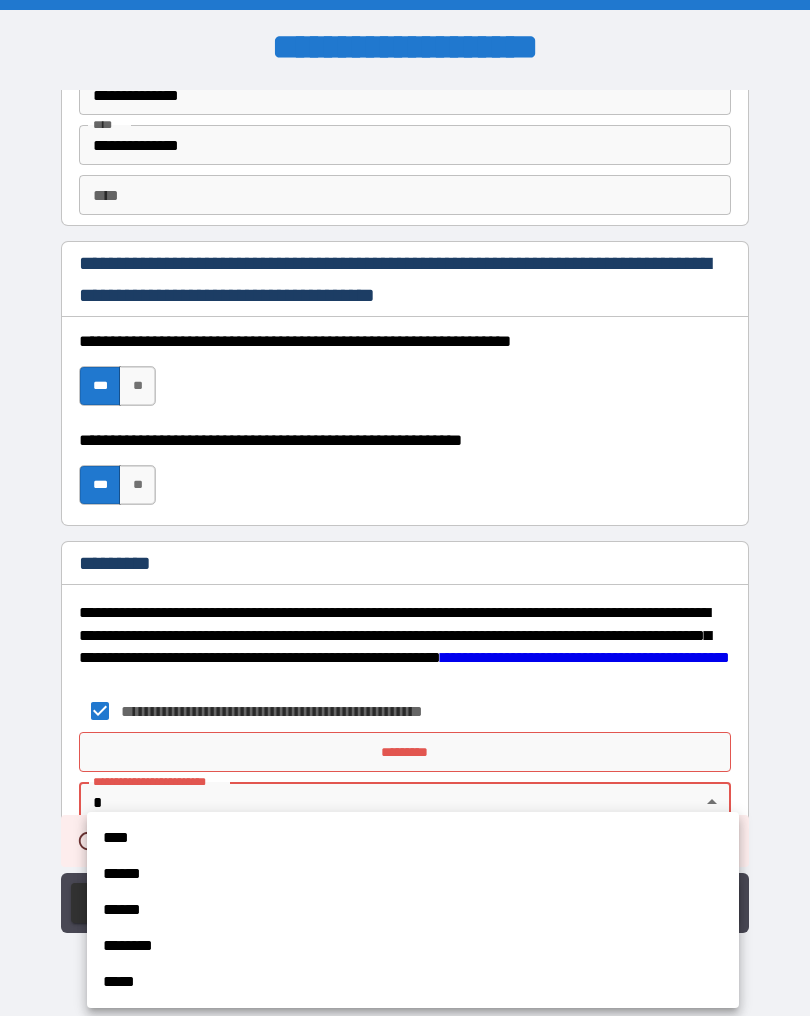 click on "****" at bounding box center [413, 838] 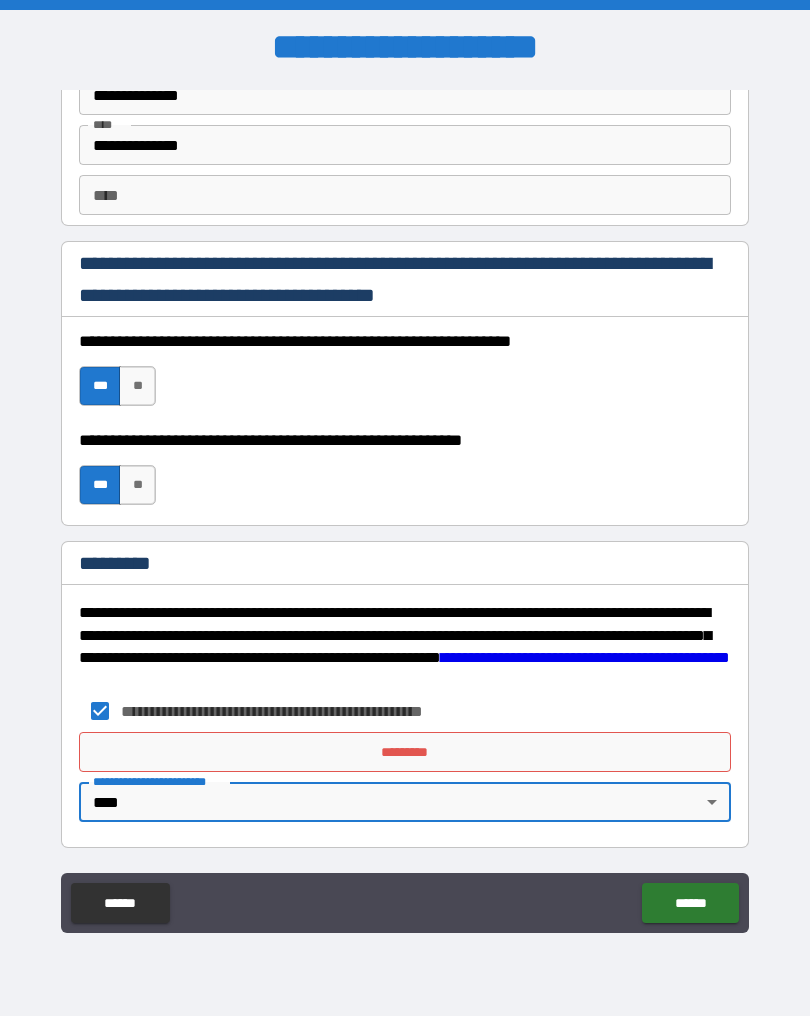 type on "*" 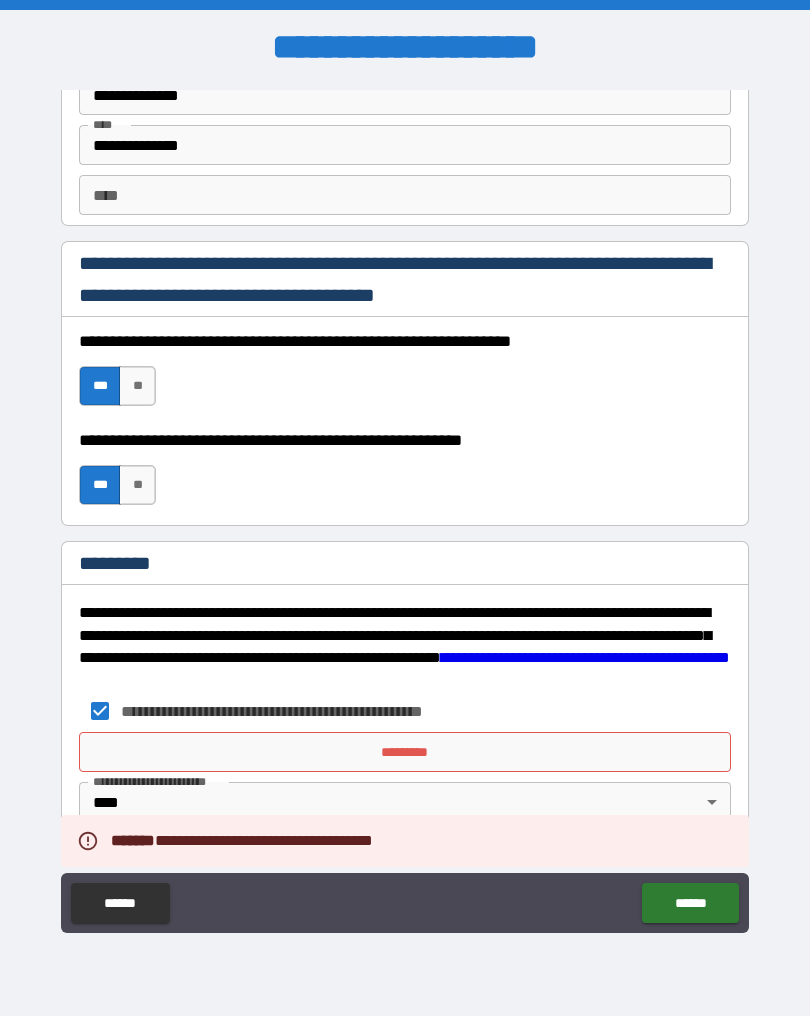 click on "*********" at bounding box center [405, 752] 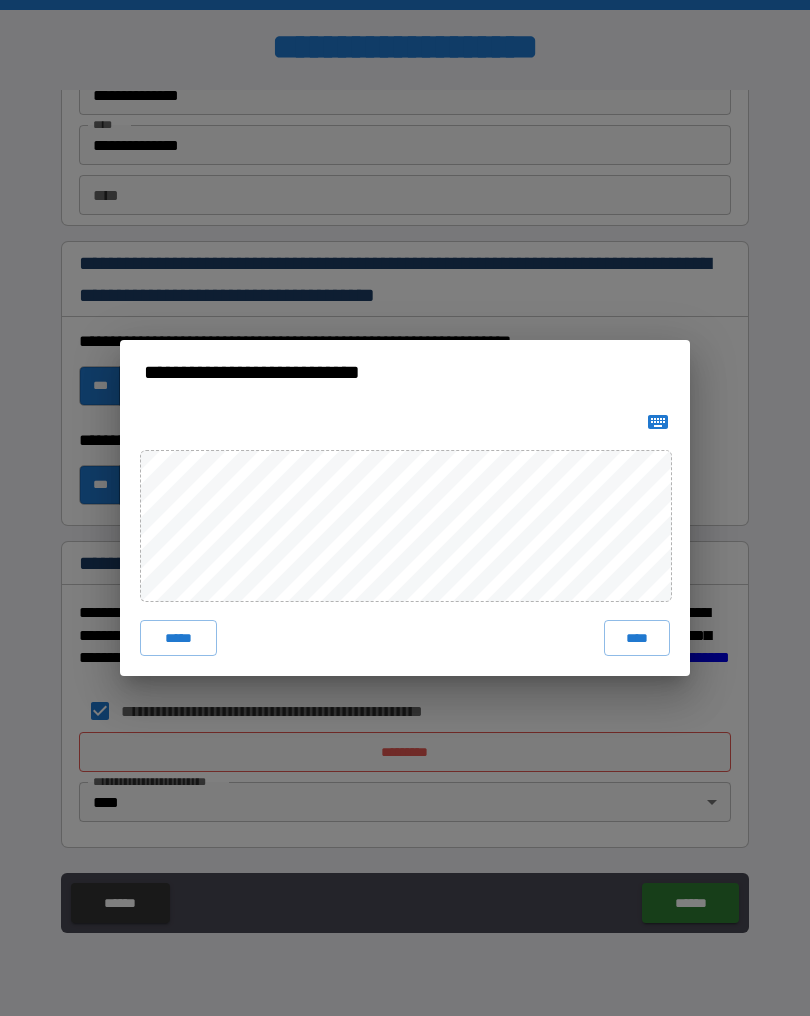 click on "****" at bounding box center (637, 638) 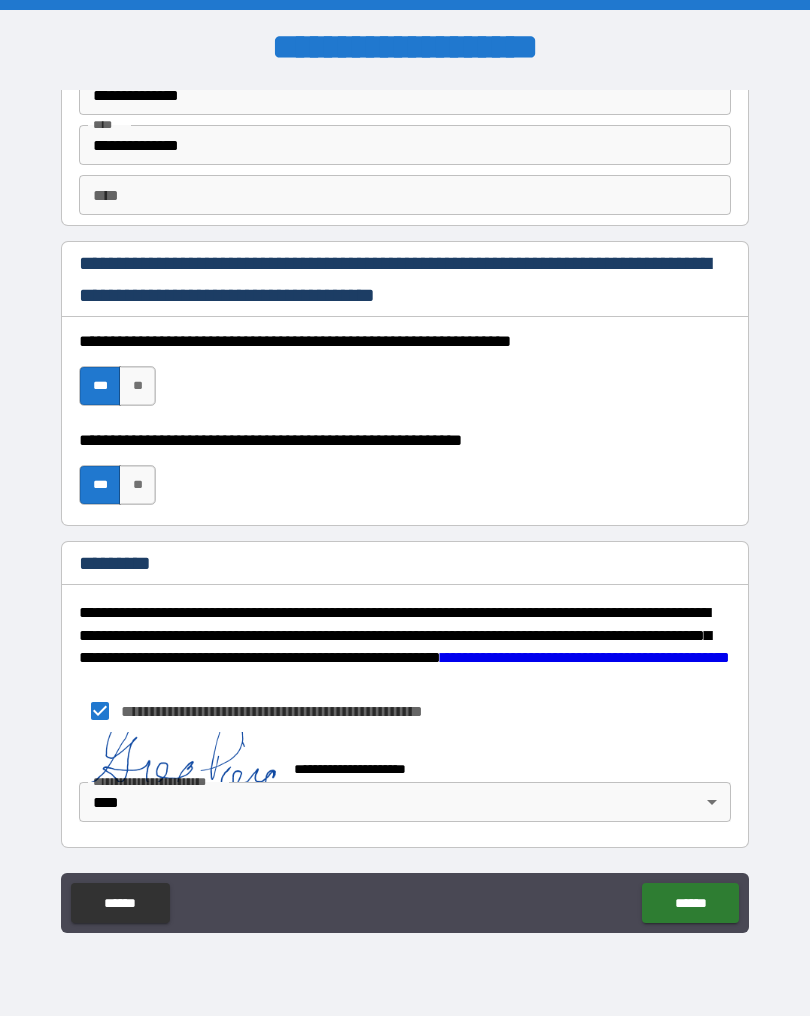 scroll, scrollTop: 2833, scrollLeft: 0, axis: vertical 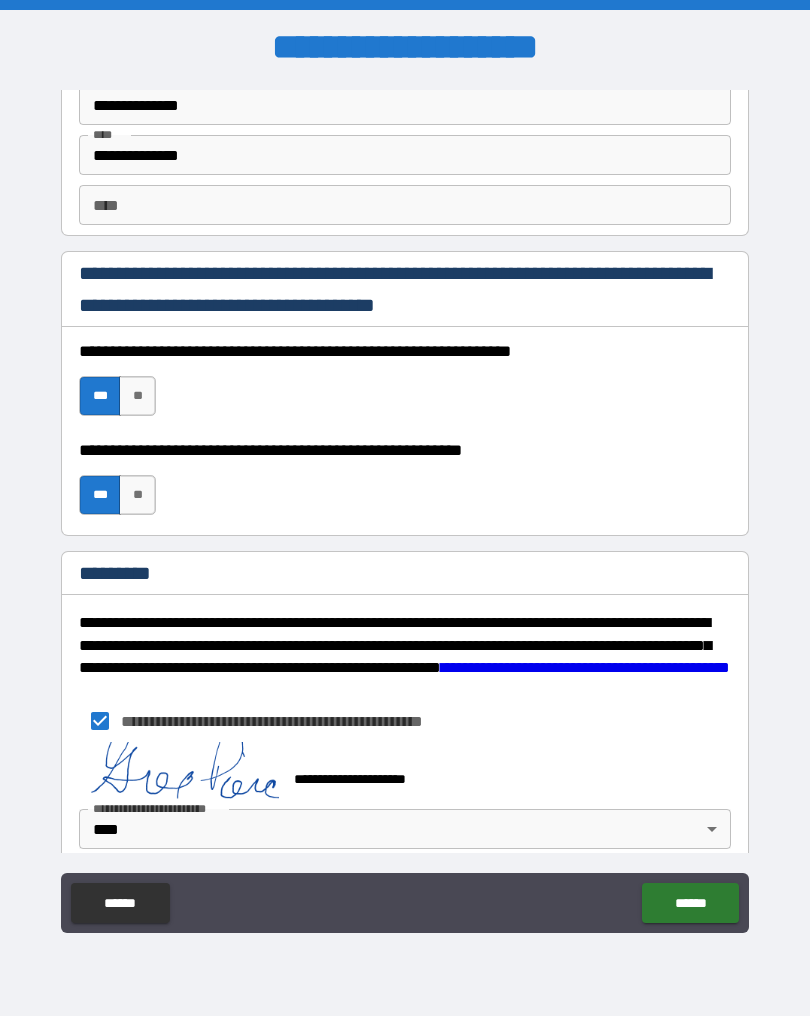 click on "******" at bounding box center (690, 903) 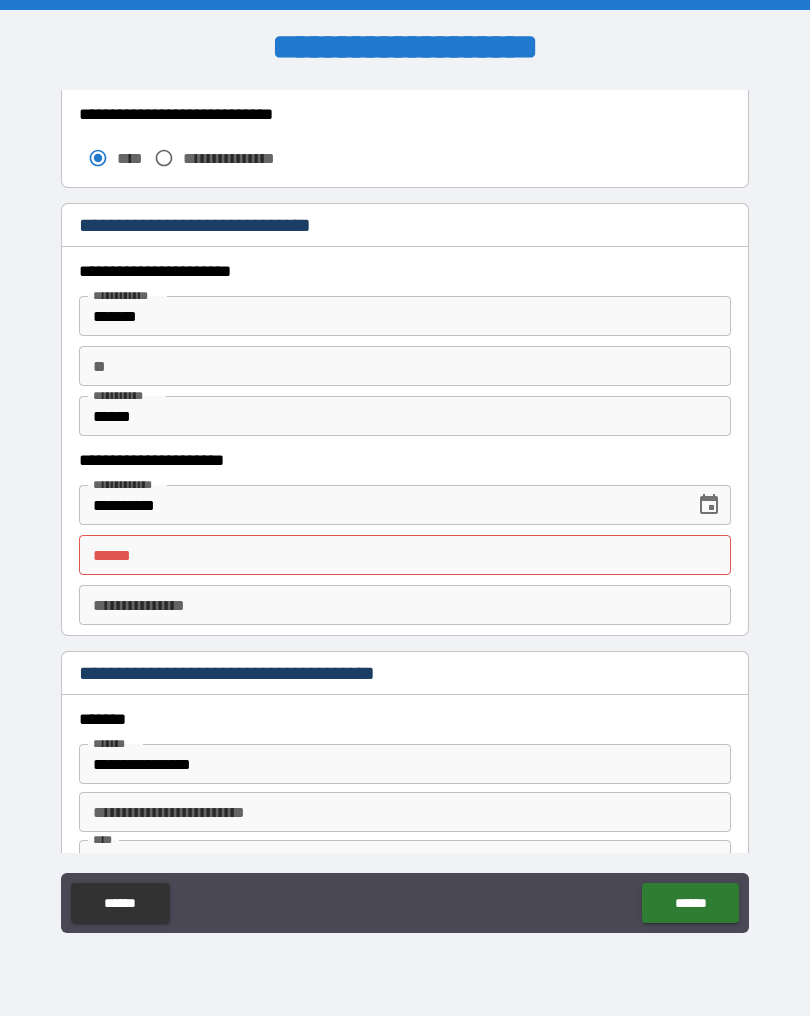 scroll, scrollTop: 1756, scrollLeft: 0, axis: vertical 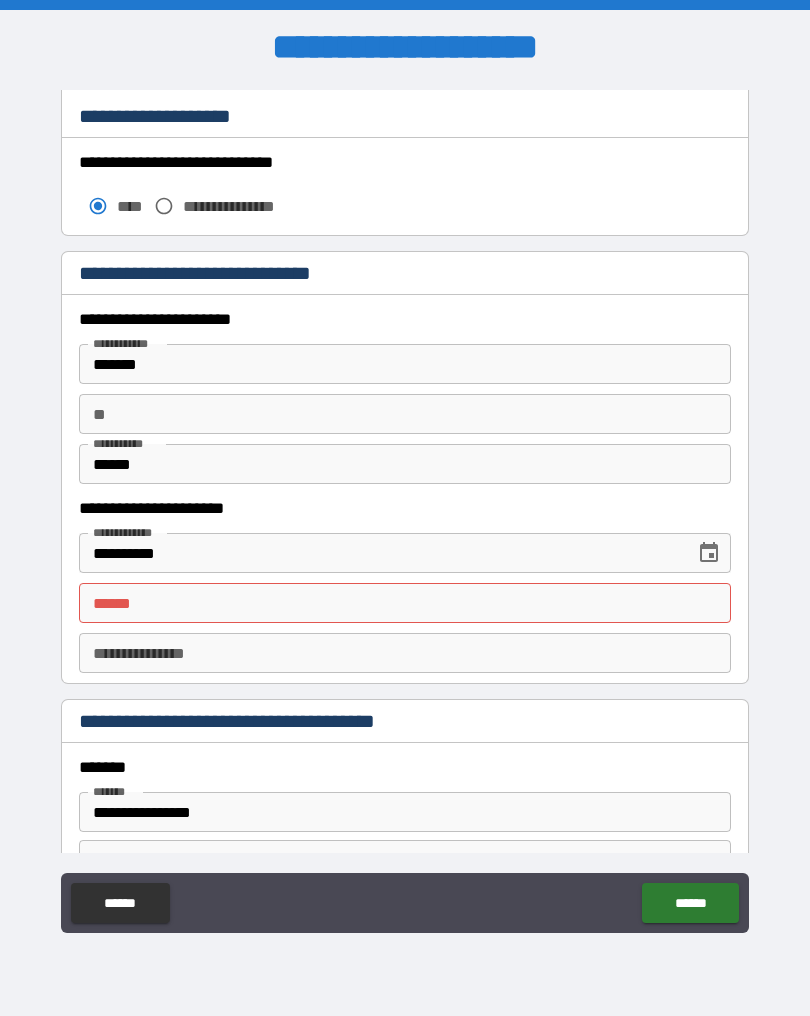 click on "****   *" at bounding box center (405, 603) 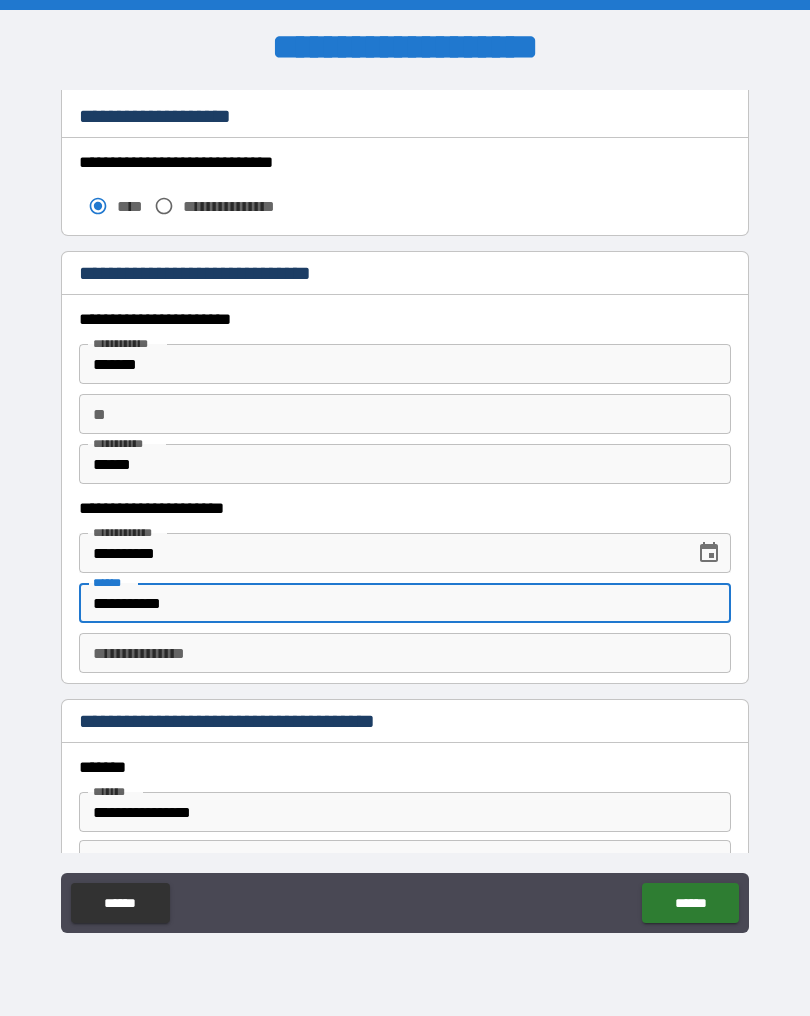 type on "**********" 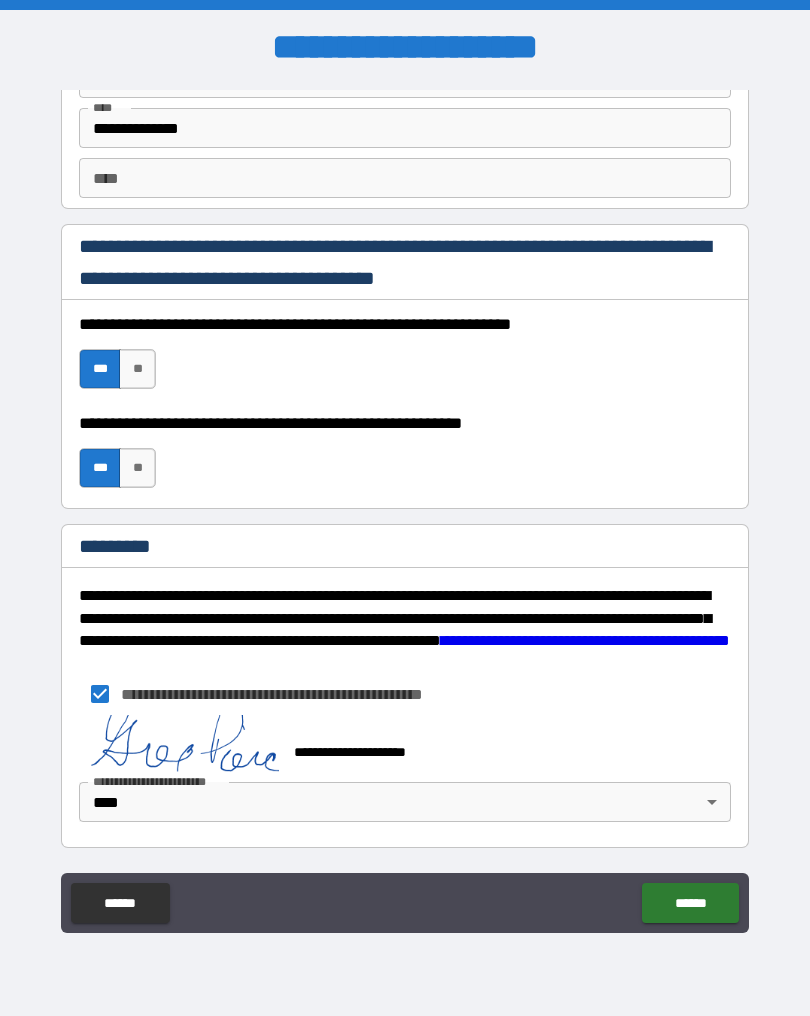 scroll, scrollTop: 2860, scrollLeft: 0, axis: vertical 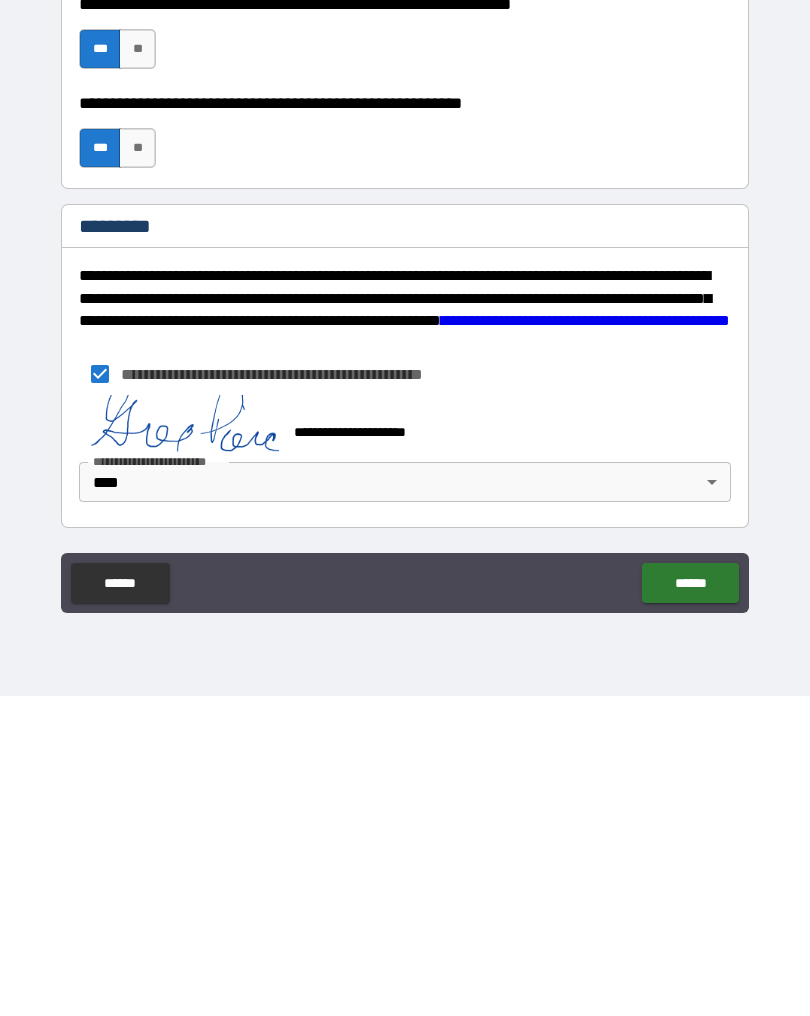 click on "******" at bounding box center [690, 903] 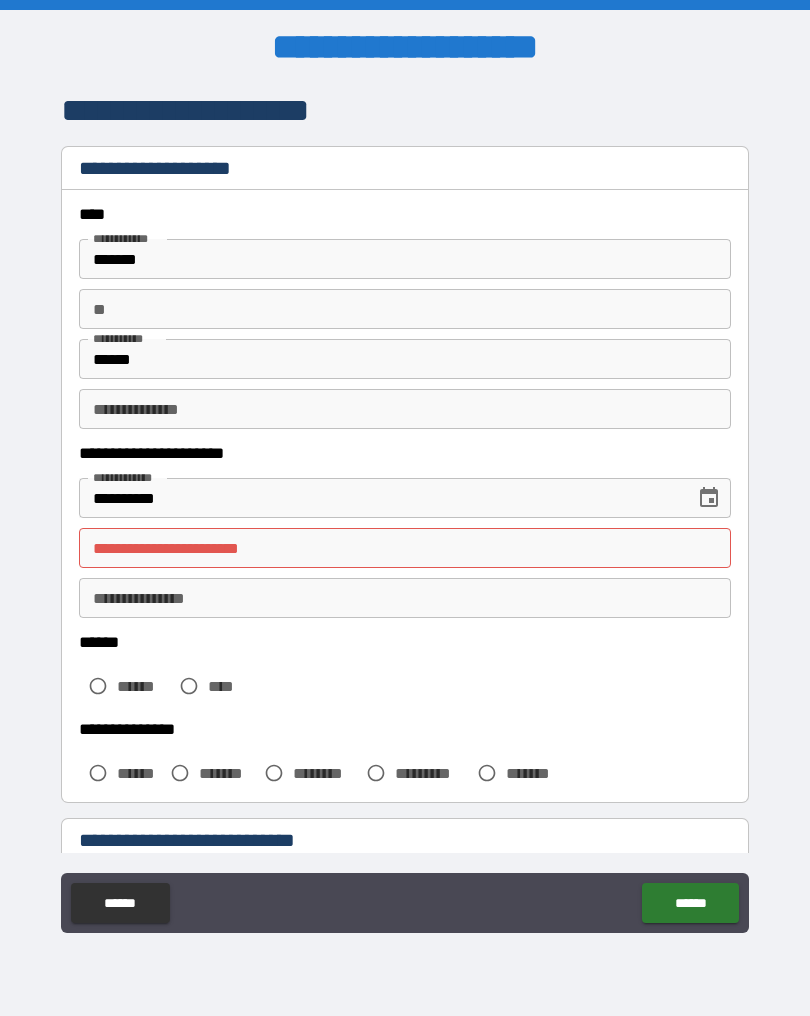 scroll, scrollTop: 0, scrollLeft: 0, axis: both 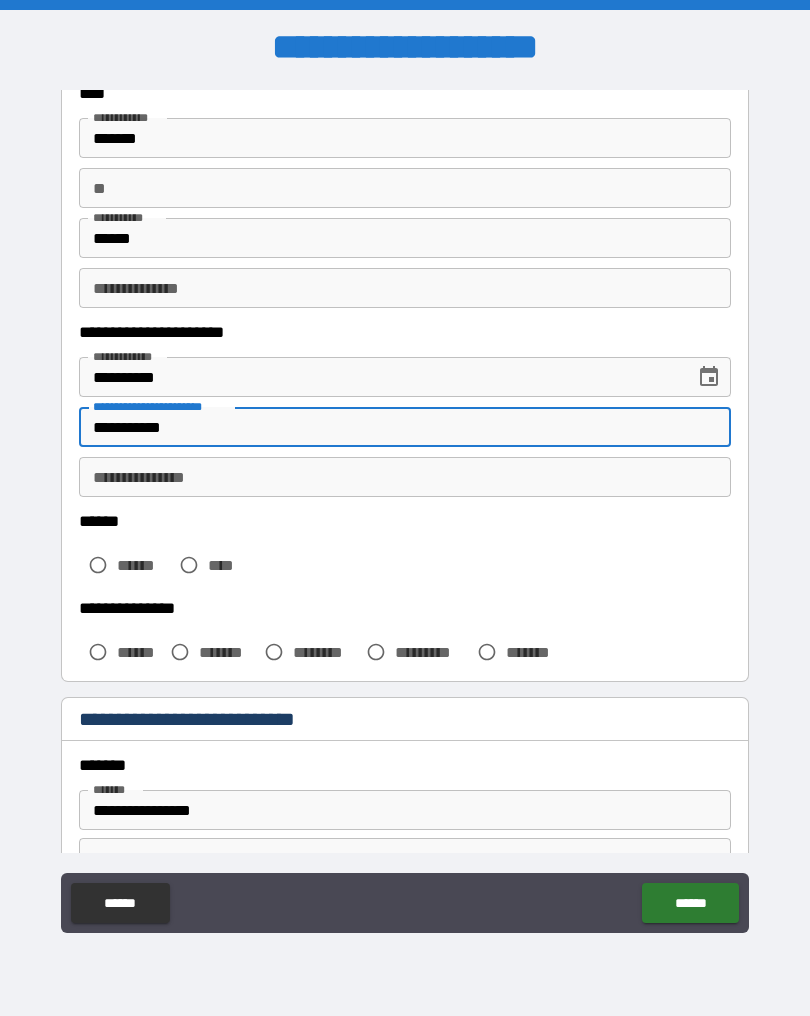 type on "**********" 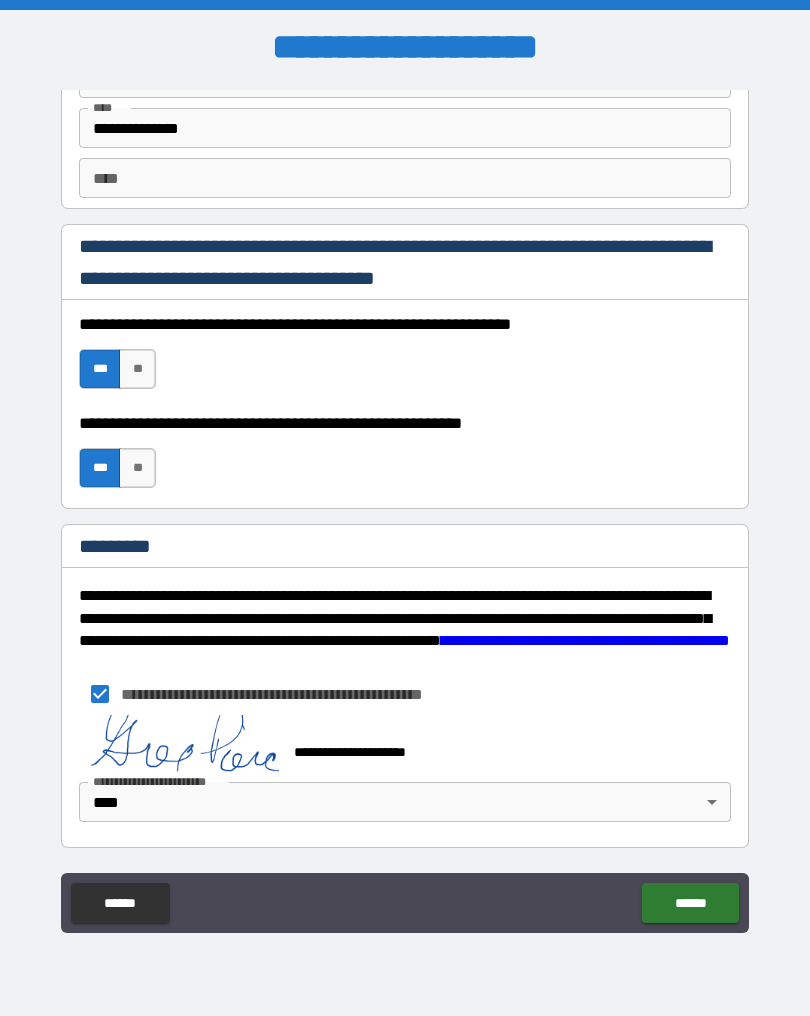scroll, scrollTop: 2860, scrollLeft: 0, axis: vertical 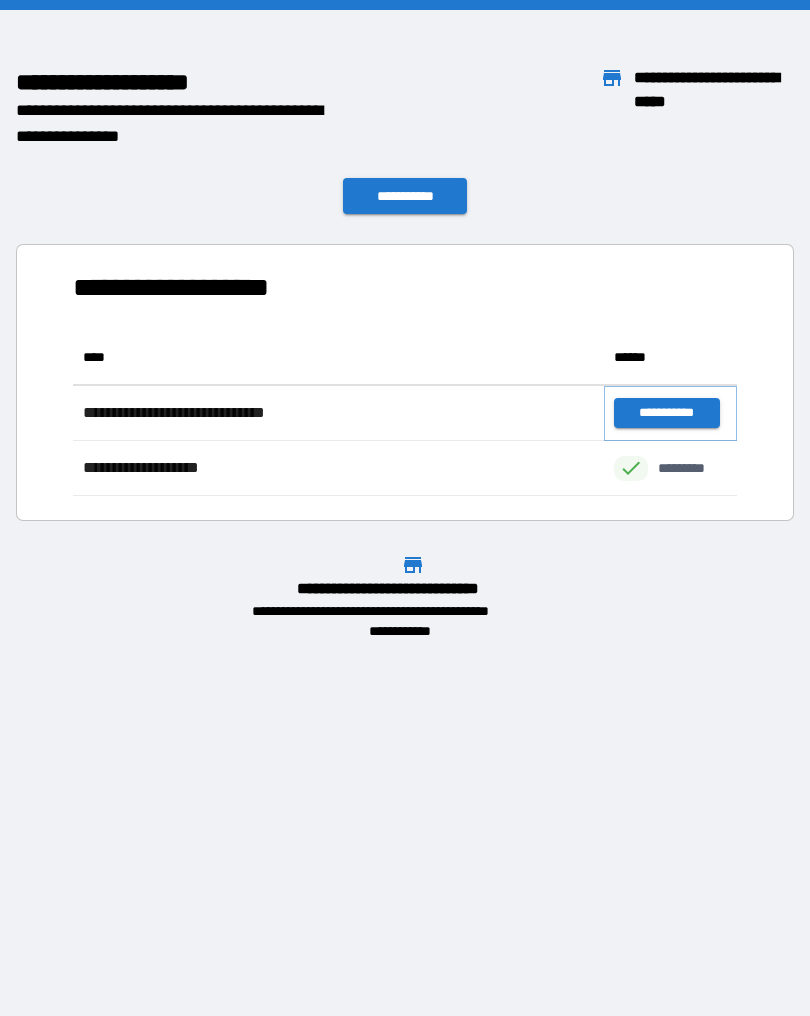 click on "**********" at bounding box center (666, 413) 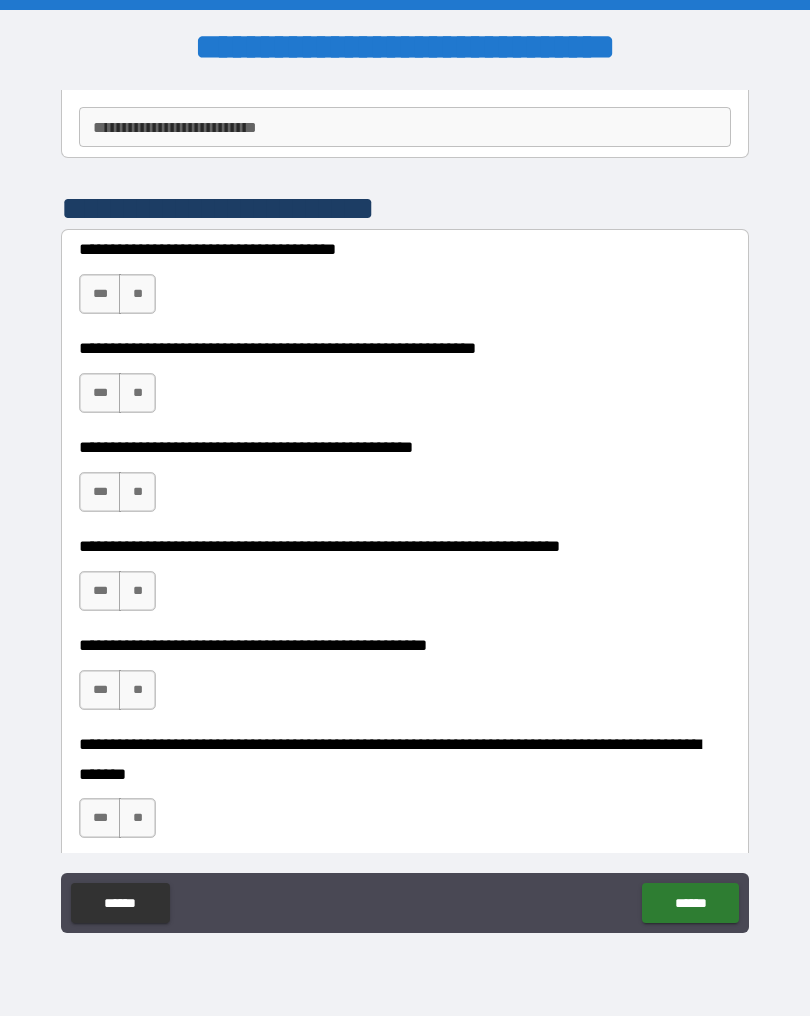 scroll, scrollTop: 618, scrollLeft: 0, axis: vertical 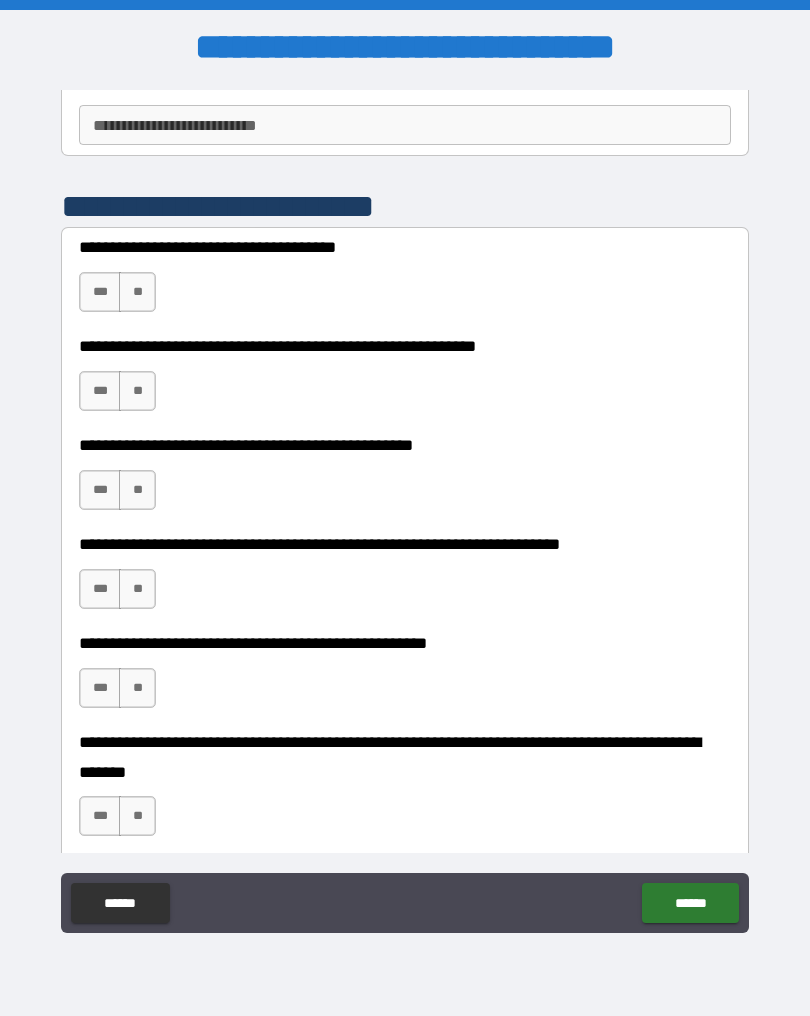 click on "**" at bounding box center (137, 292) 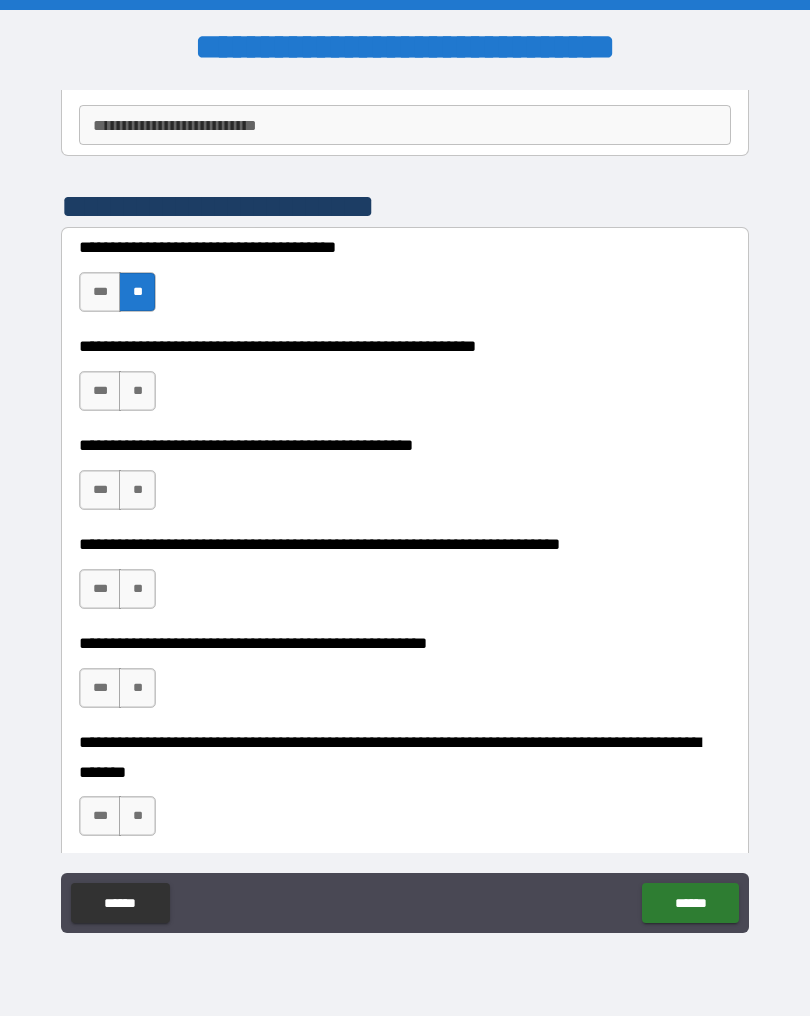click on "**" at bounding box center (137, 391) 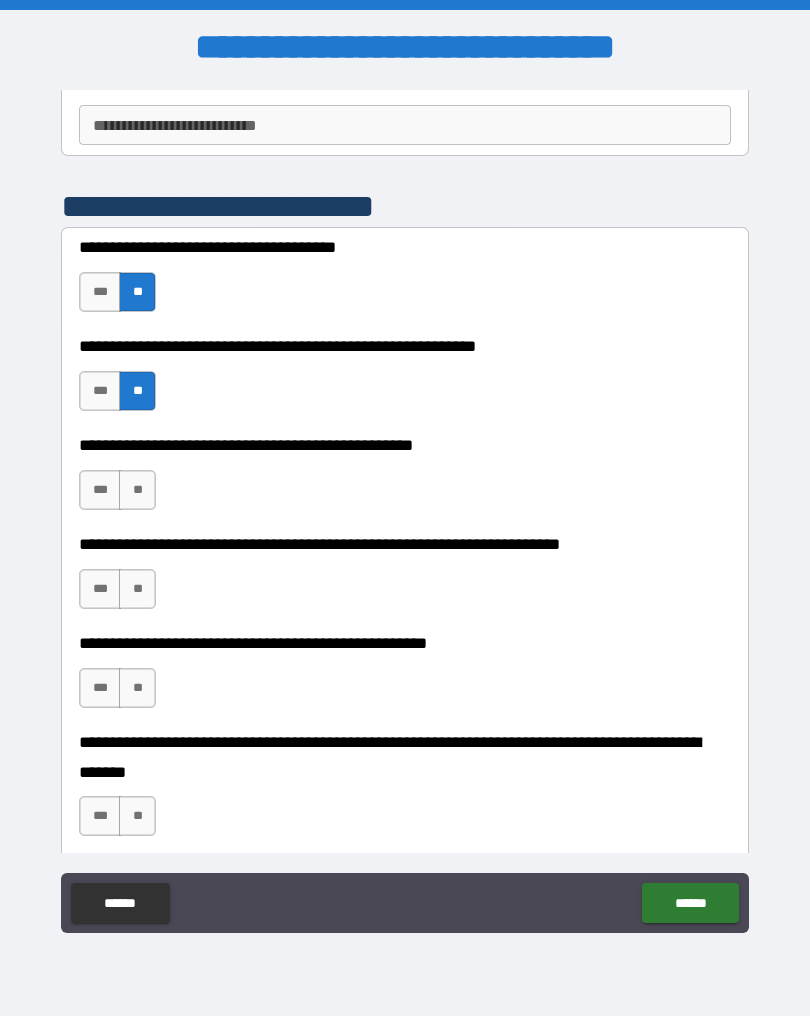 click on "**" at bounding box center (137, 490) 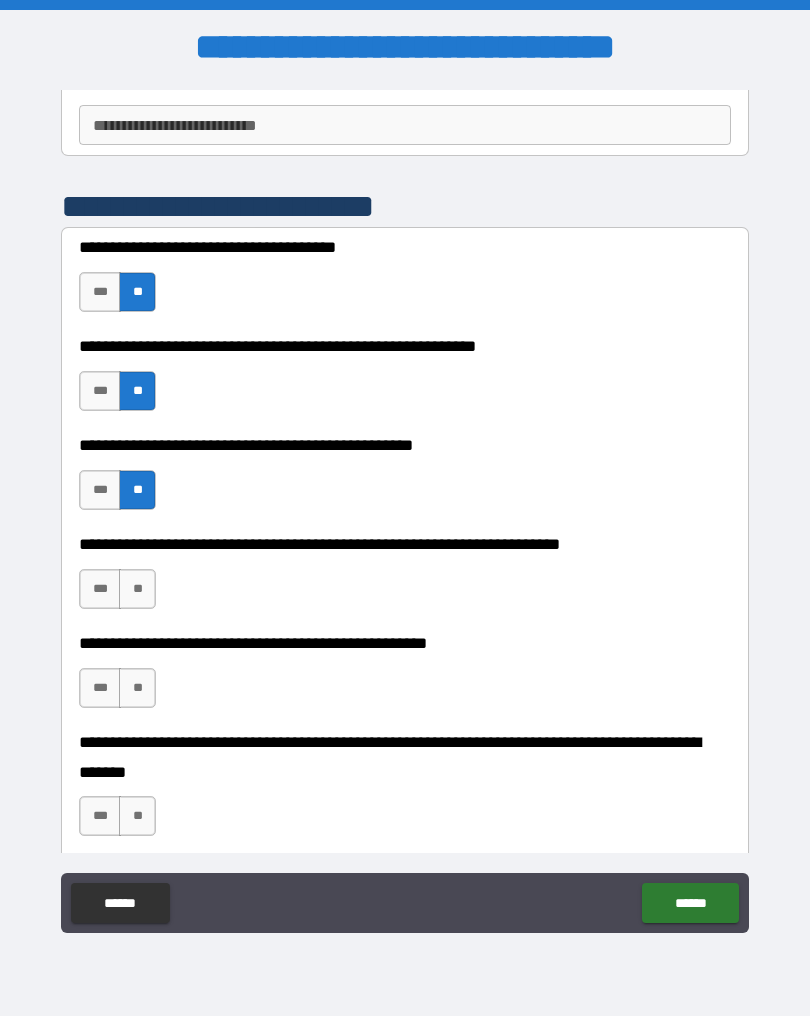 click on "**" at bounding box center [137, 589] 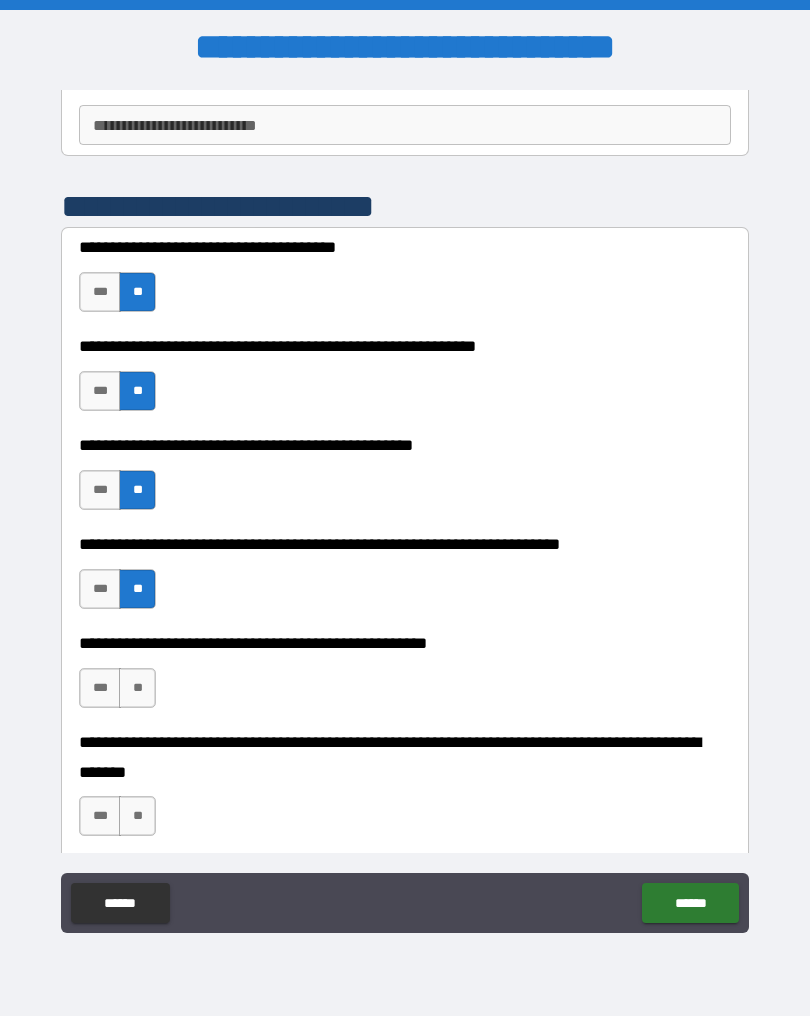 click on "**" at bounding box center (137, 688) 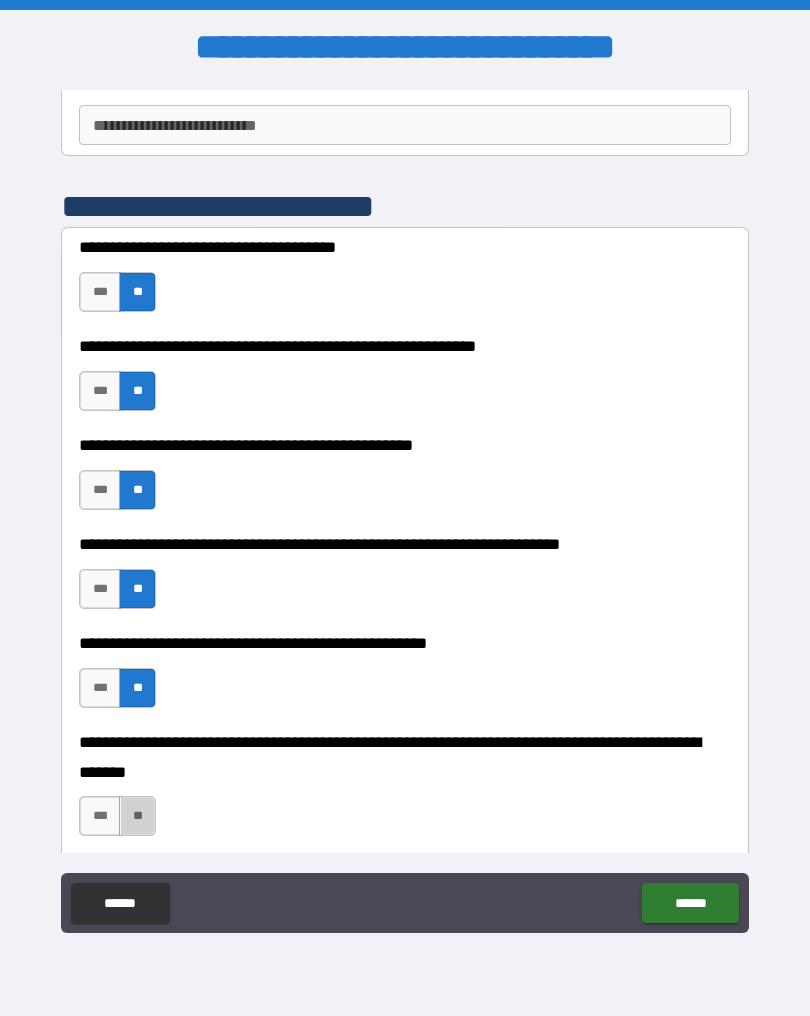 click on "**" at bounding box center [137, 816] 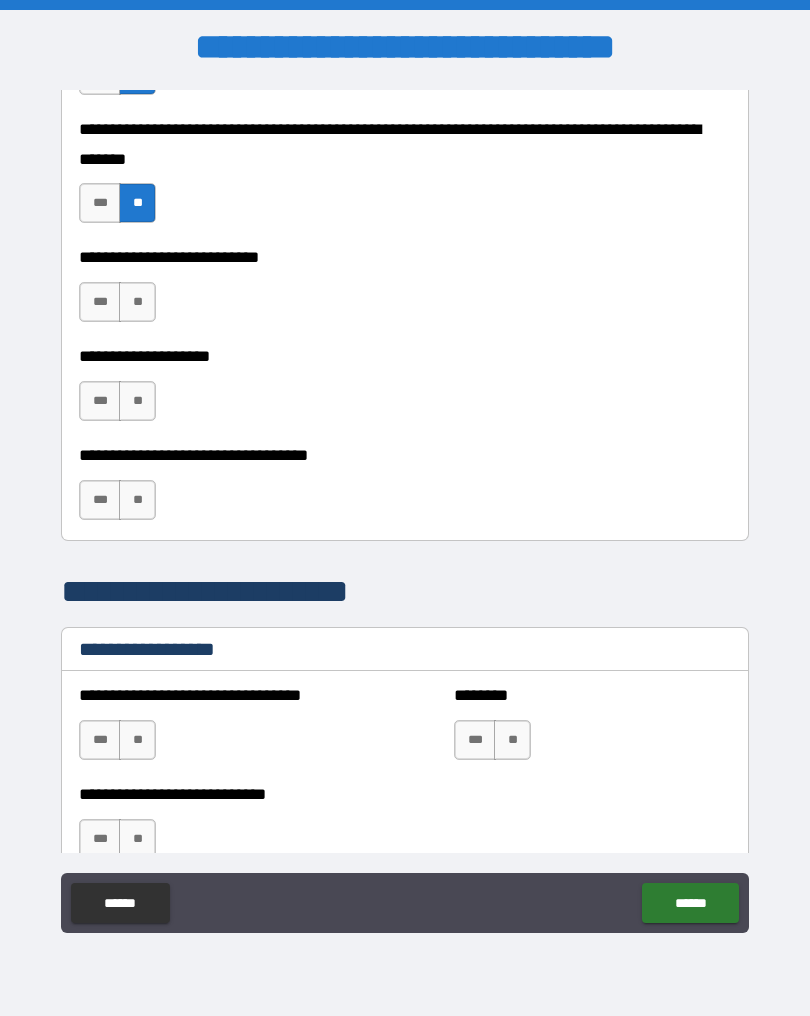 scroll, scrollTop: 1233, scrollLeft: 0, axis: vertical 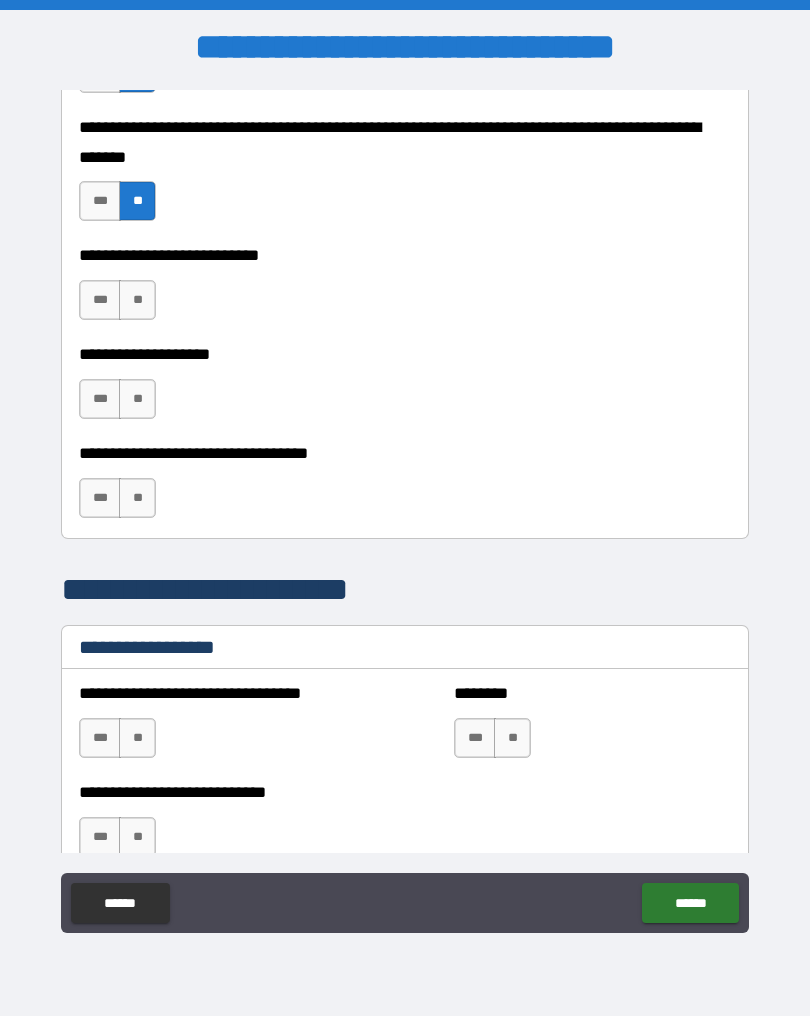 click on "**" at bounding box center [137, 300] 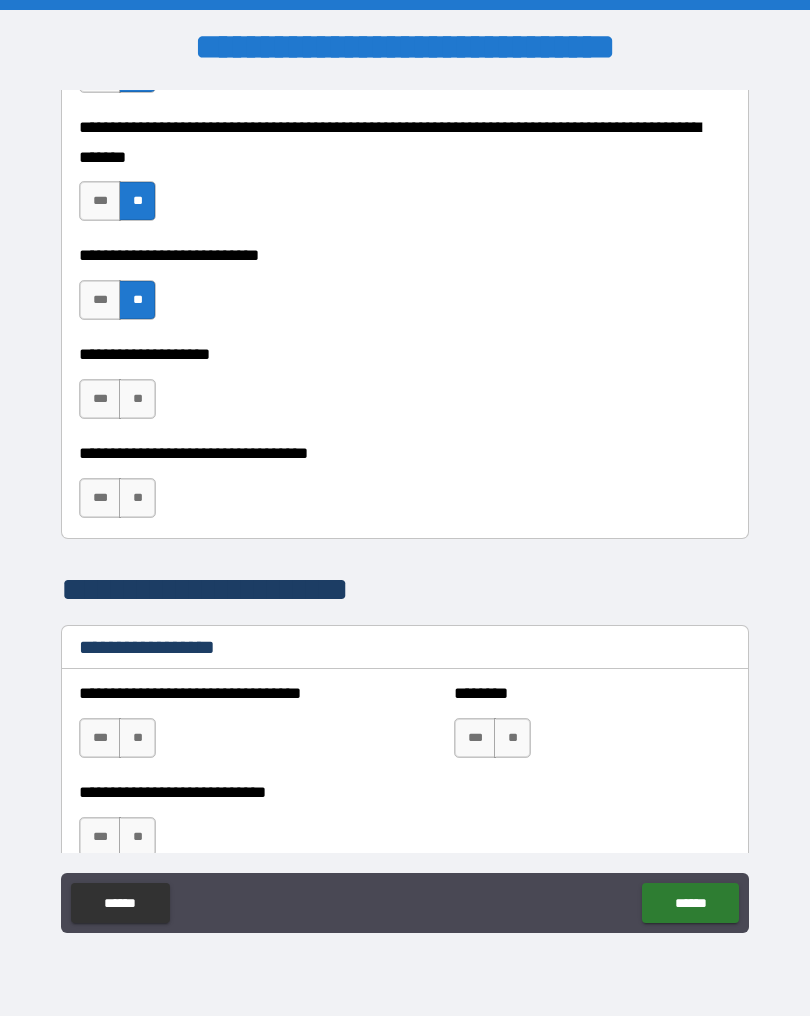click on "**" at bounding box center [137, 399] 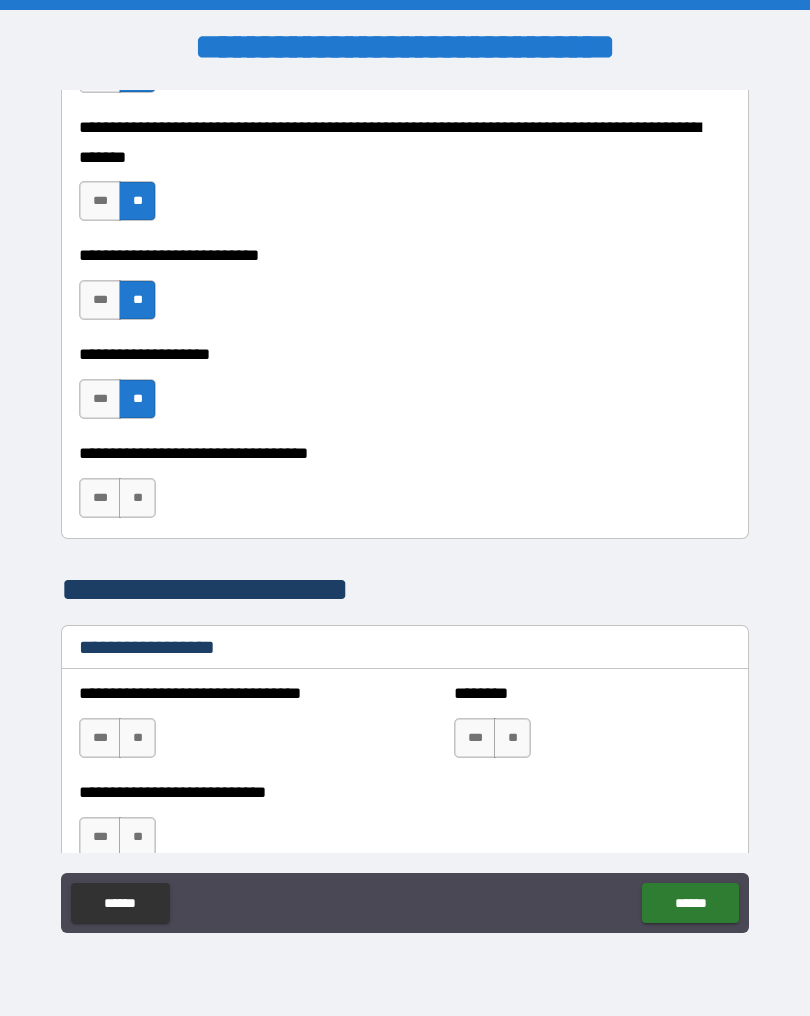click on "**" at bounding box center (137, 498) 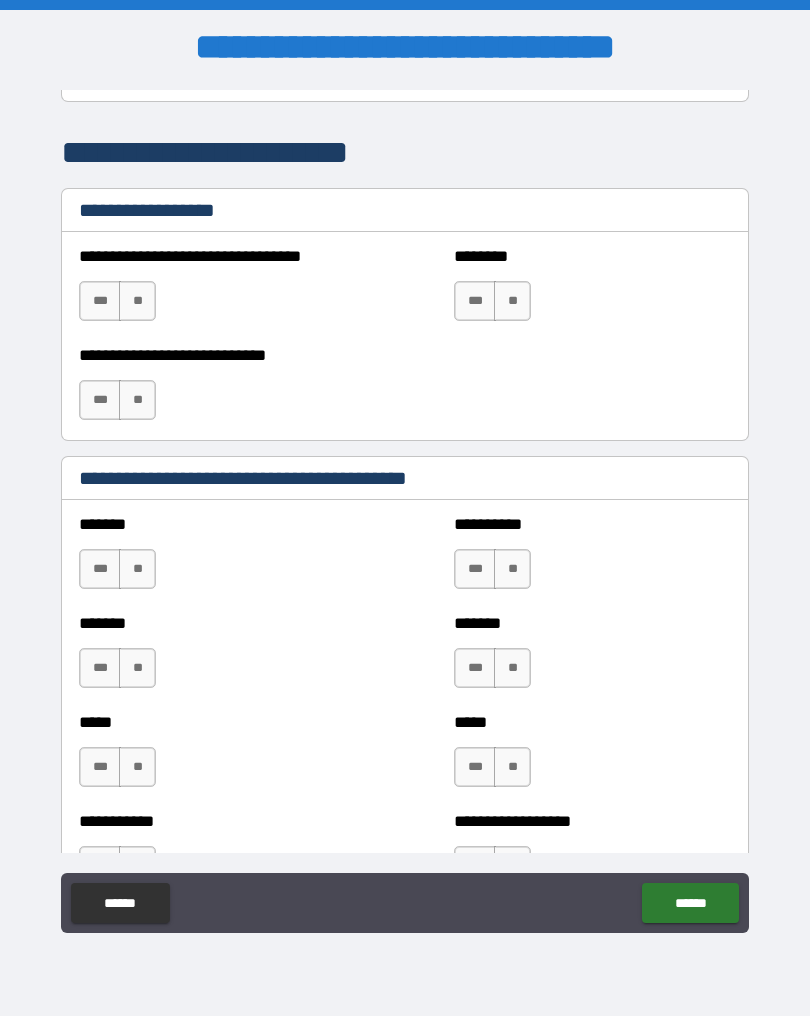 scroll, scrollTop: 1671, scrollLeft: 0, axis: vertical 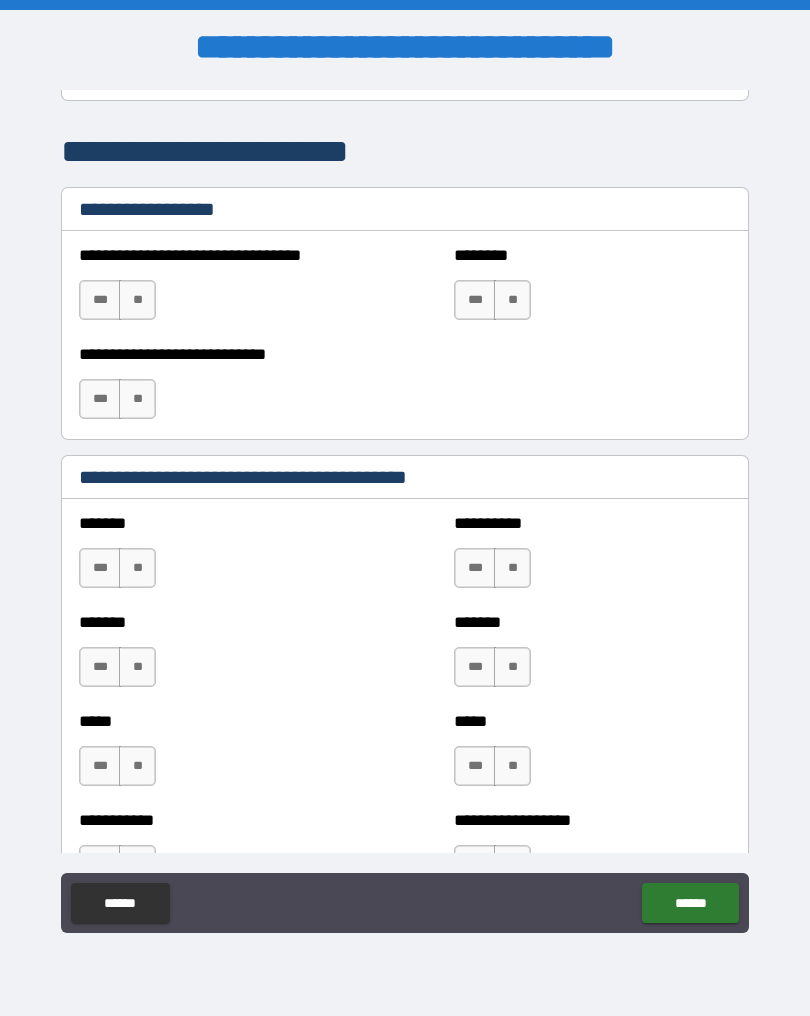 click on "**********" at bounding box center [217, 354] 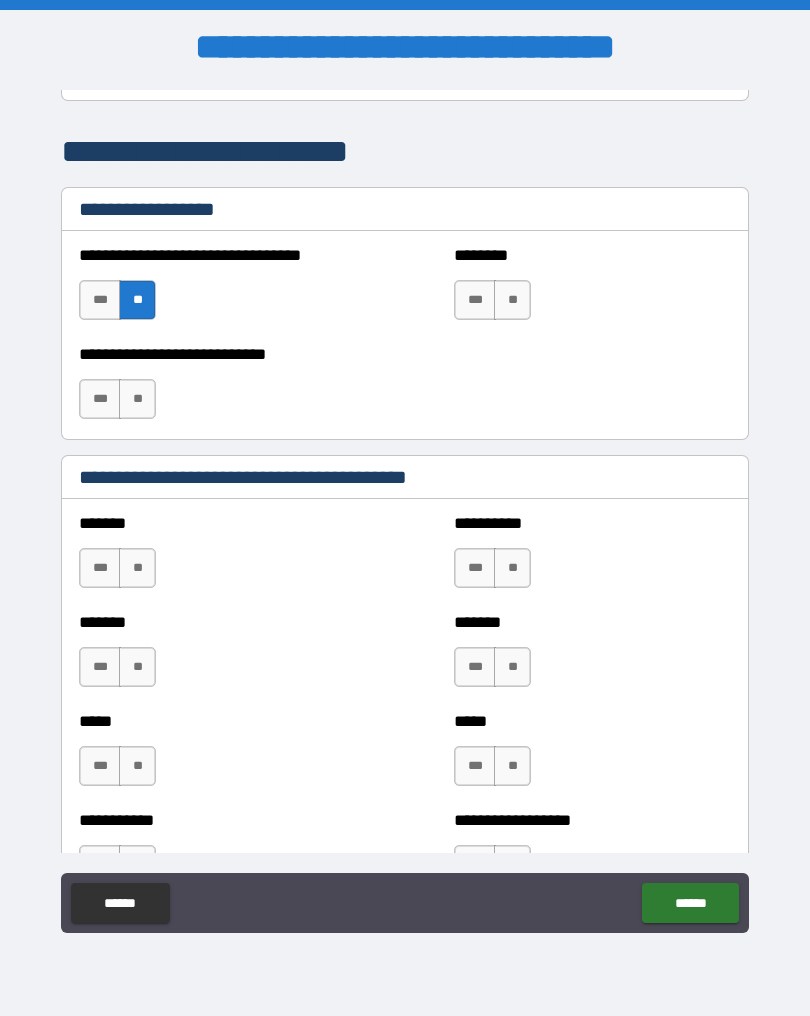 click on "**" at bounding box center [137, 399] 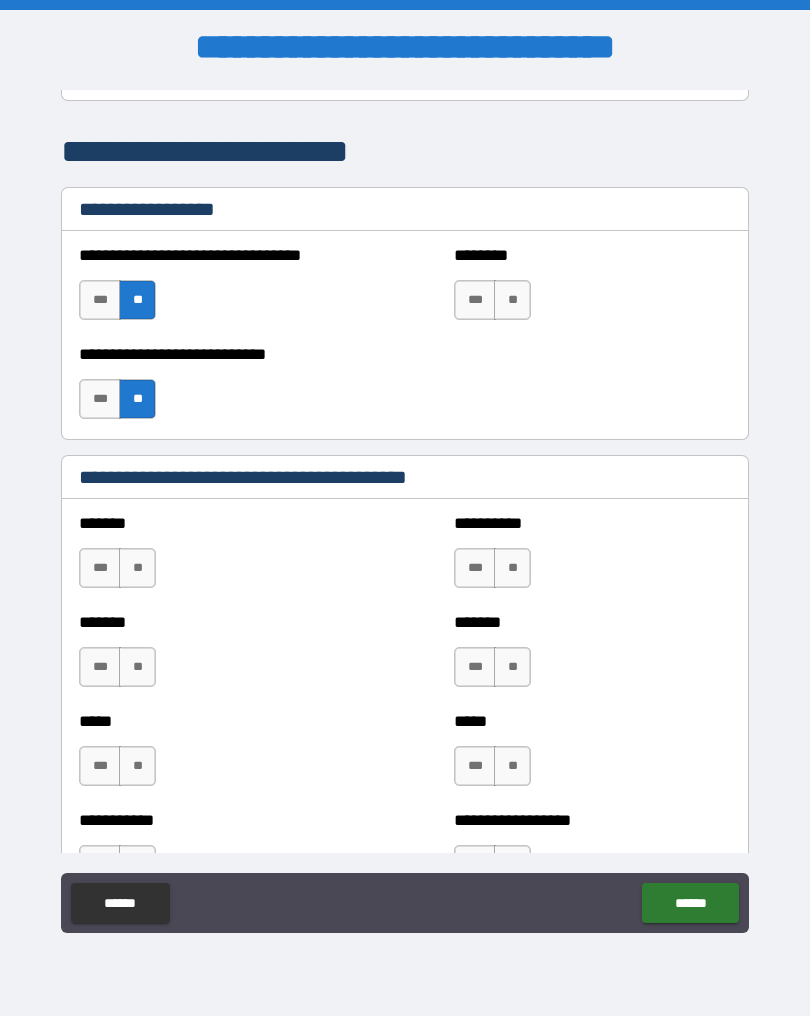 click on "**" at bounding box center (137, 568) 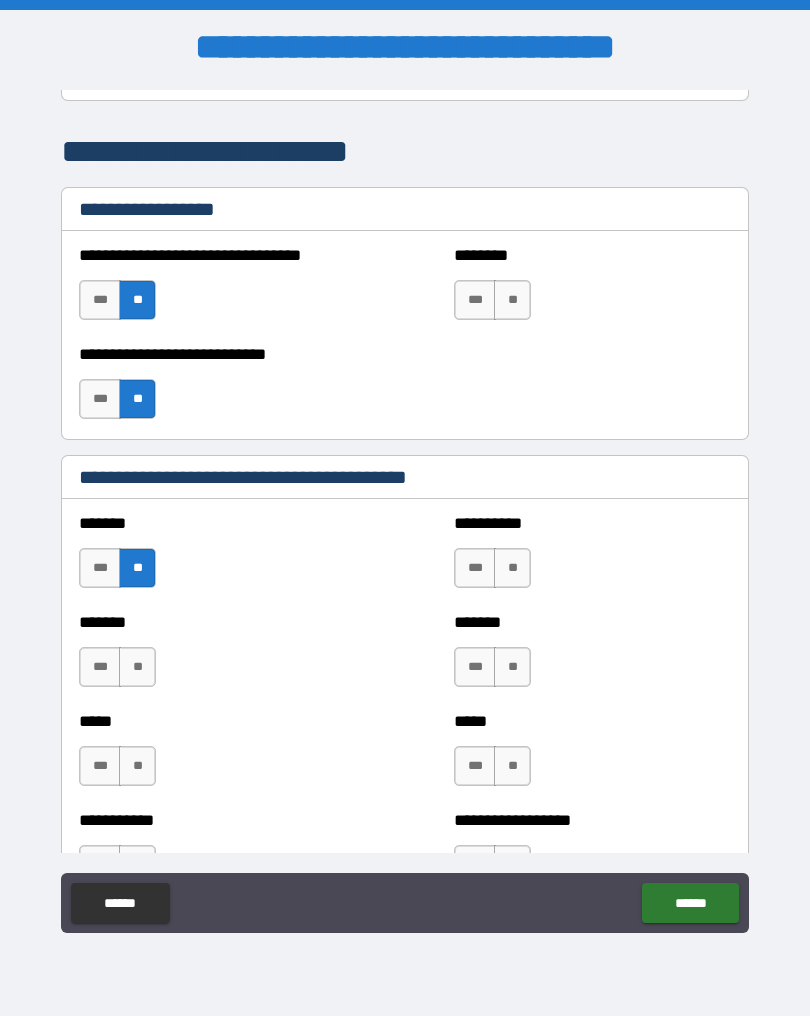 click on "**" at bounding box center [137, 667] 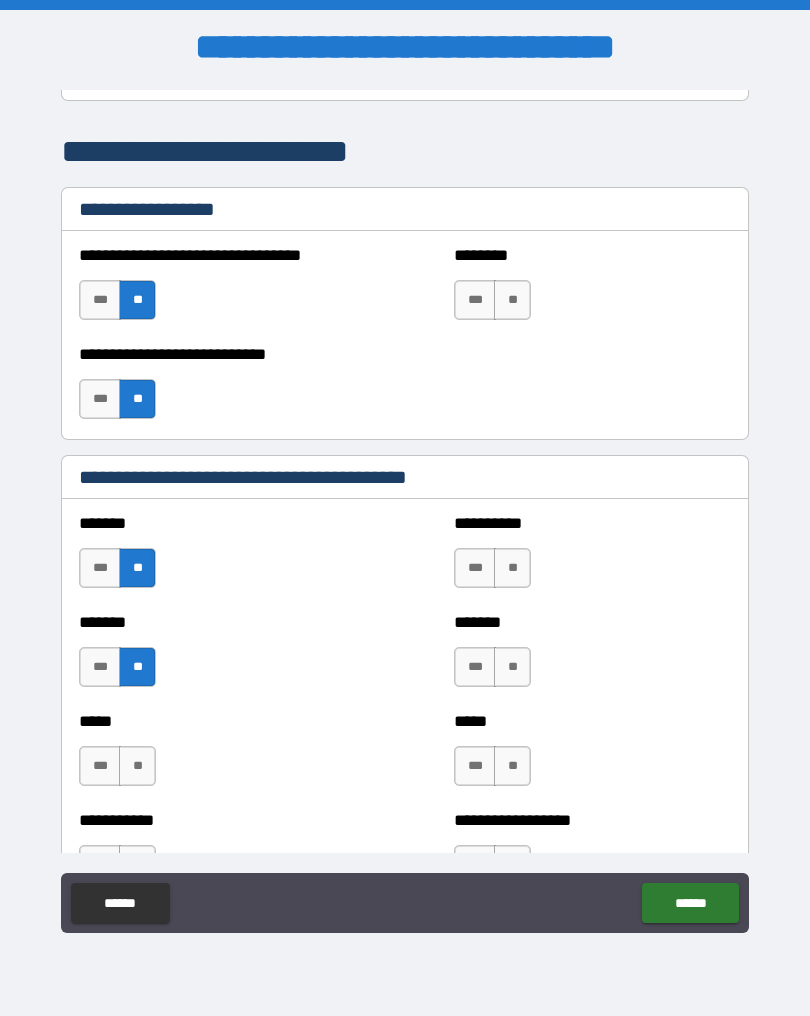 click on "**" at bounding box center [137, 766] 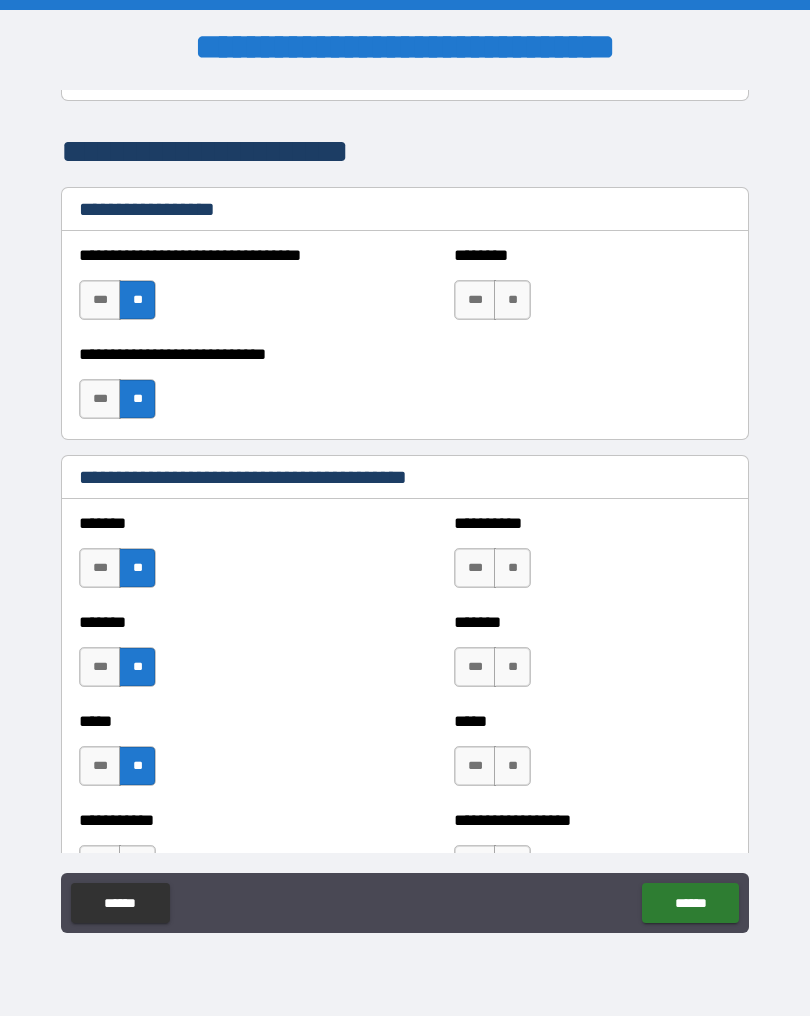 click on "**" at bounding box center [512, 568] 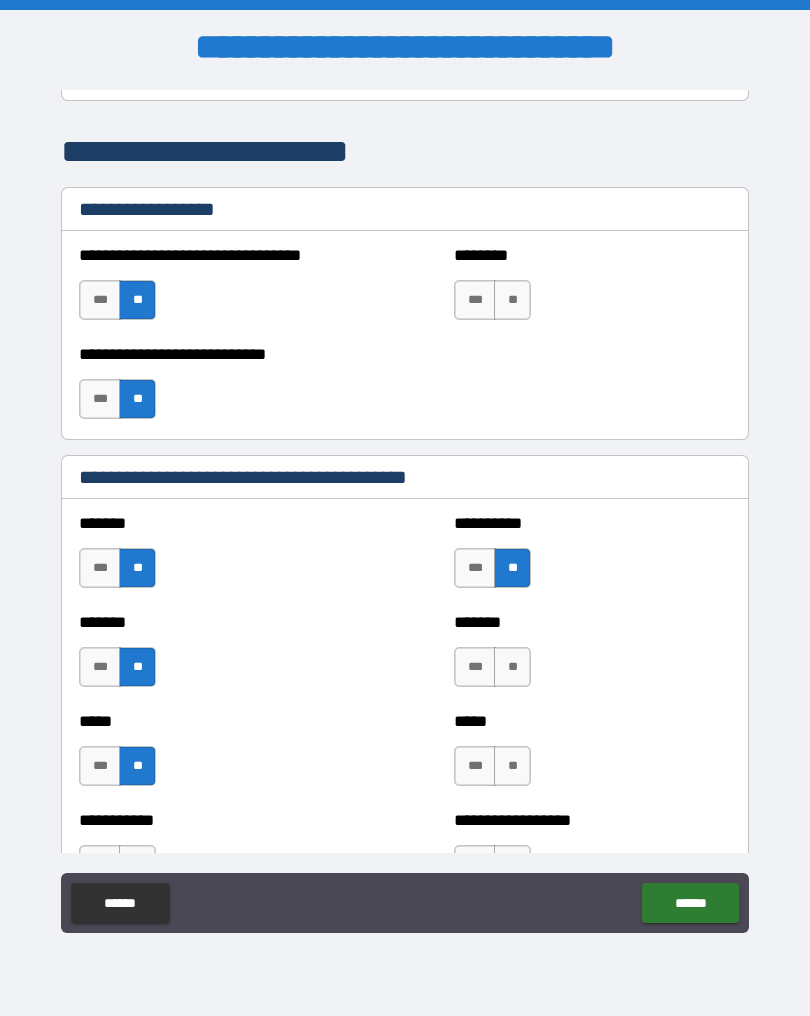 click on "**" at bounding box center [512, 667] 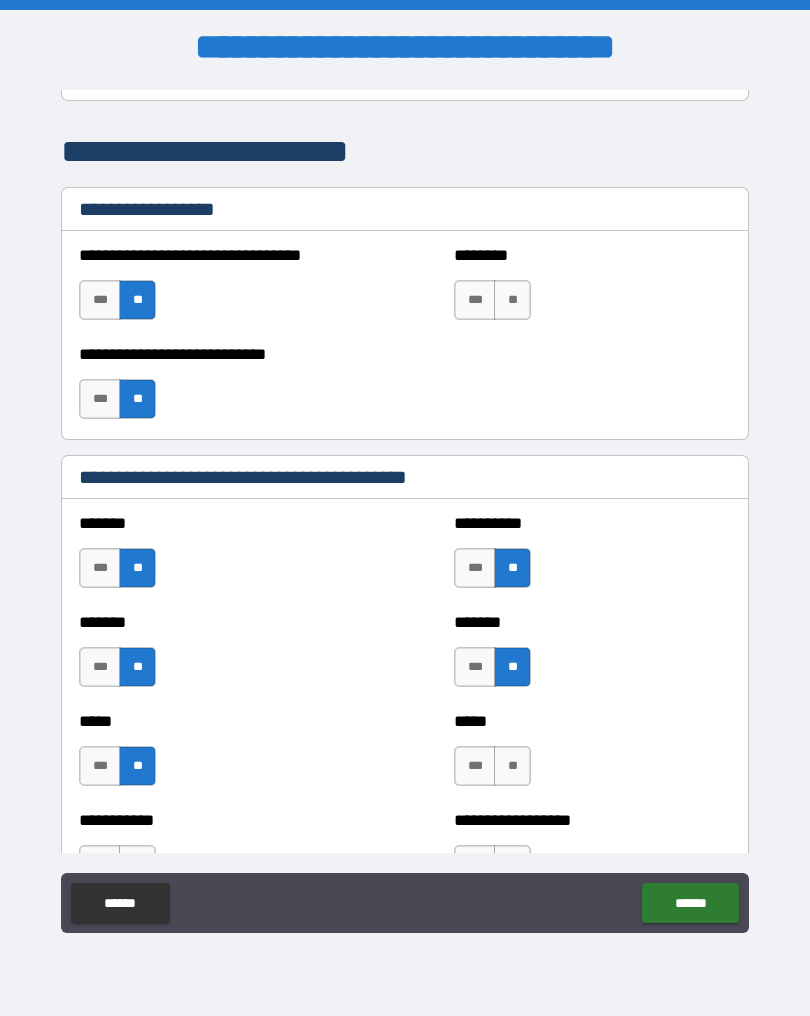 click on "**" at bounding box center (512, 766) 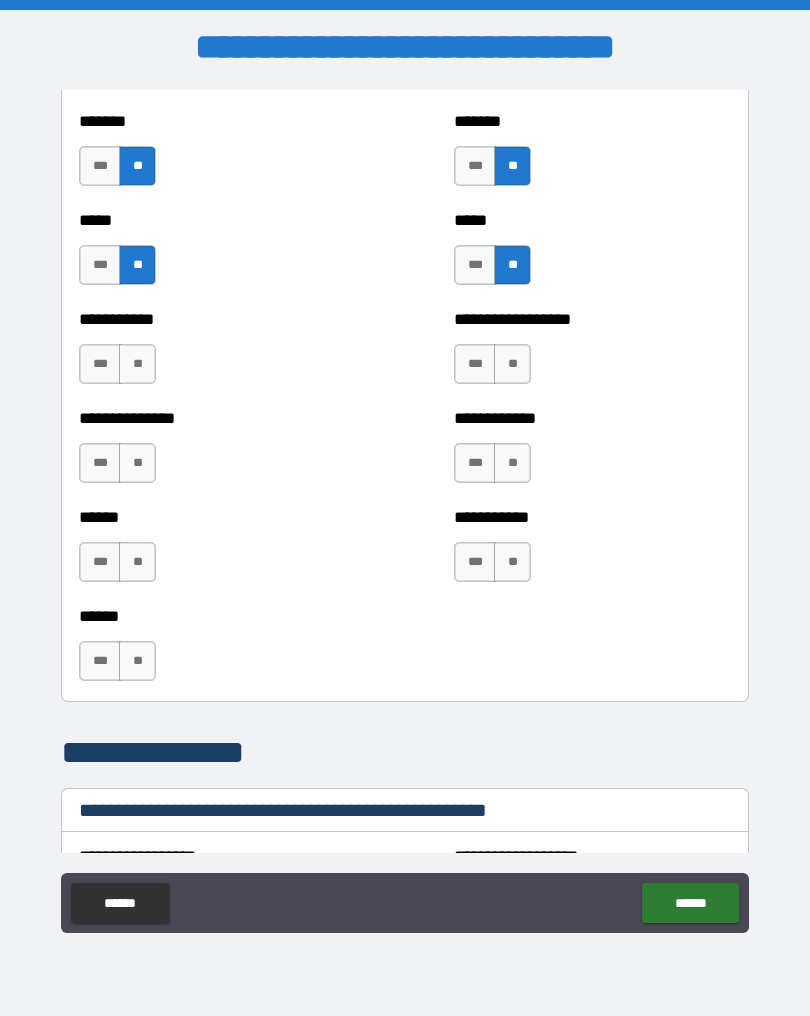 scroll, scrollTop: 2174, scrollLeft: 0, axis: vertical 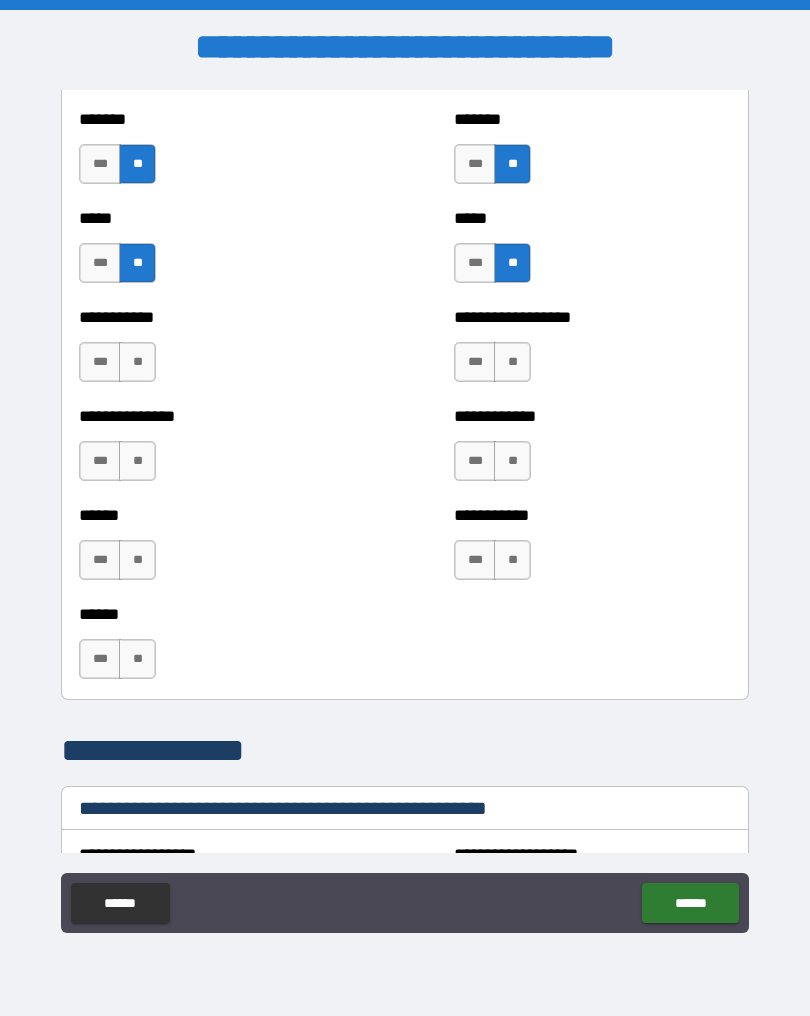 click on "**" at bounding box center [137, 362] 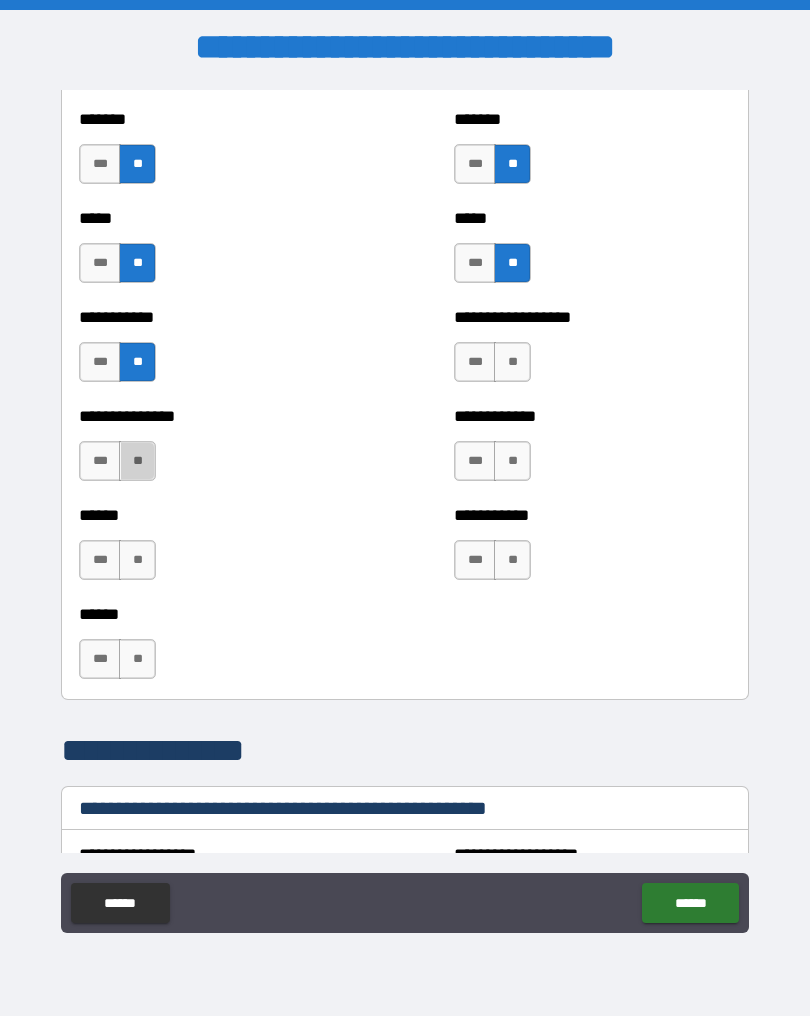 click on "**" at bounding box center [137, 461] 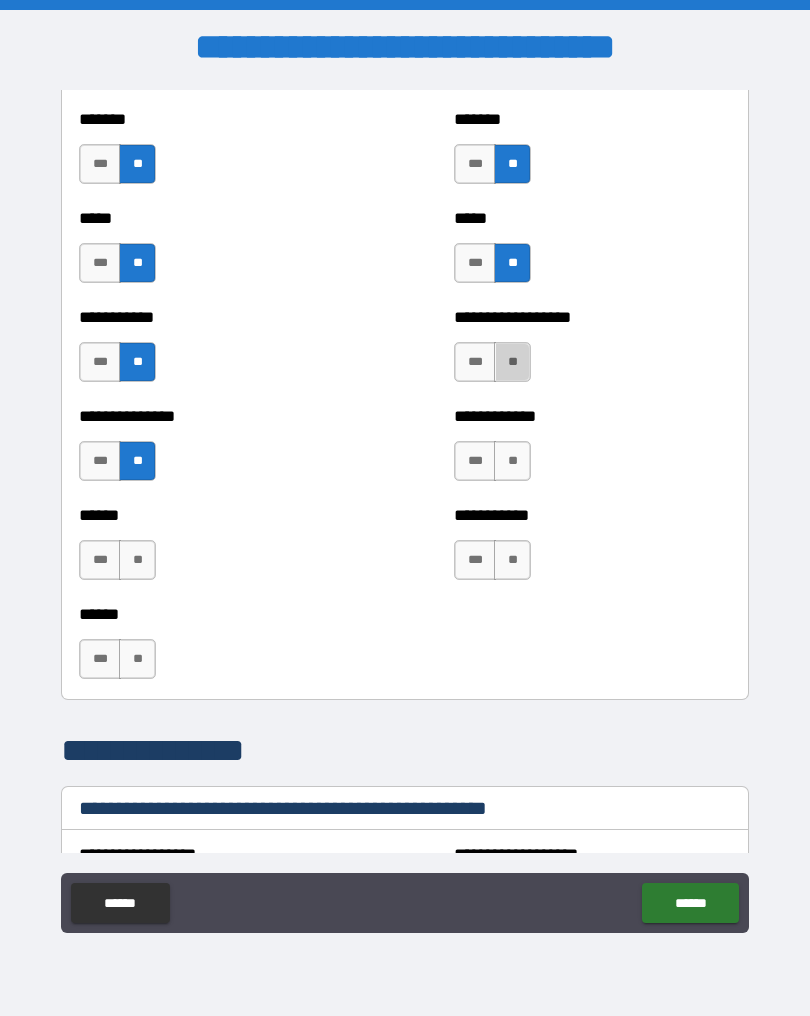 click on "**" at bounding box center (512, 362) 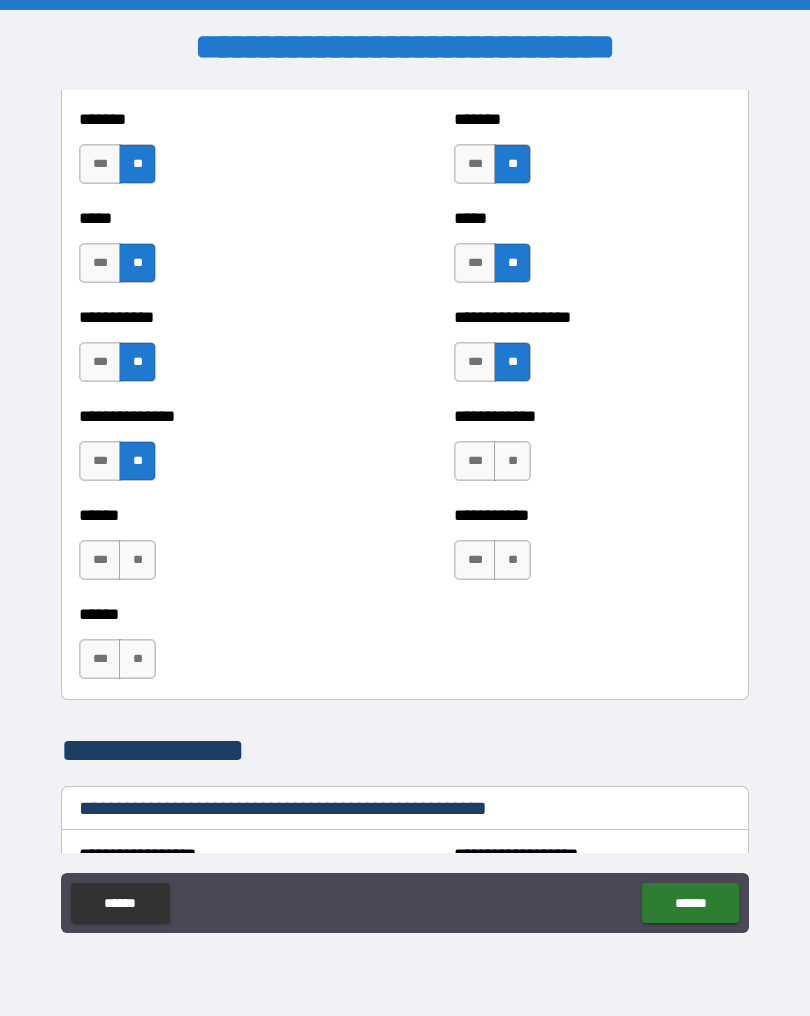 click on "**" at bounding box center (512, 461) 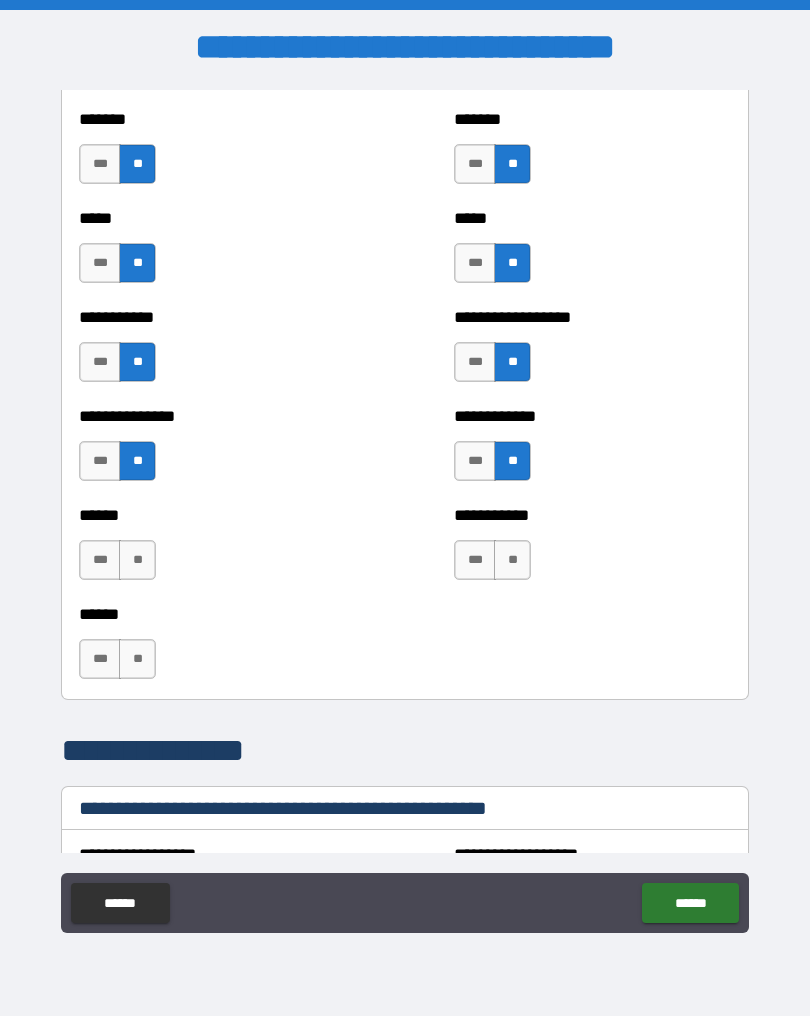 click on "**" at bounding box center (512, 560) 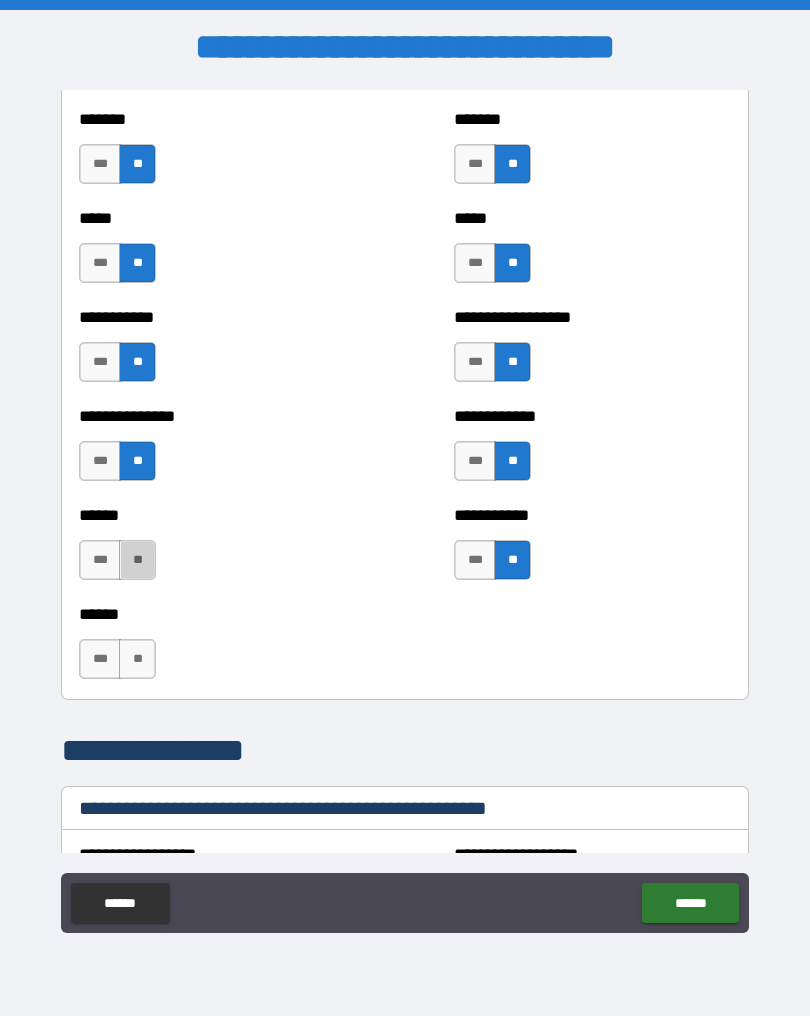 click on "**" at bounding box center (137, 560) 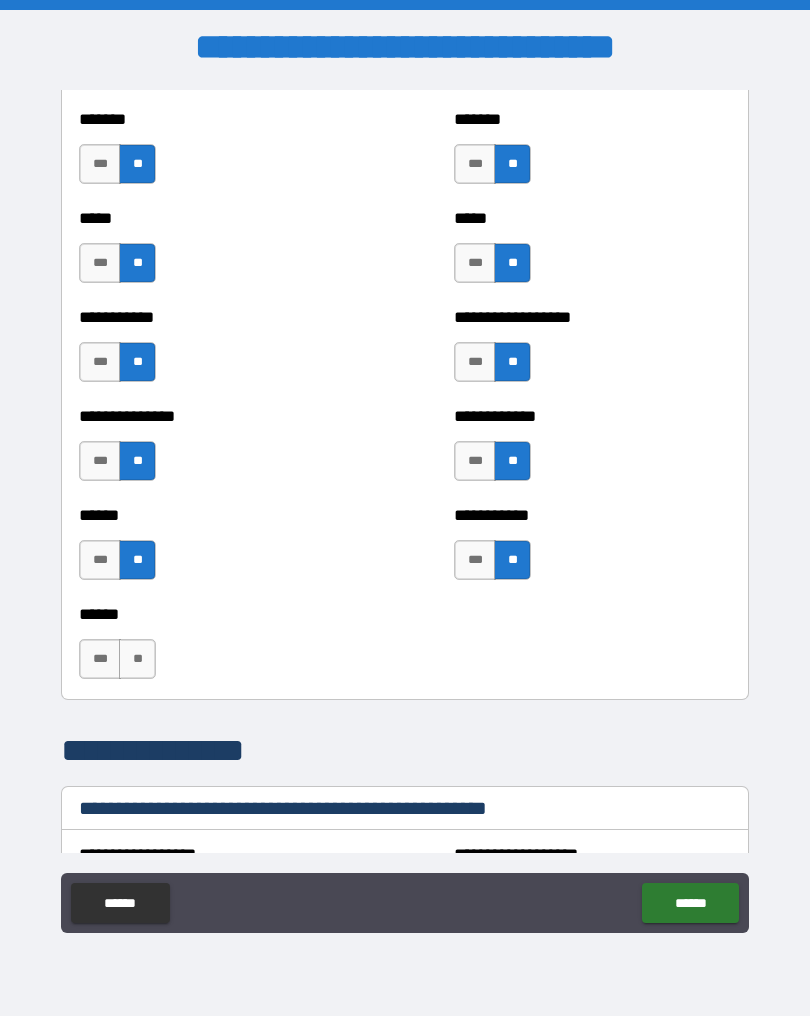 click on "**" at bounding box center [137, 659] 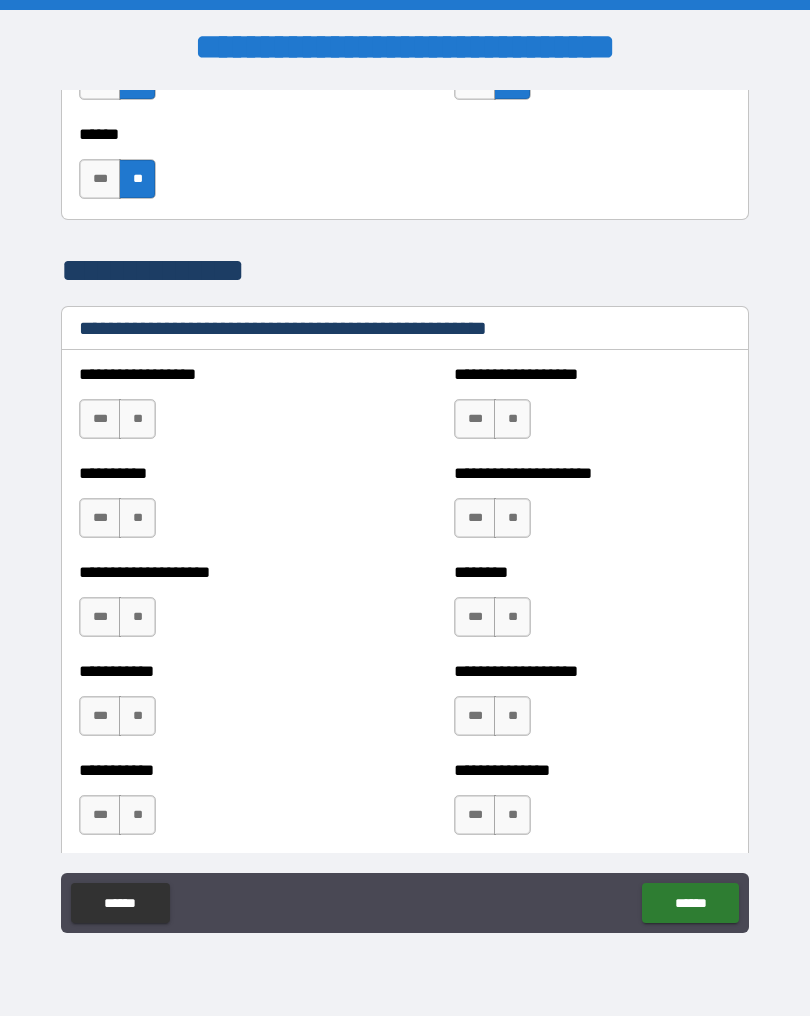 scroll, scrollTop: 2655, scrollLeft: 0, axis: vertical 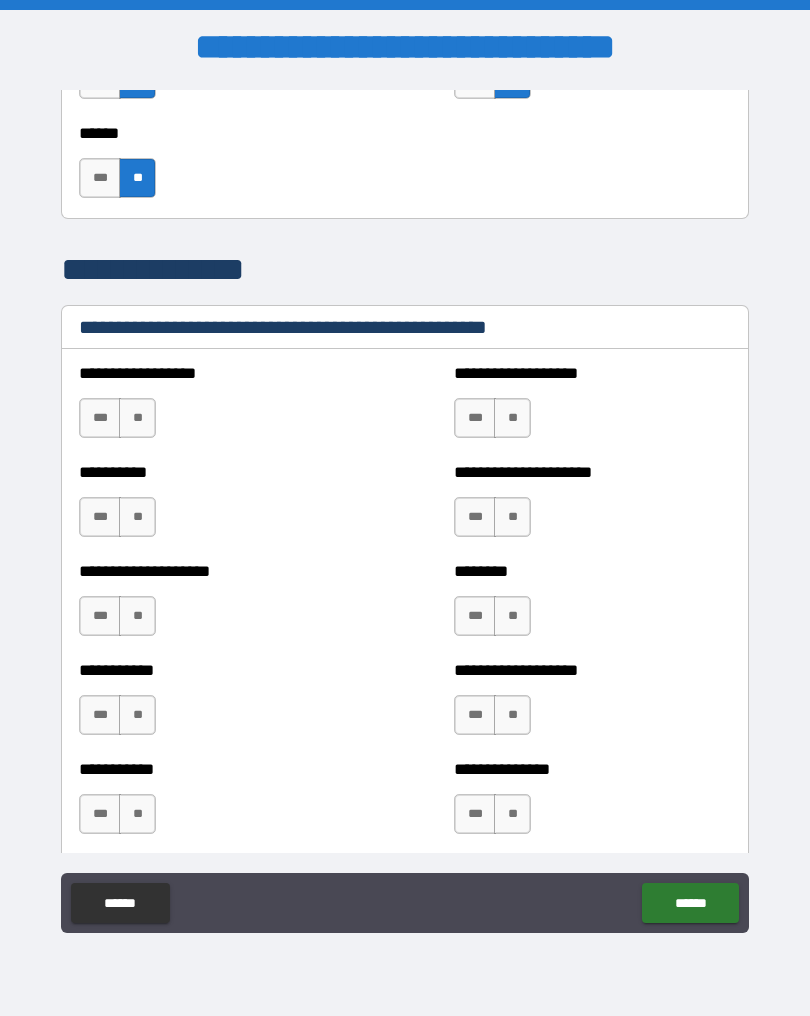 click on "**" at bounding box center (137, 418) 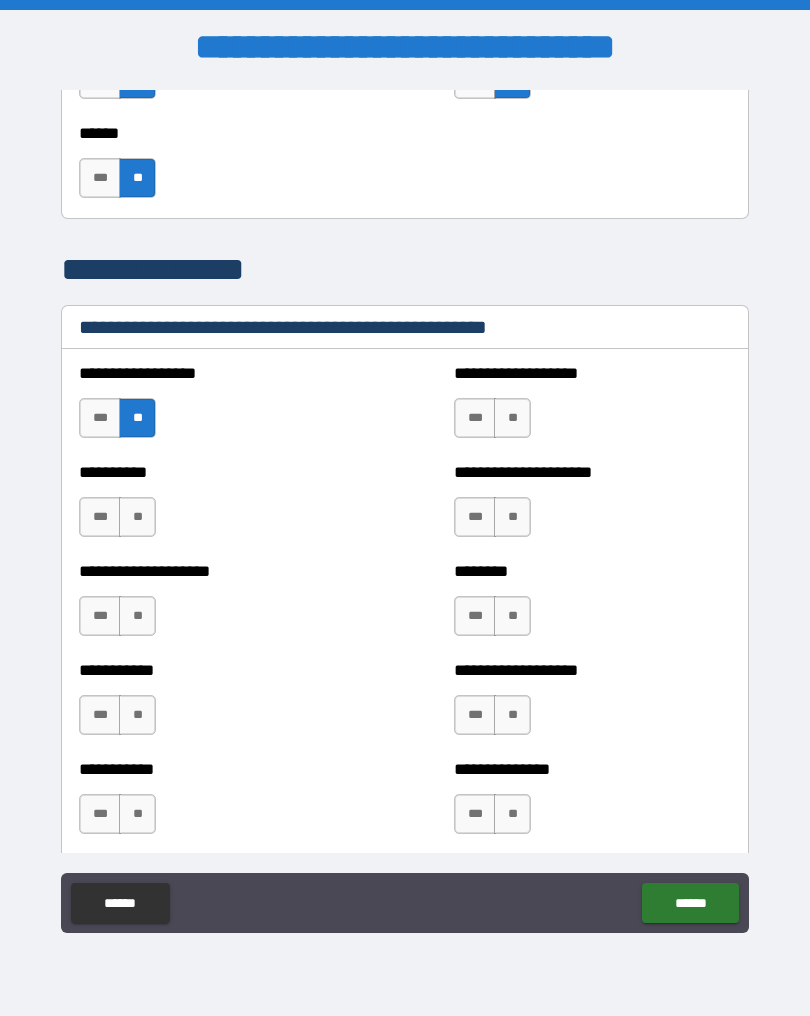 click on "**" at bounding box center (137, 517) 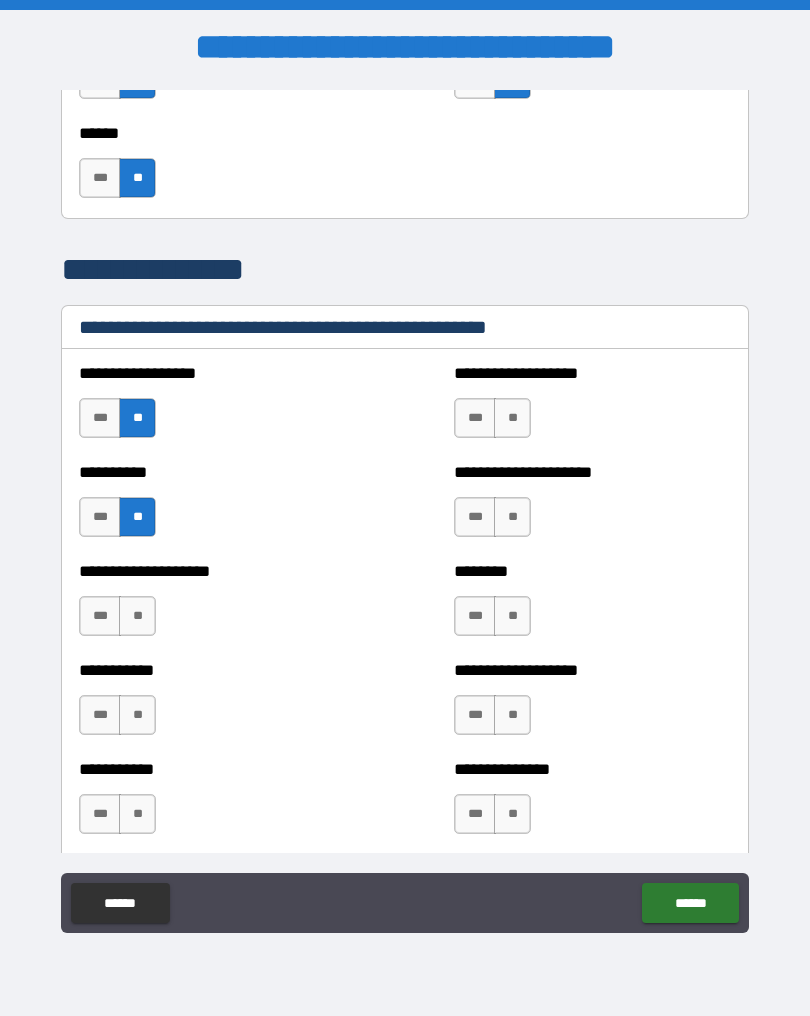 click on "**" at bounding box center (137, 616) 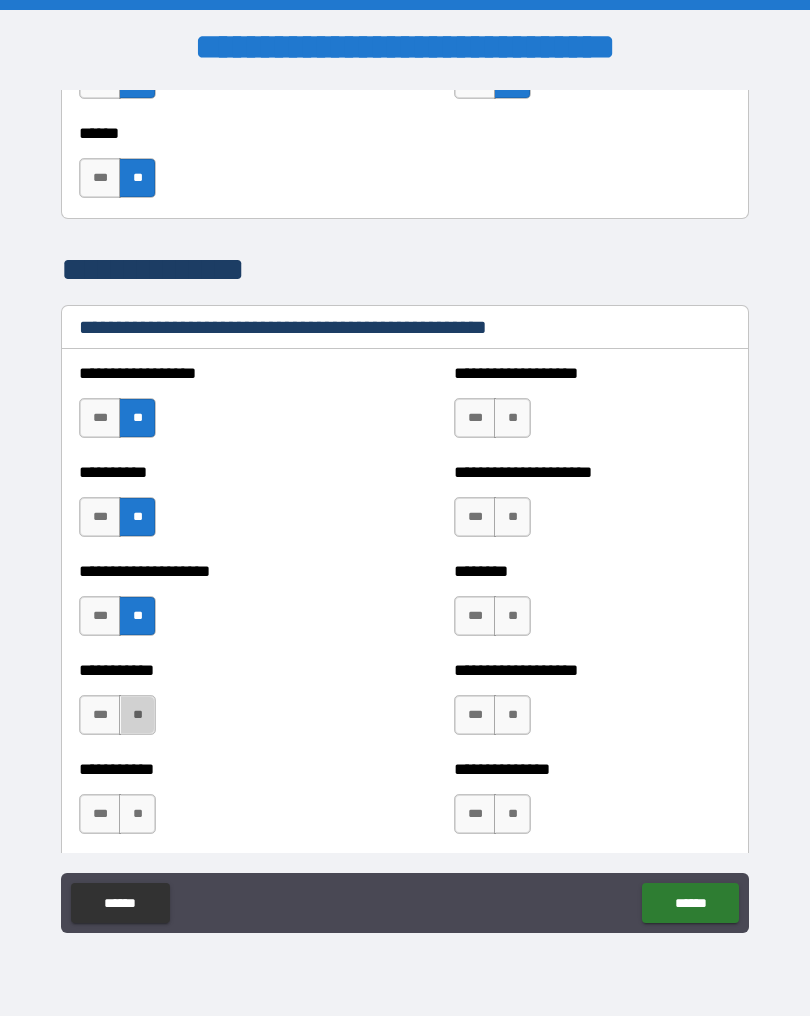 click on "**" at bounding box center [137, 715] 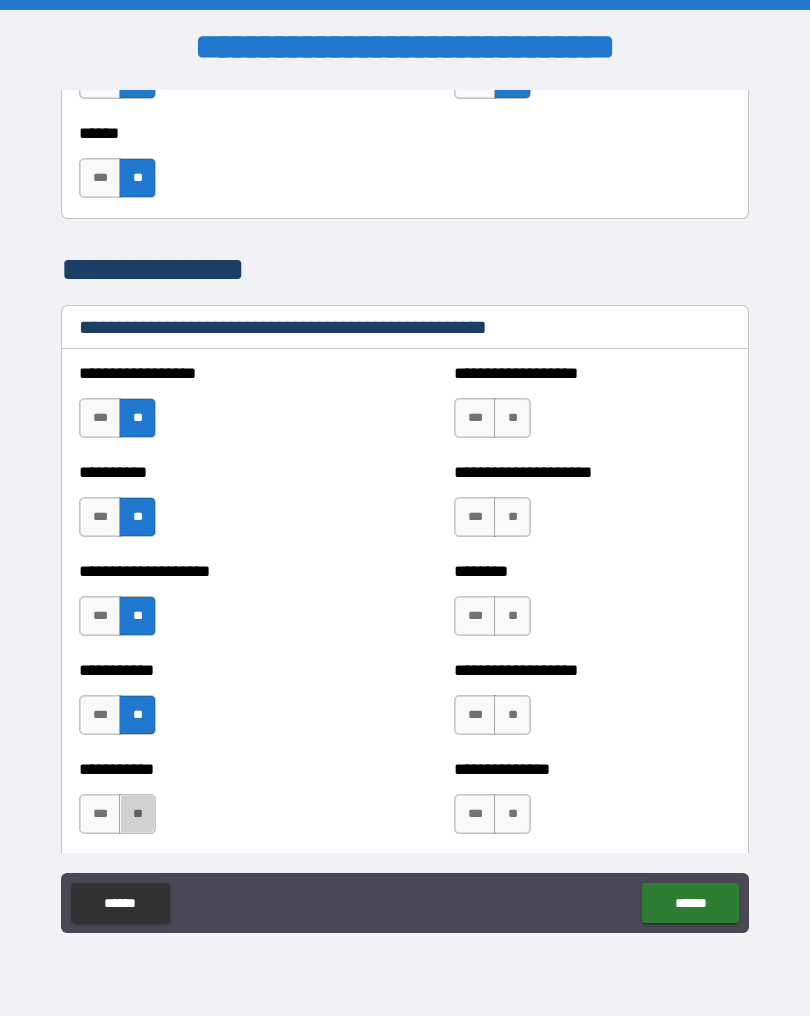 click on "**" at bounding box center [137, 814] 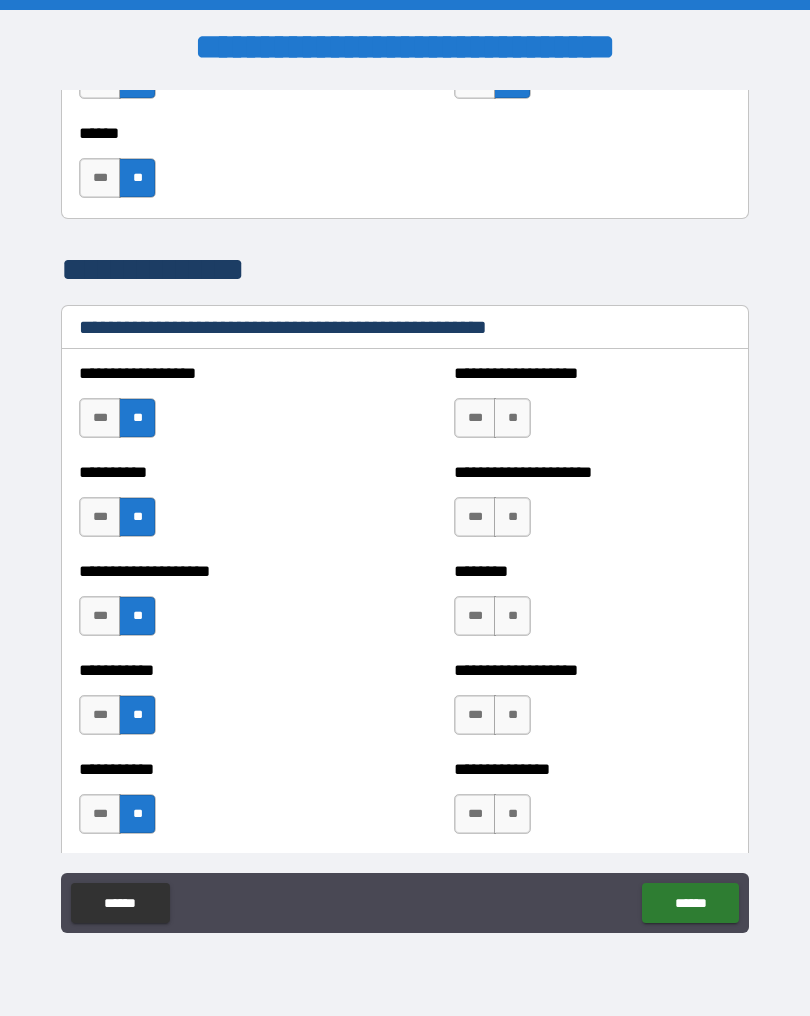 click on "**" at bounding box center (512, 418) 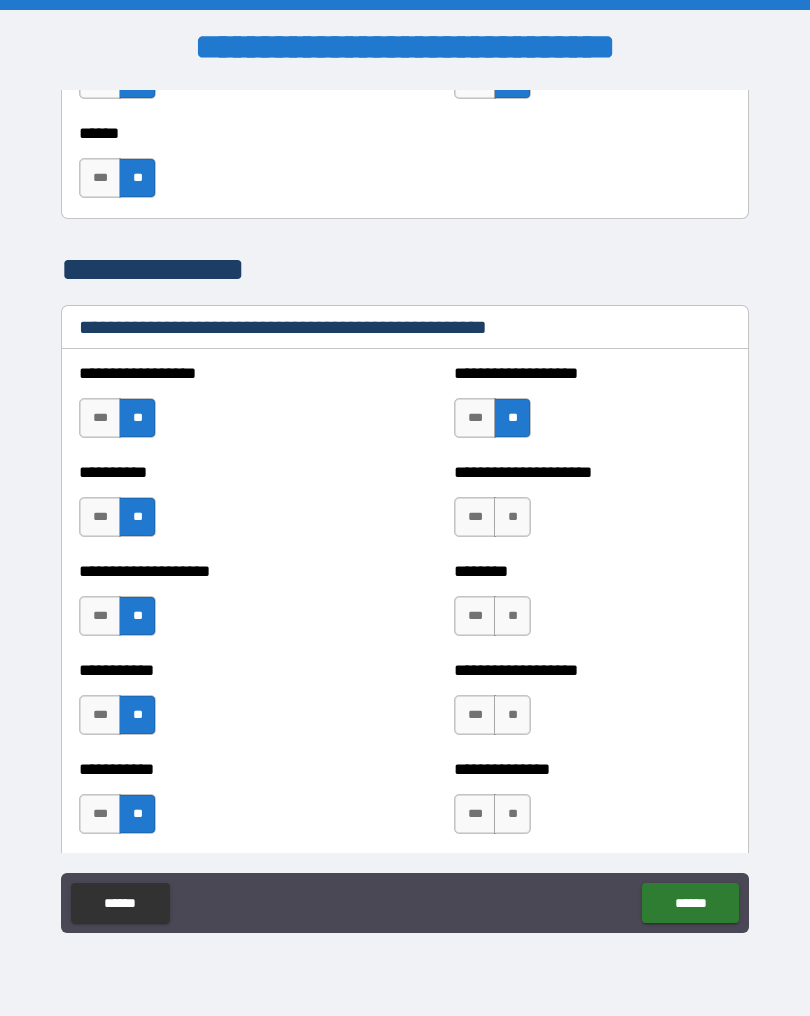 click on "**" at bounding box center [512, 517] 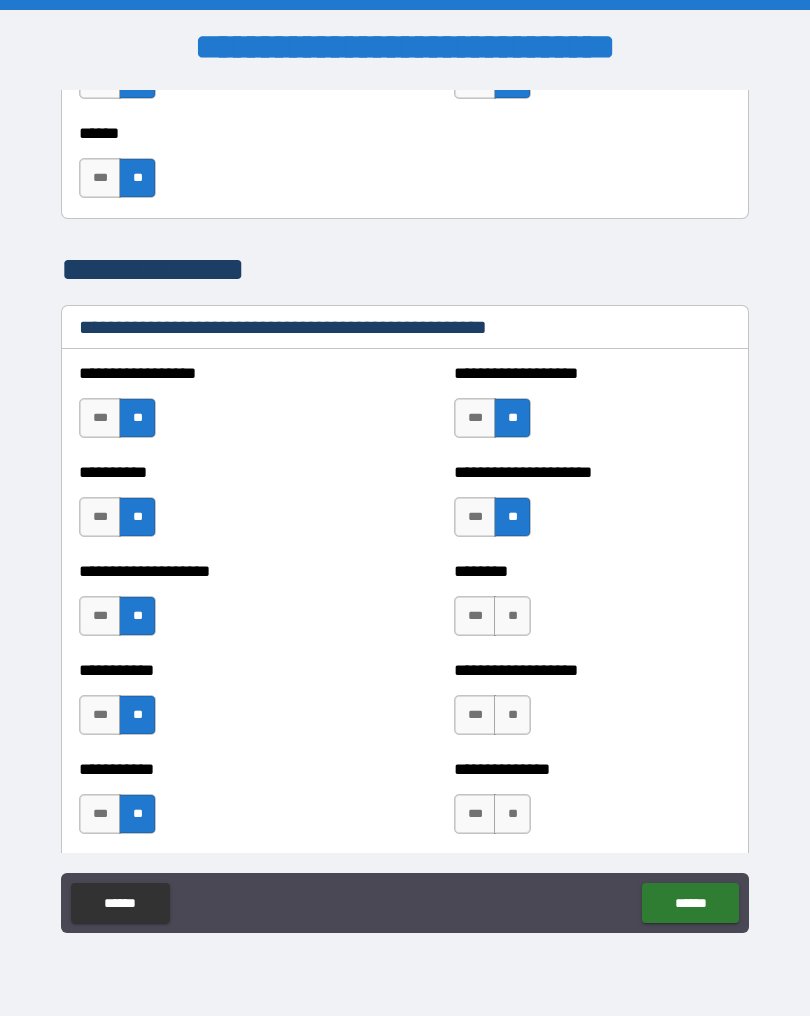 click on "**" at bounding box center [512, 616] 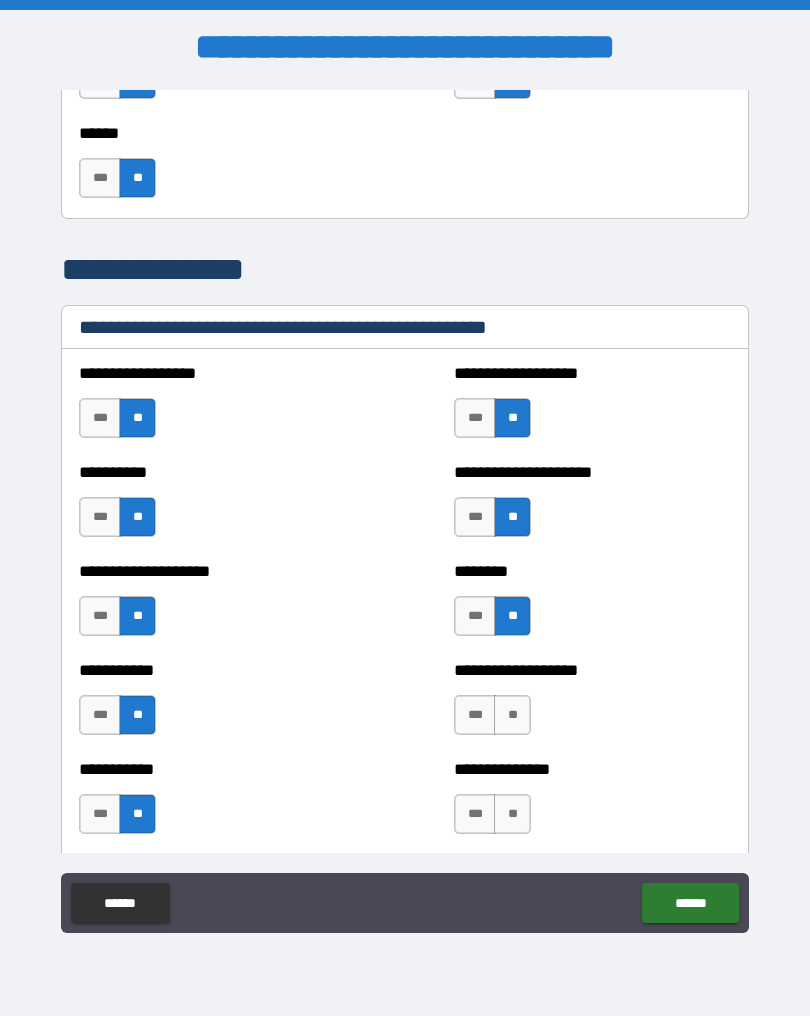 click on "**" at bounding box center (512, 715) 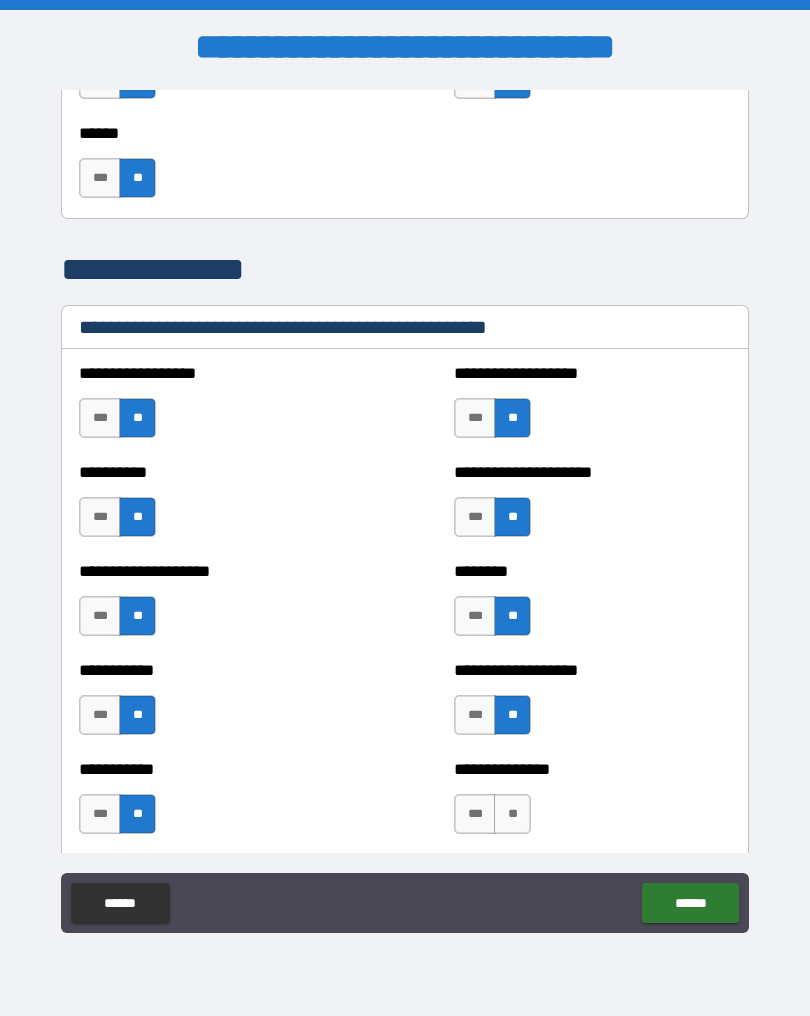 click on "**" at bounding box center [512, 814] 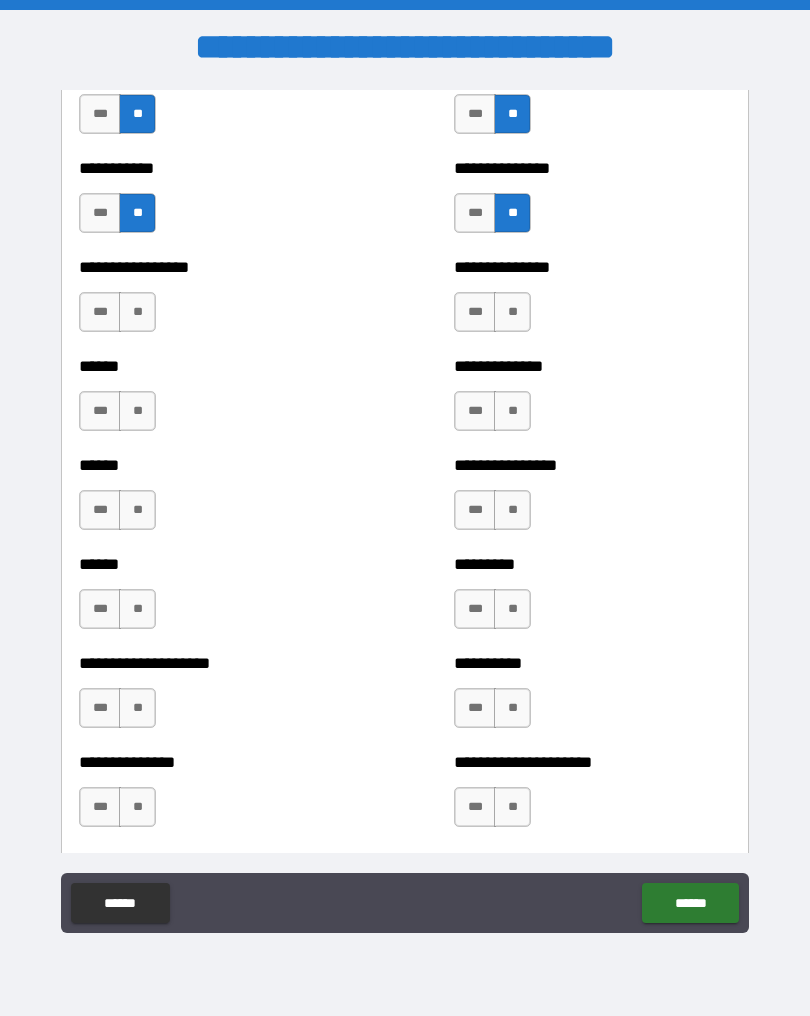 scroll, scrollTop: 3257, scrollLeft: 0, axis: vertical 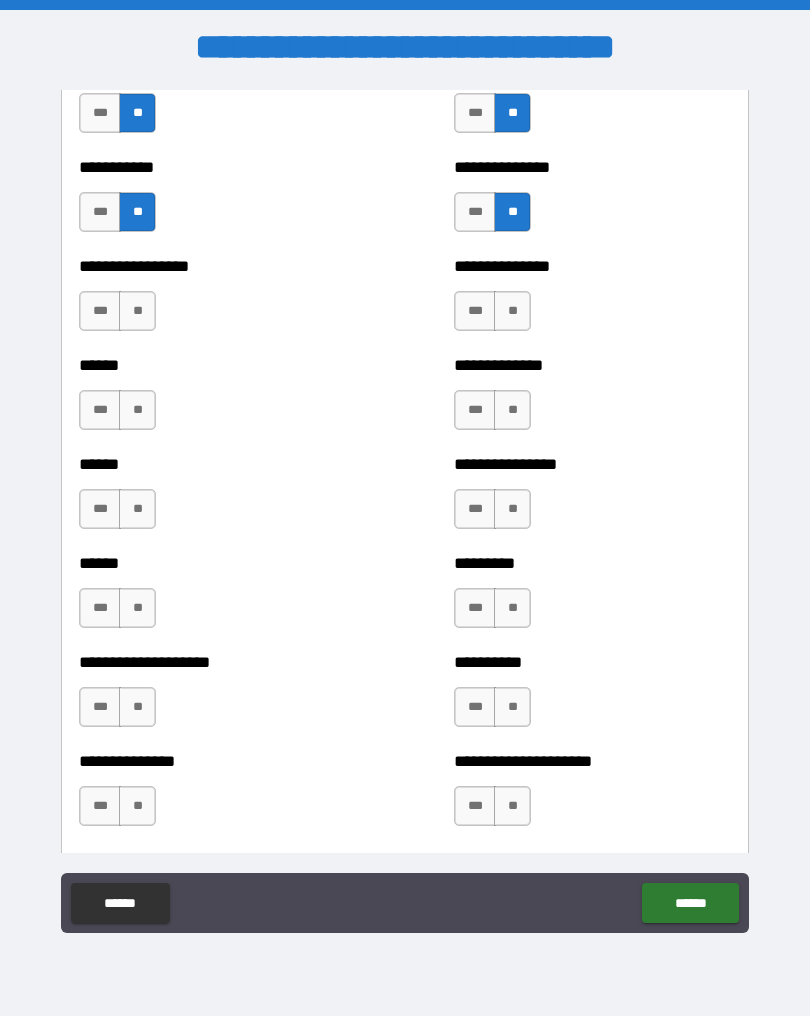 click on "**" at bounding box center (137, 311) 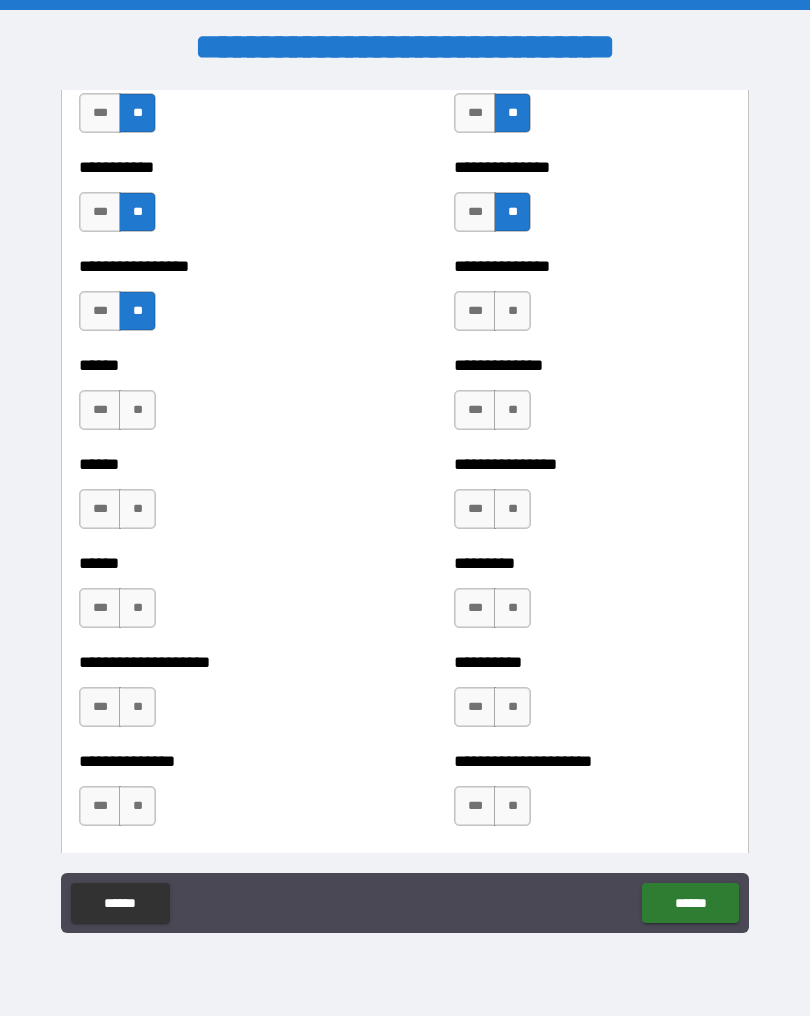 click on "**" at bounding box center (137, 410) 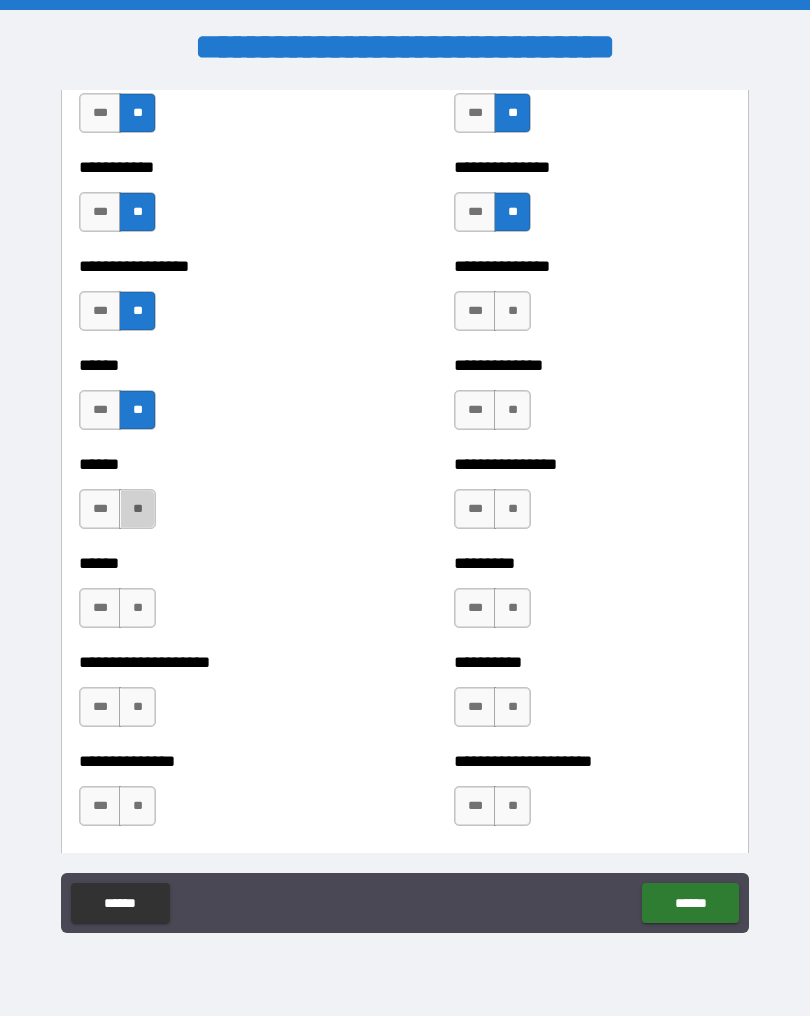 click on "**" at bounding box center [137, 509] 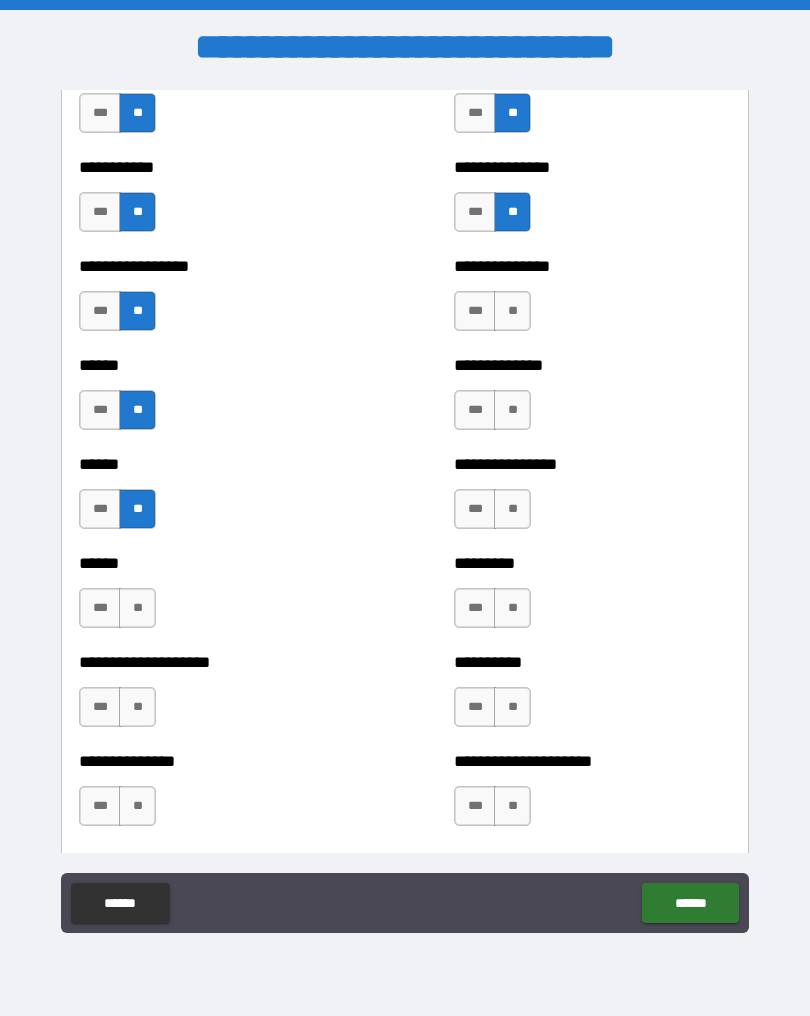 click on "**" at bounding box center [137, 608] 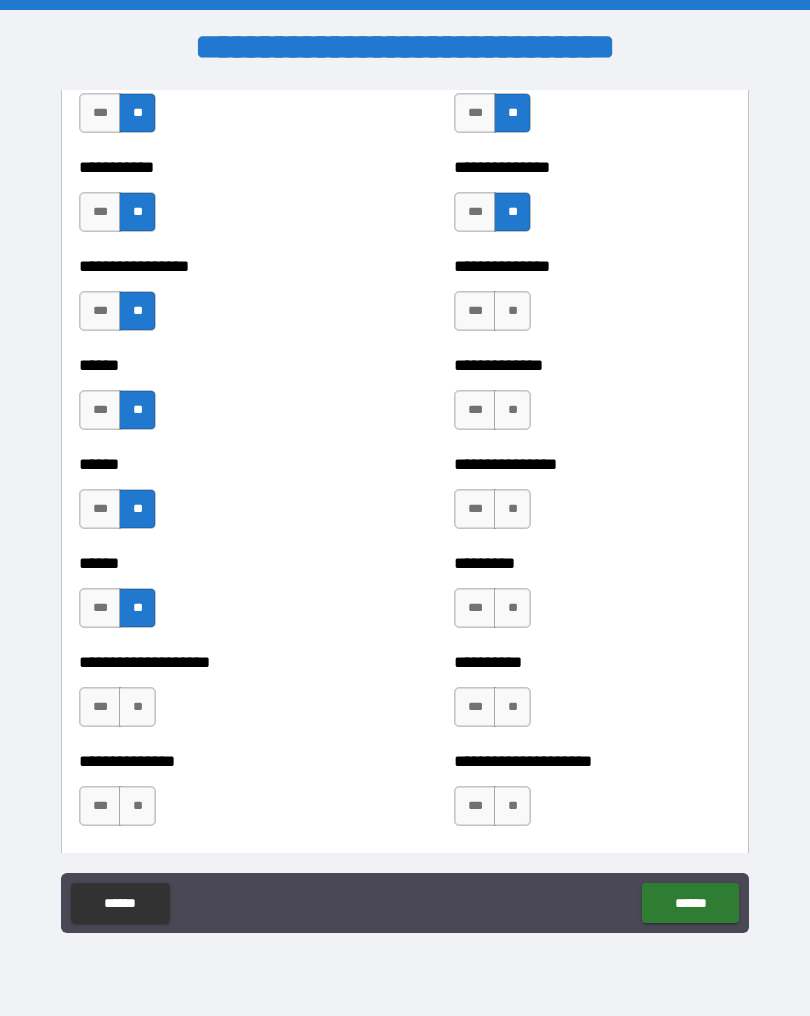 click on "**" at bounding box center (137, 707) 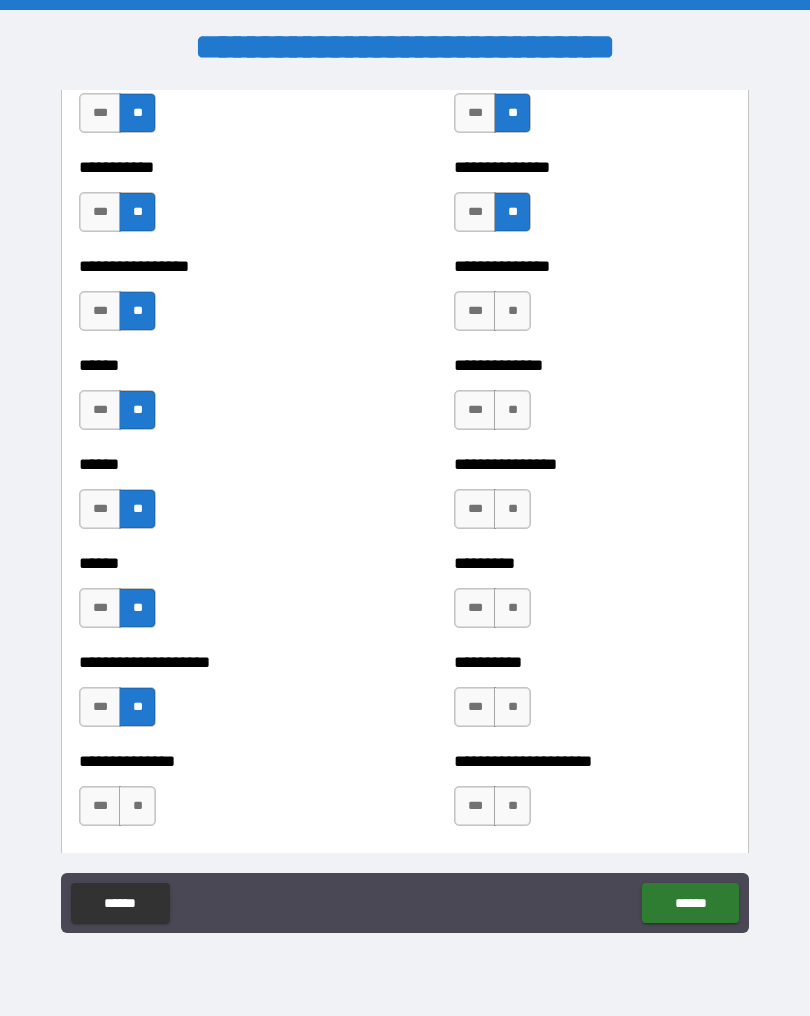 click on "**" at bounding box center (512, 311) 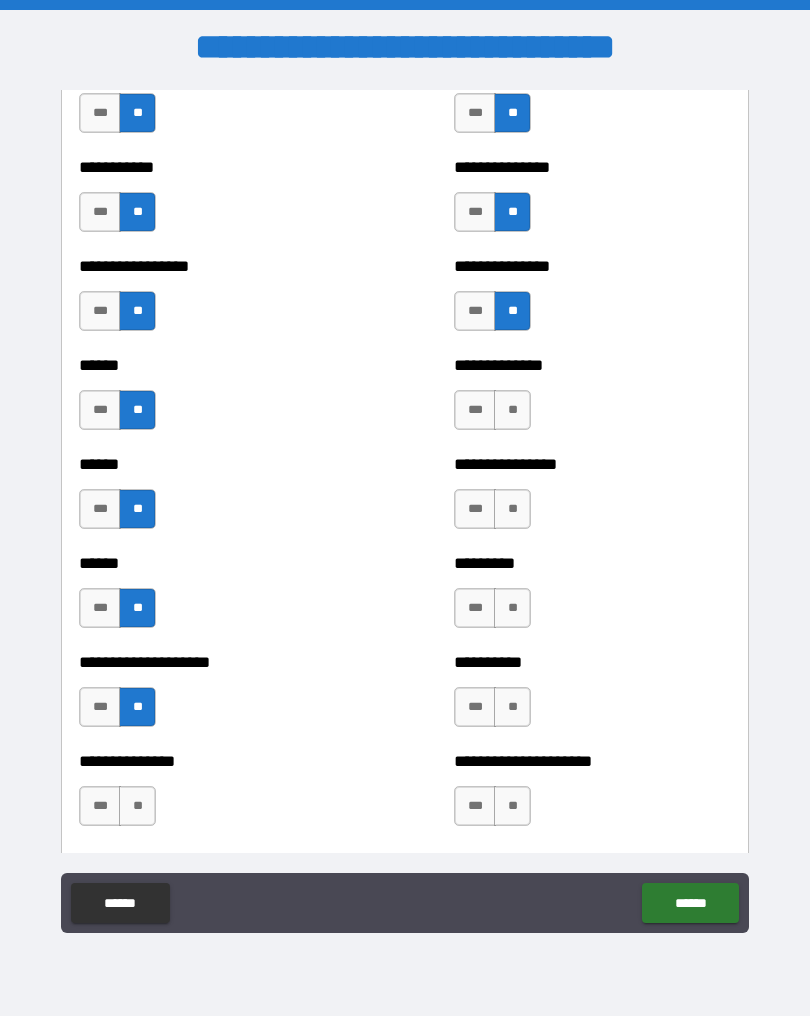 click on "**" at bounding box center (512, 410) 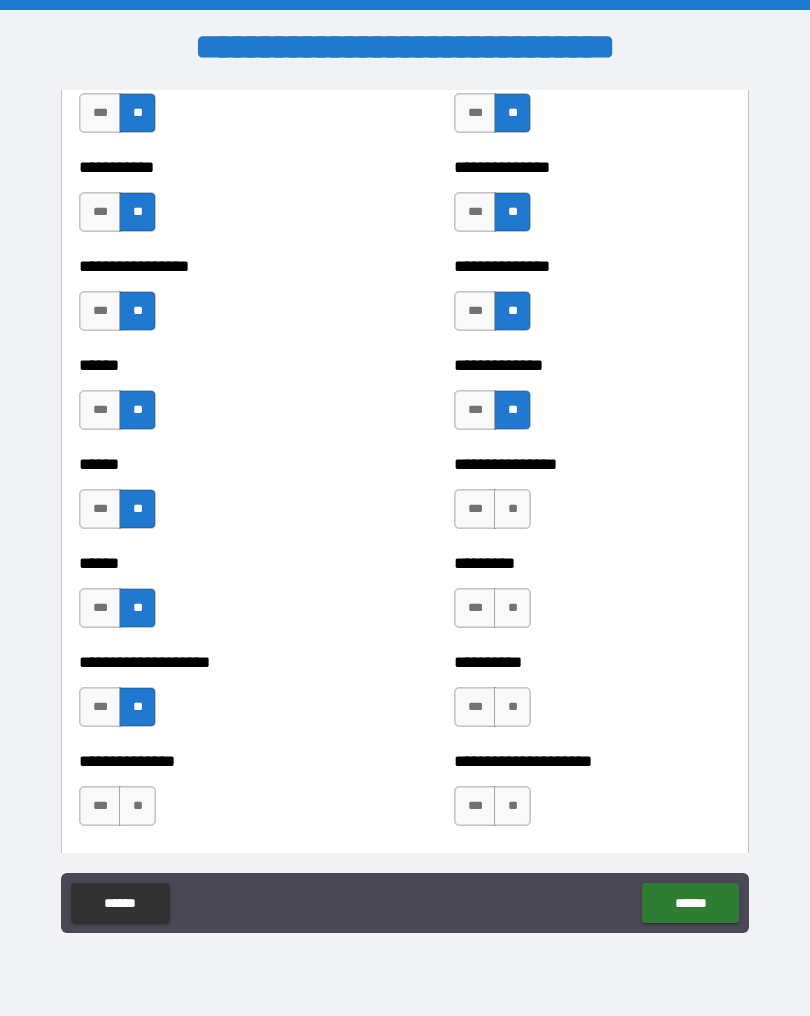 click on "**" at bounding box center [512, 509] 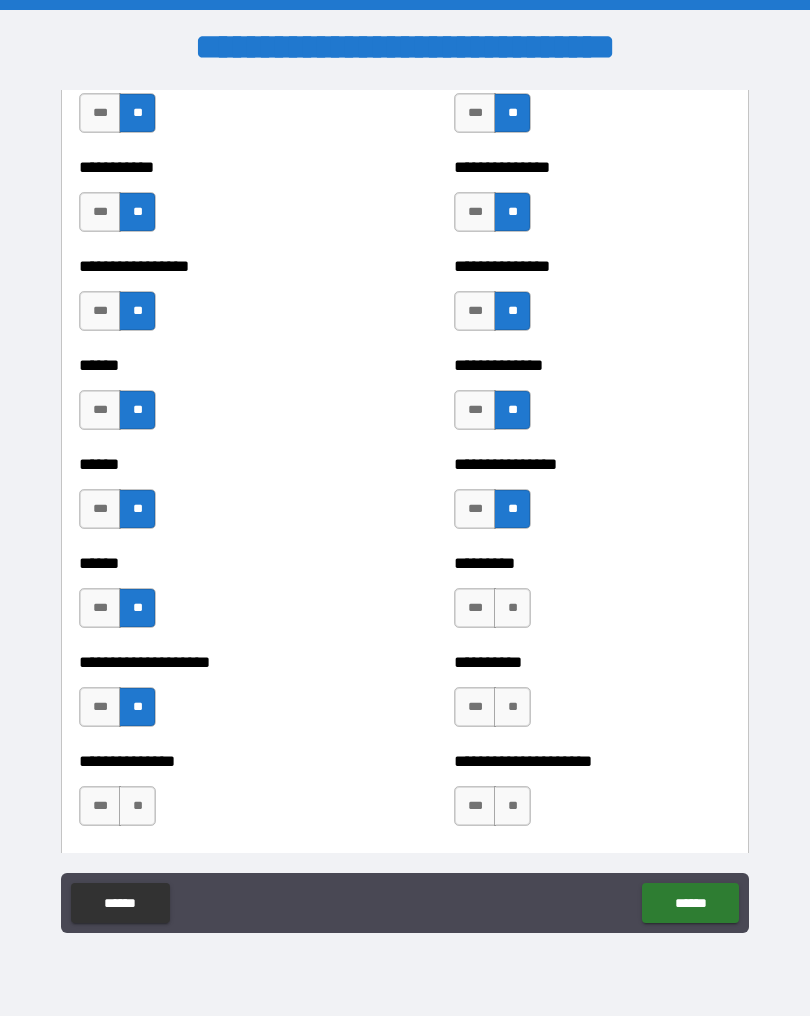 click on "**" at bounding box center [512, 608] 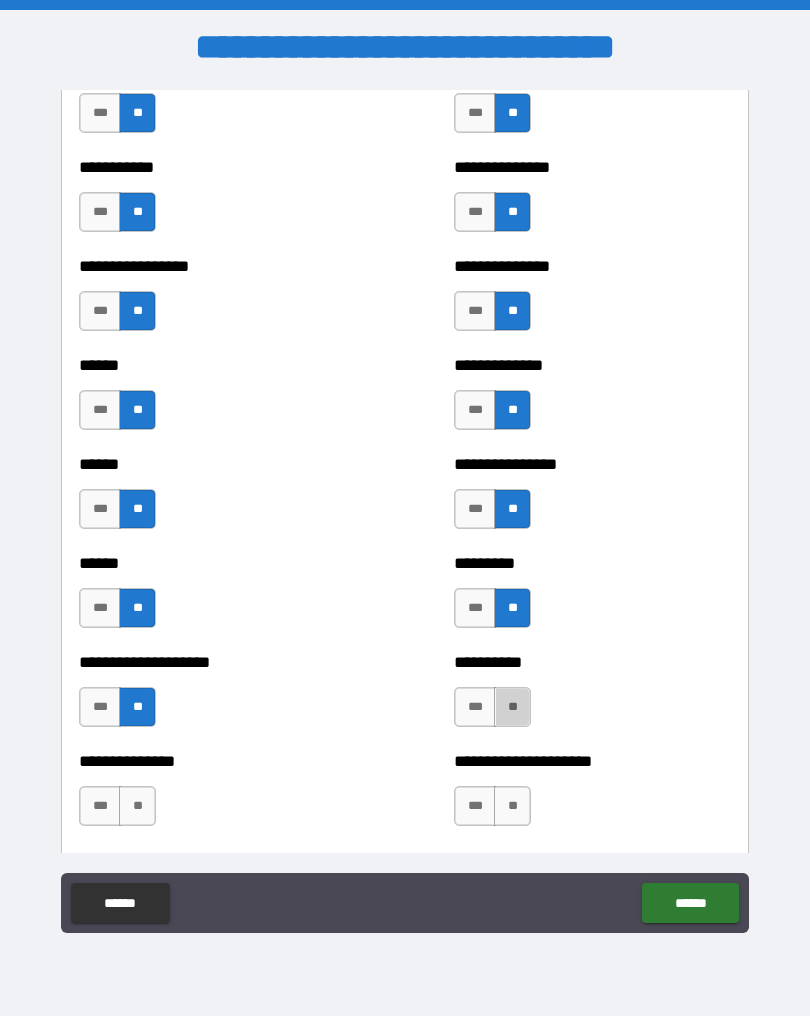 click on "**" at bounding box center (512, 707) 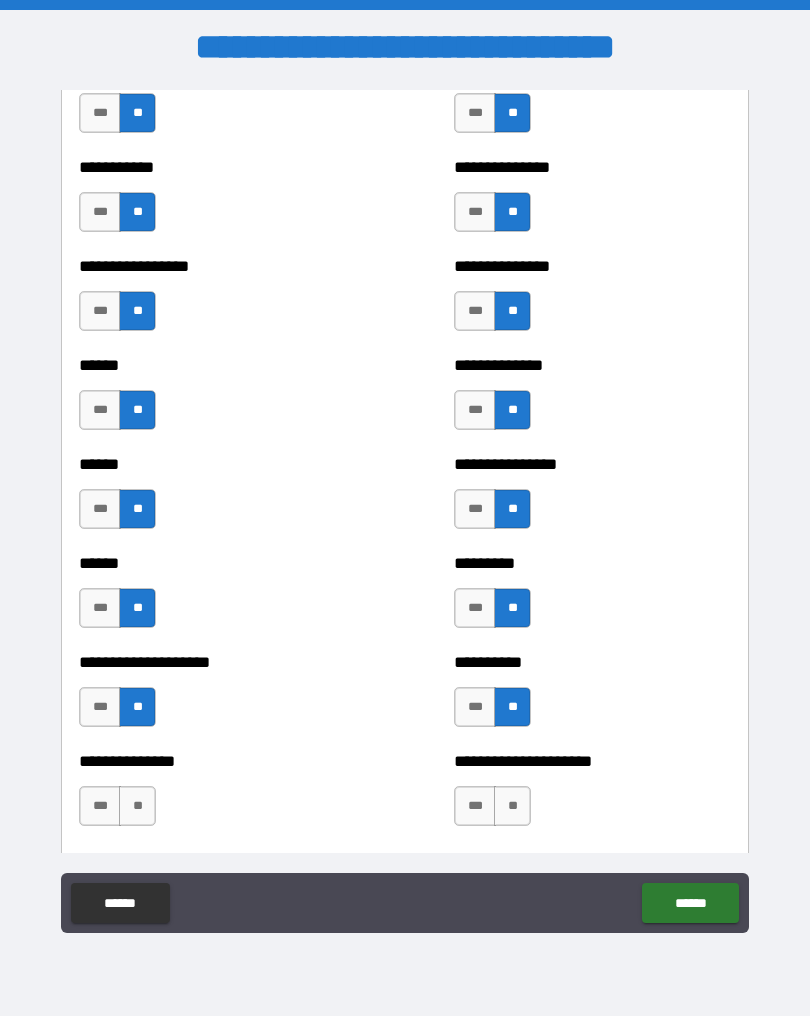 click on "**" at bounding box center [512, 806] 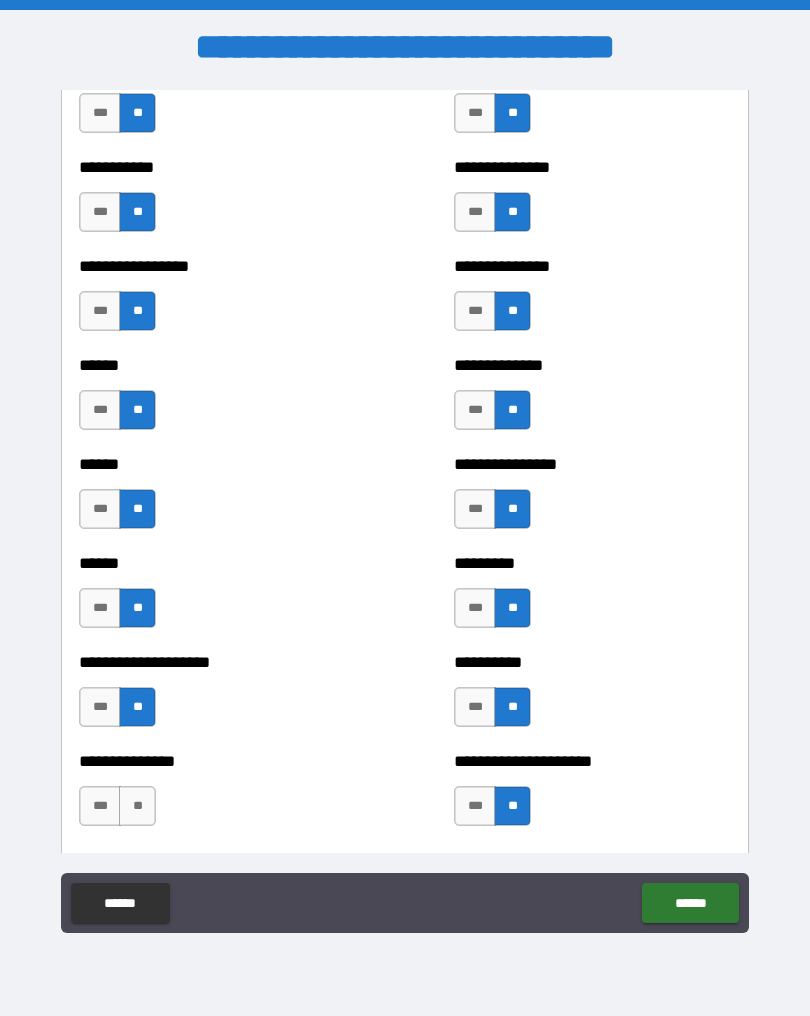 click on "**" at bounding box center (137, 806) 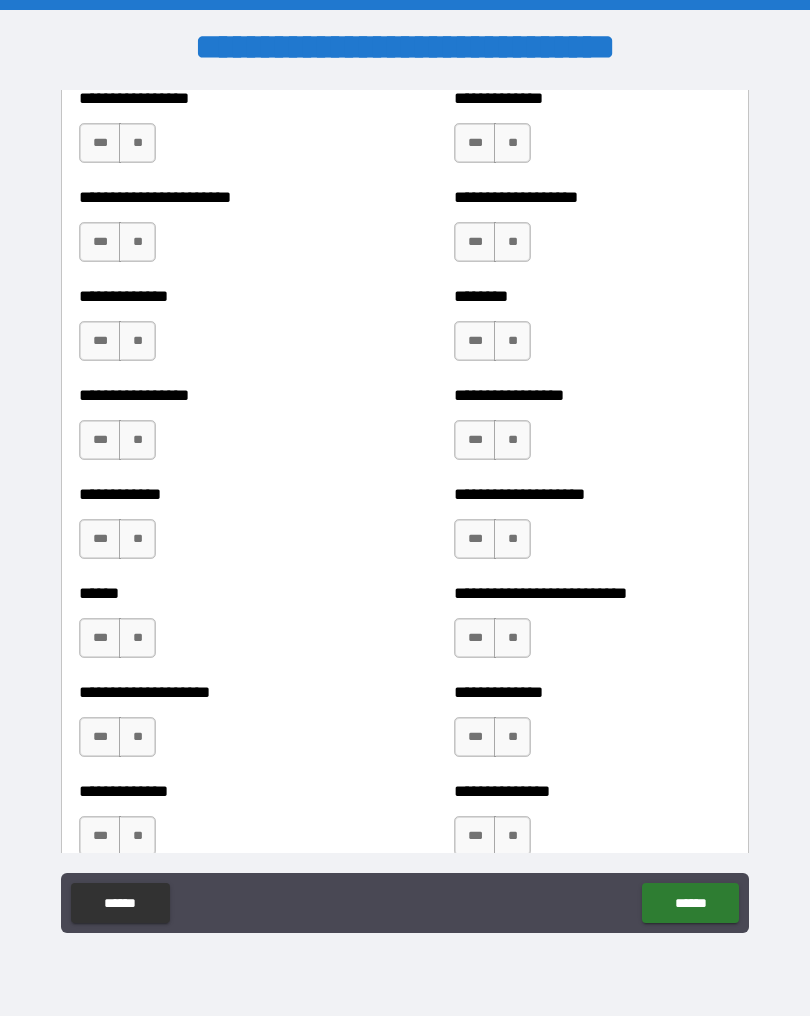 scroll, scrollTop: 4020, scrollLeft: 0, axis: vertical 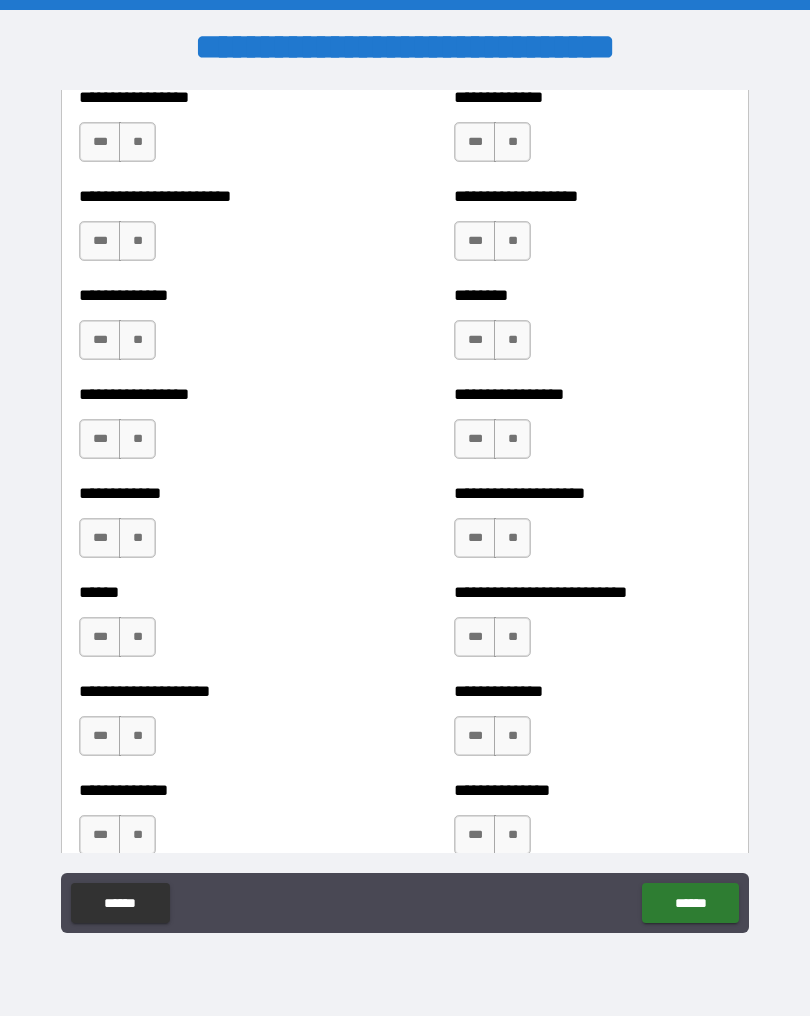 click on "**" at bounding box center (137, 142) 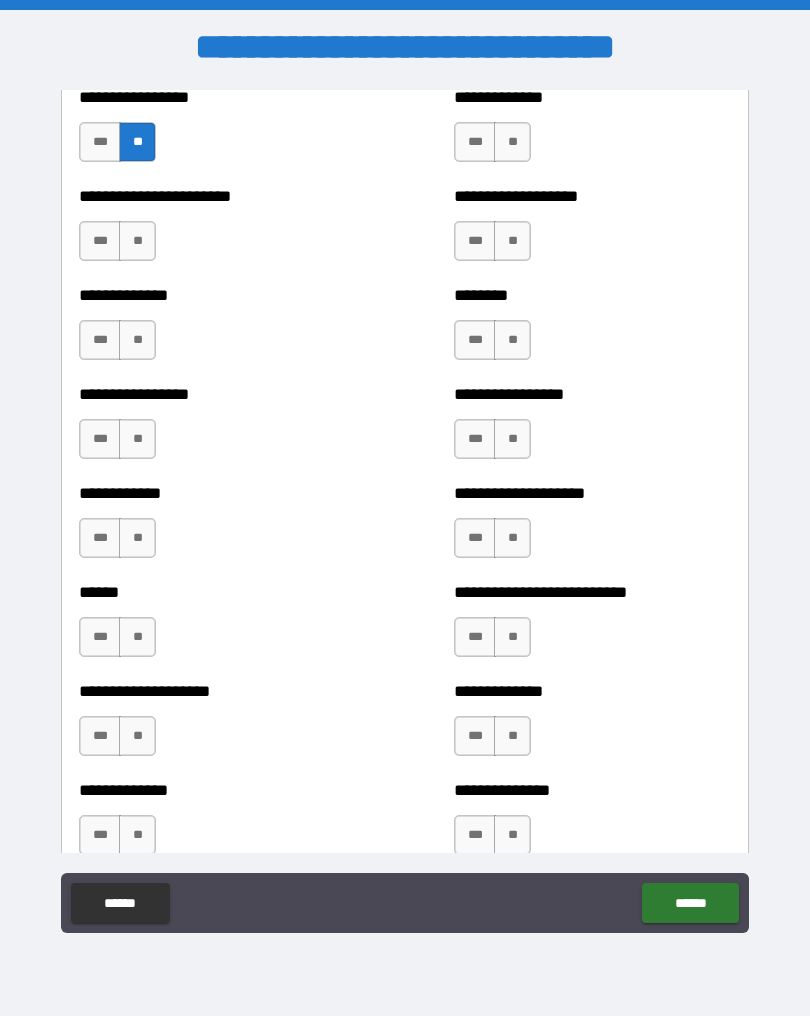 click on "**" at bounding box center (137, 241) 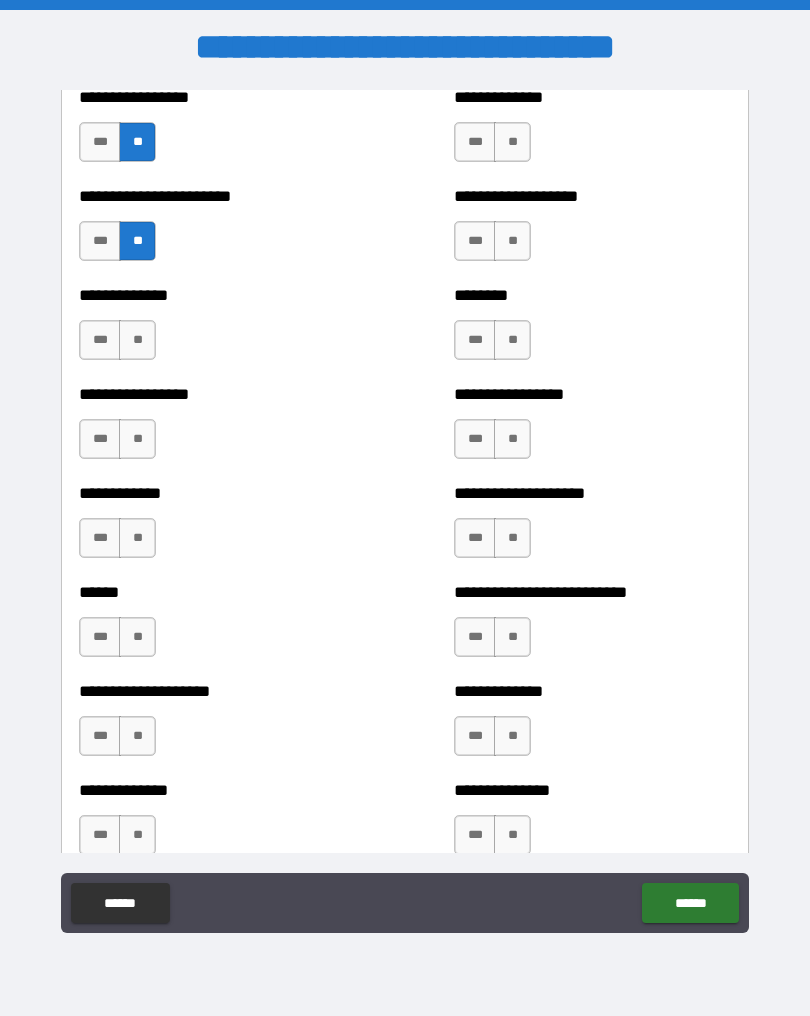 click on "**" at bounding box center [137, 340] 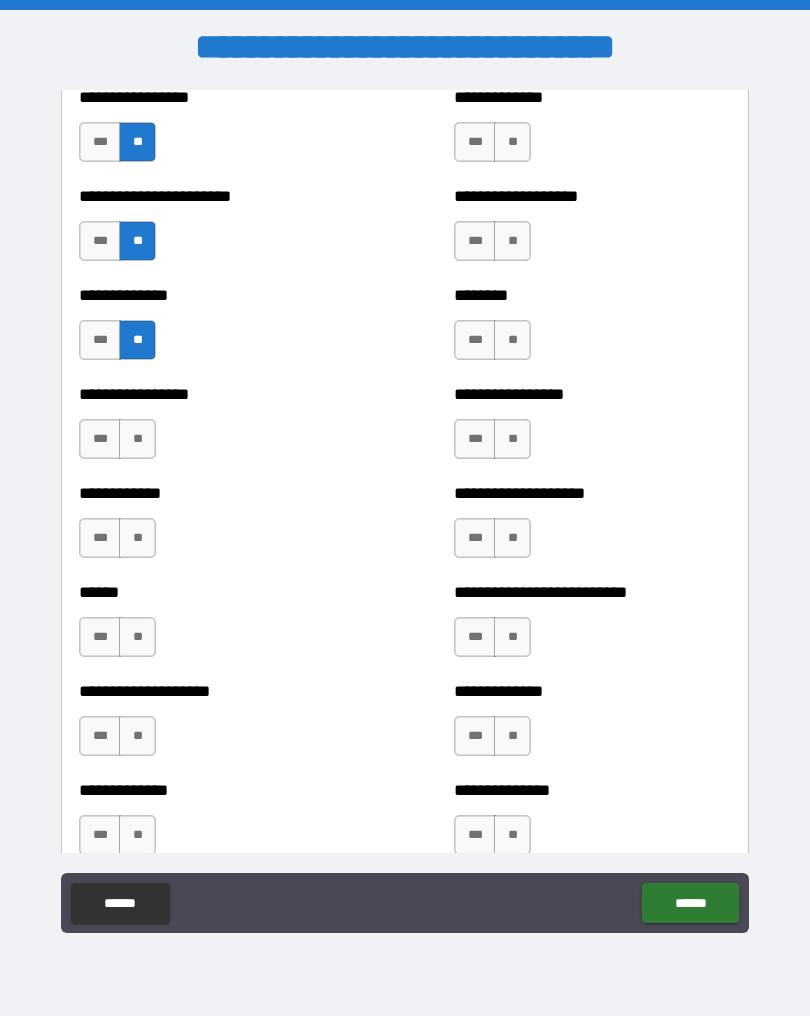 click on "**" at bounding box center [137, 439] 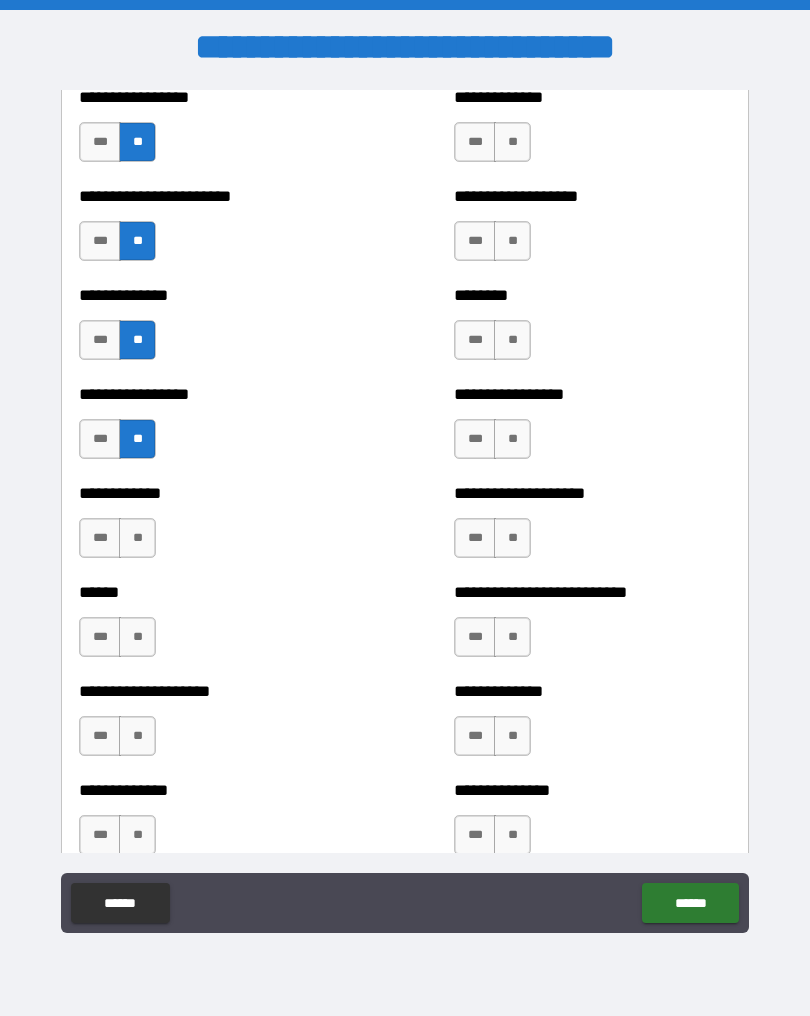 click on "**" at bounding box center [137, 538] 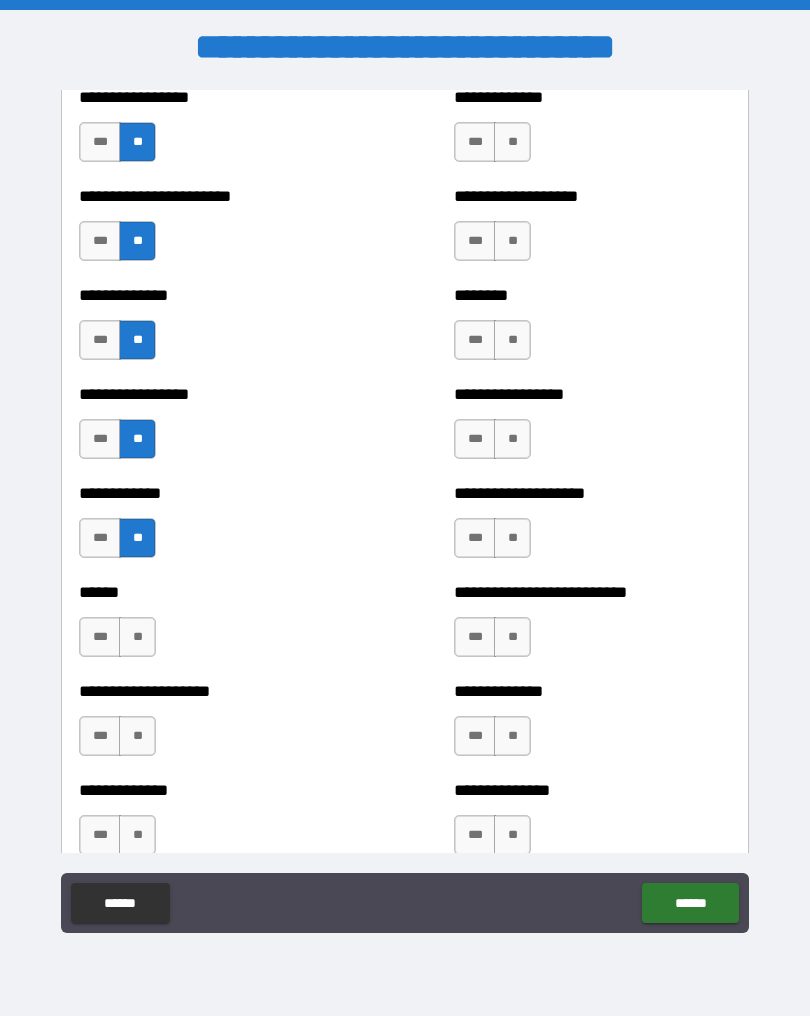 click on "**" at bounding box center [137, 637] 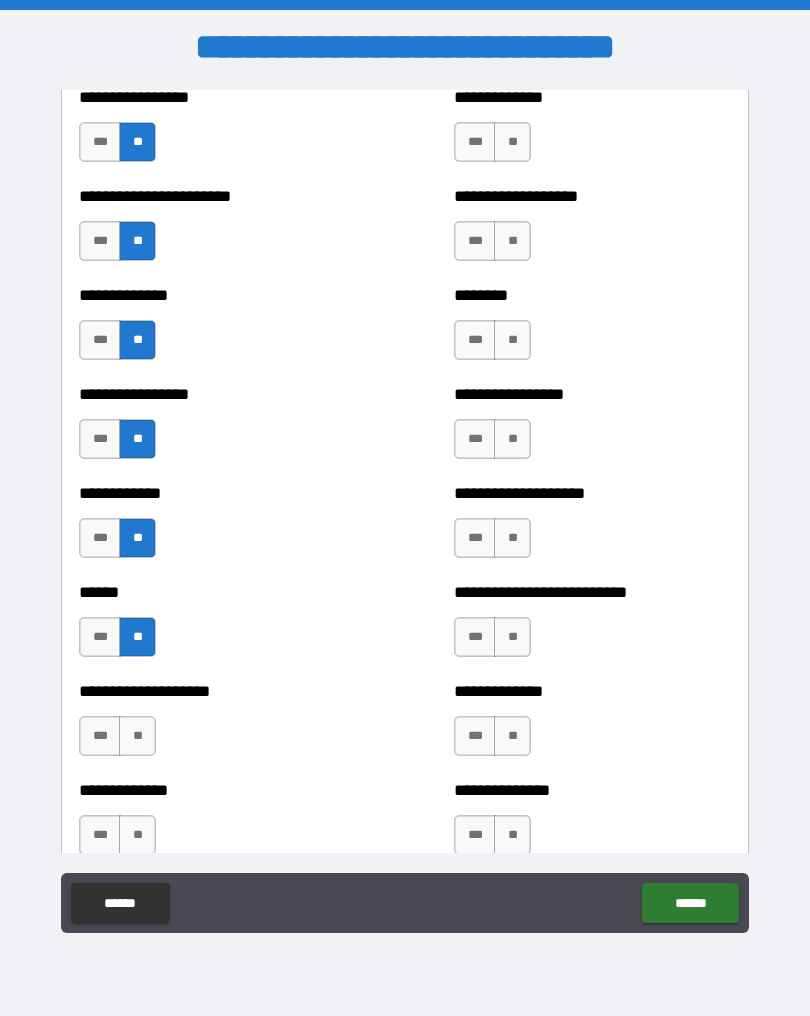 click on "**" at bounding box center (137, 736) 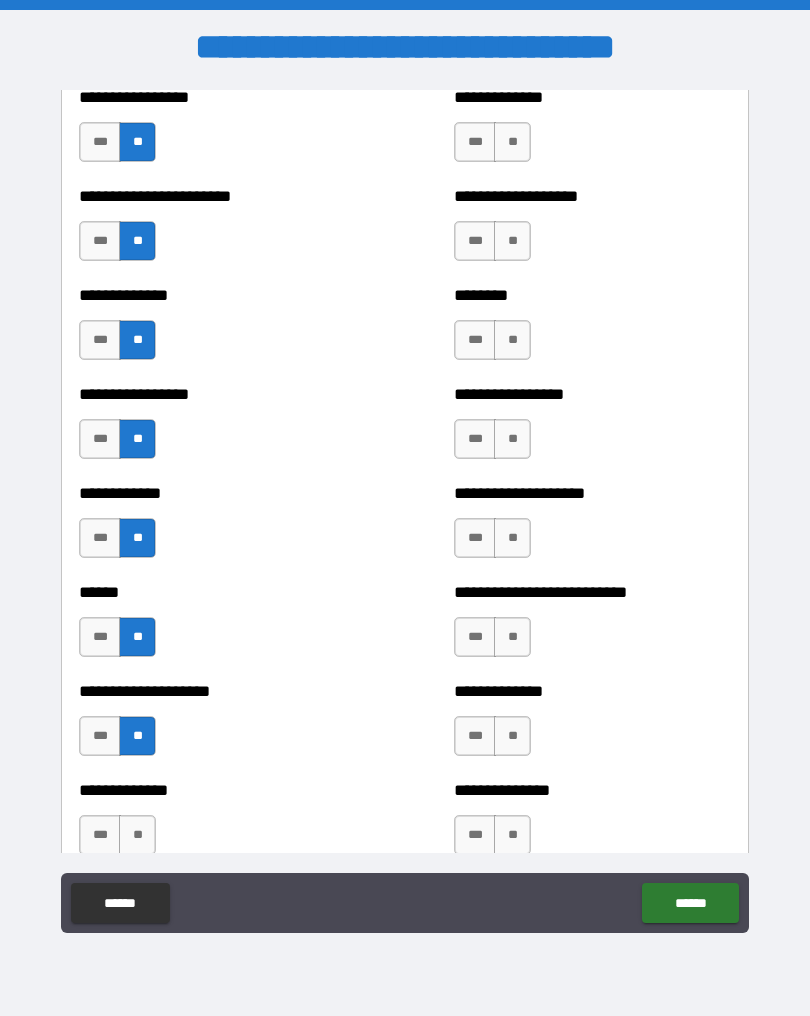 click on "**" at bounding box center (512, 142) 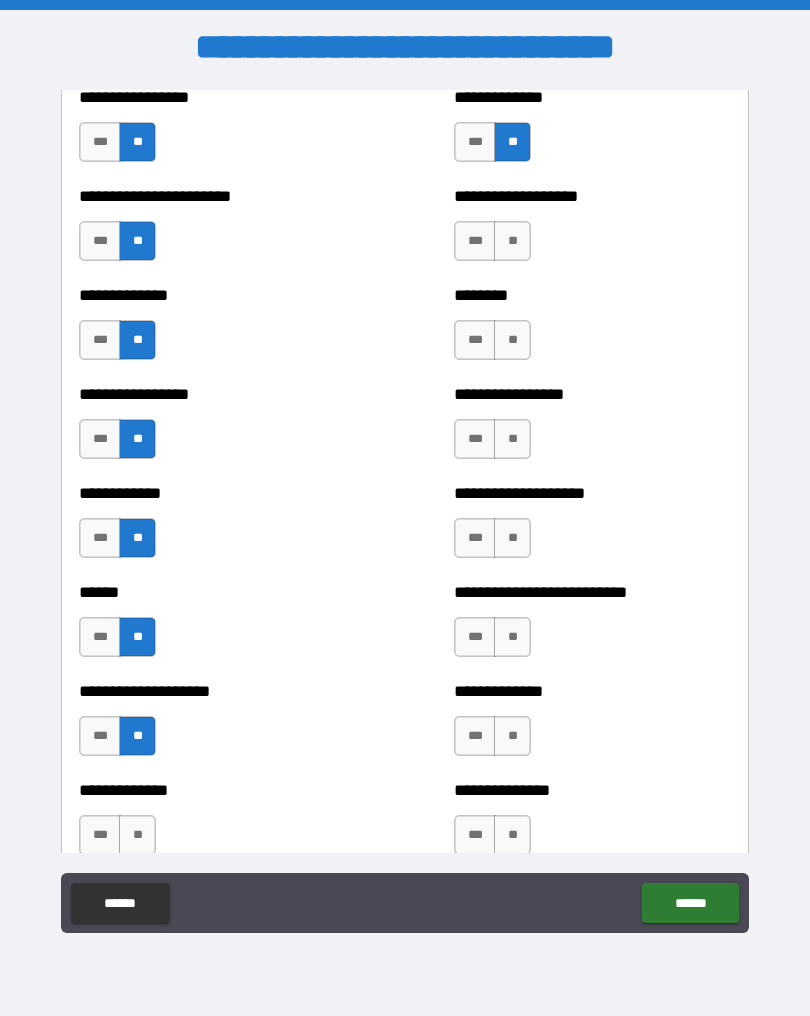 click on "**" at bounding box center (512, 241) 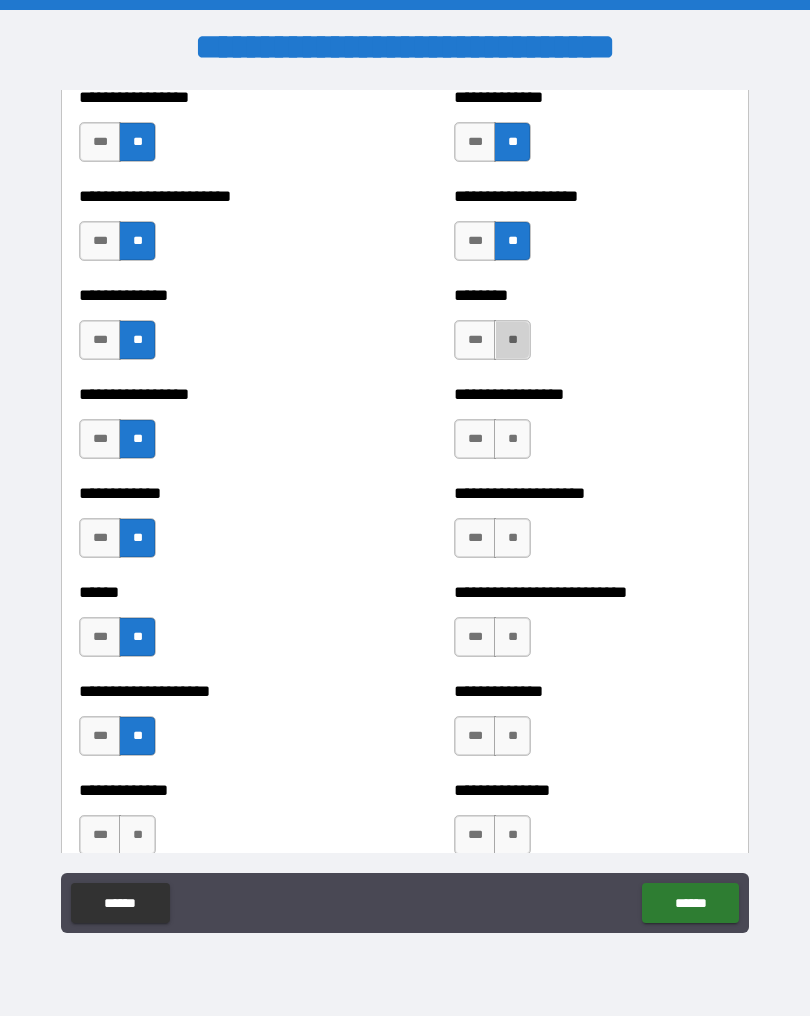 click on "**" at bounding box center (512, 340) 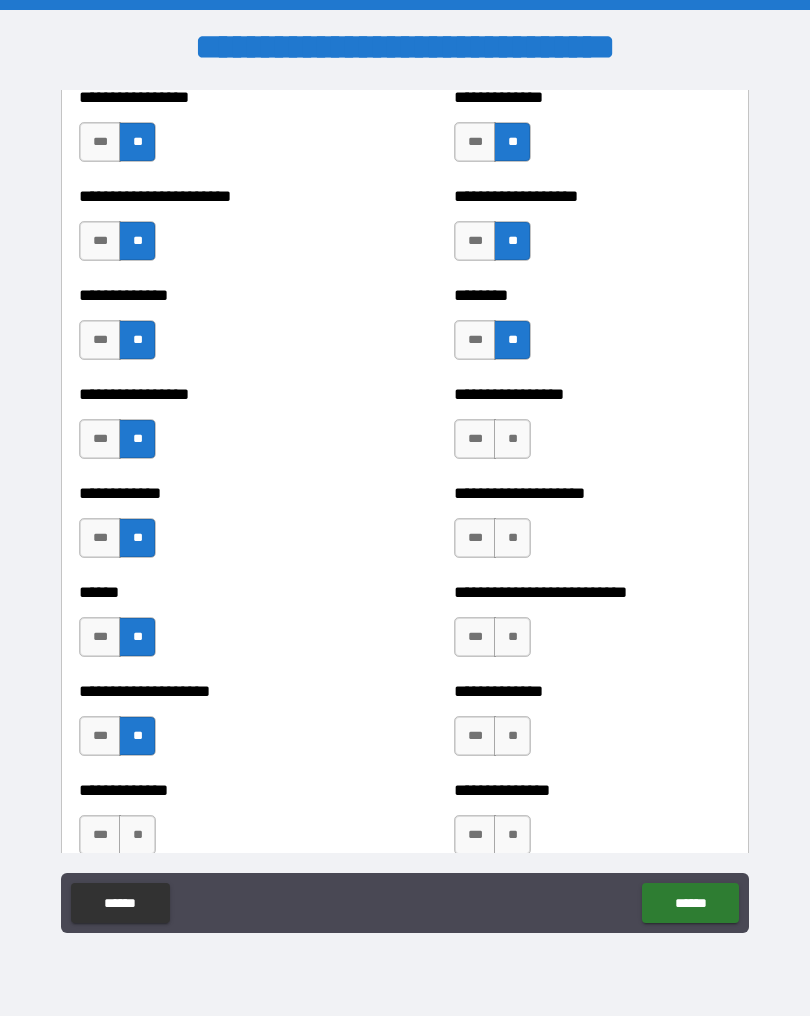click on "**" at bounding box center (512, 439) 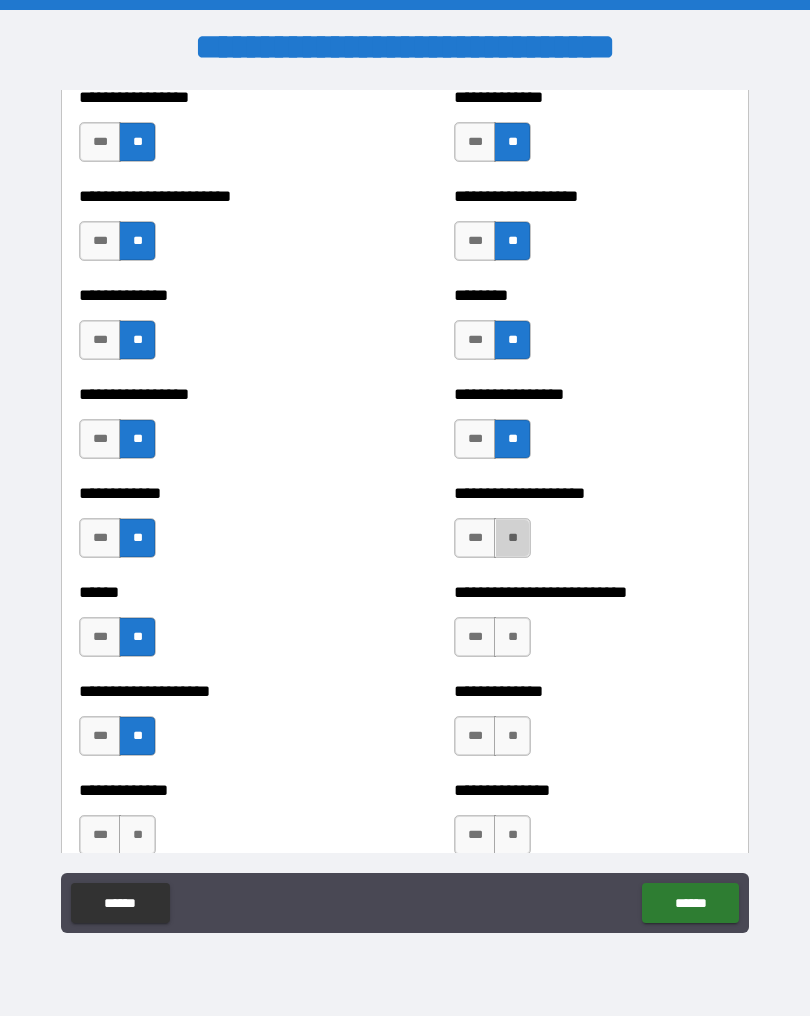 click on "**" at bounding box center (512, 538) 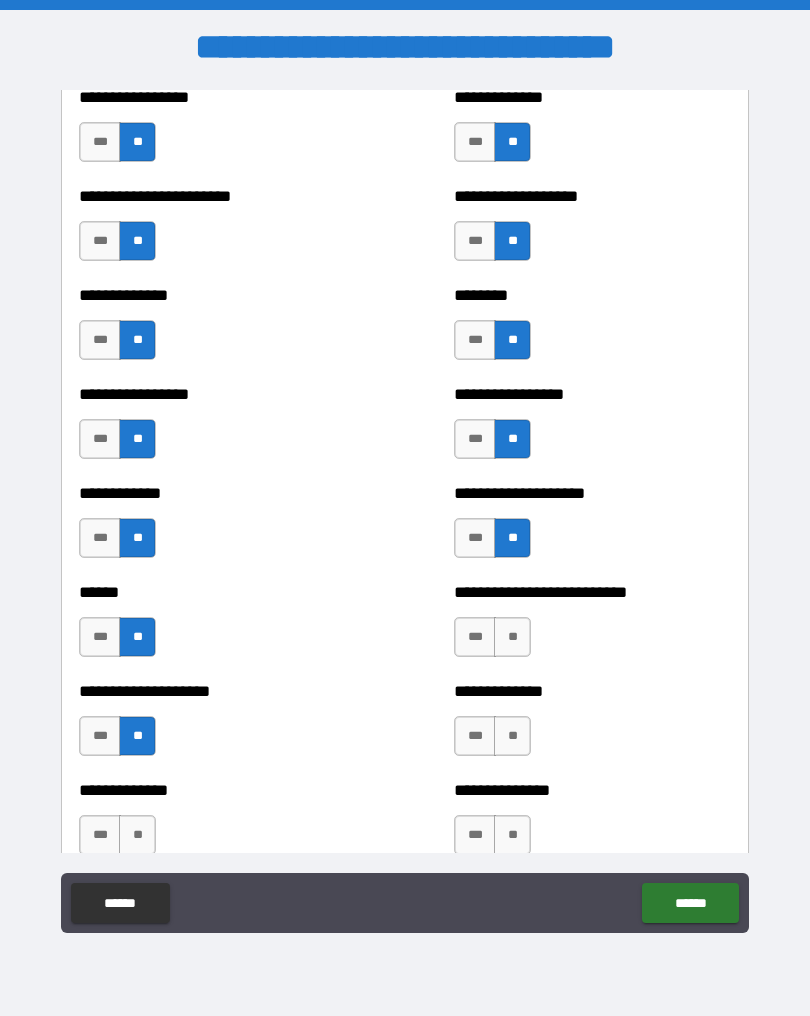 click on "**" at bounding box center [512, 637] 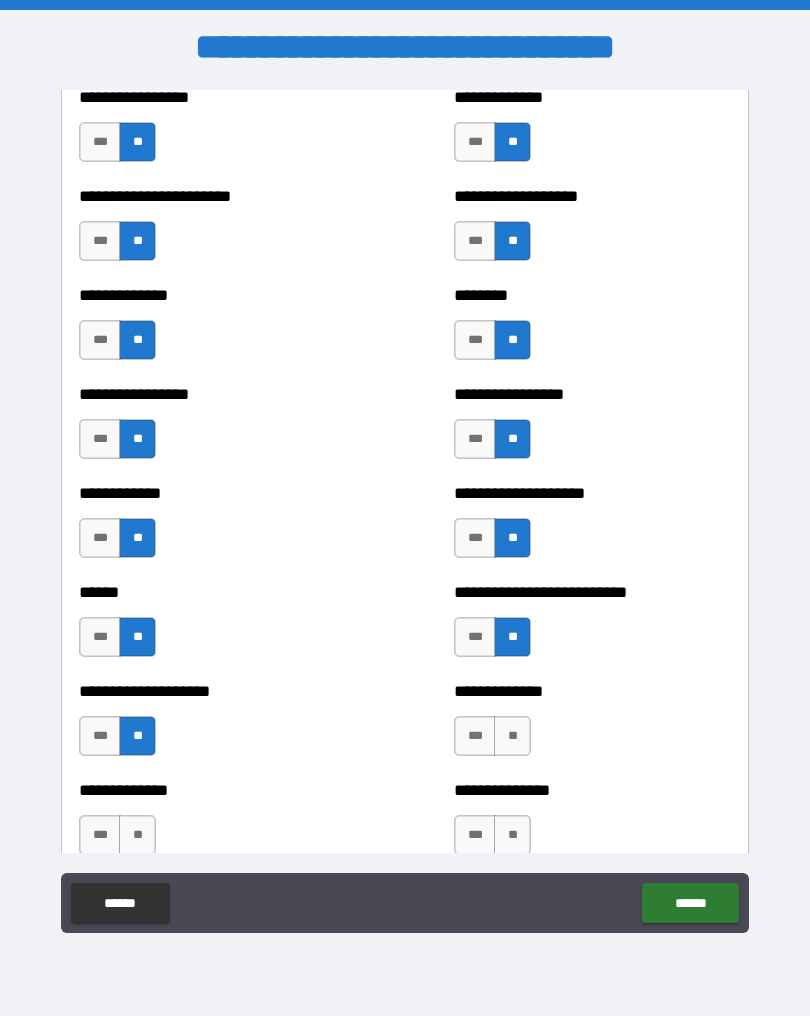 click on "**" at bounding box center [512, 736] 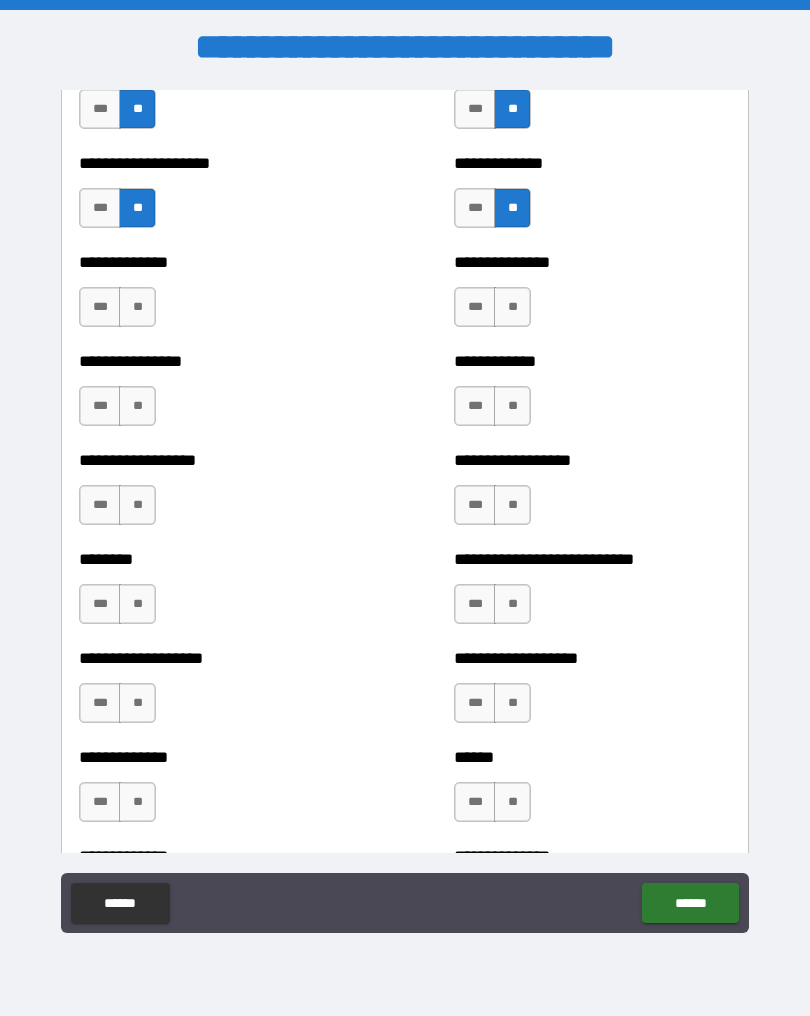 scroll, scrollTop: 4550, scrollLeft: 0, axis: vertical 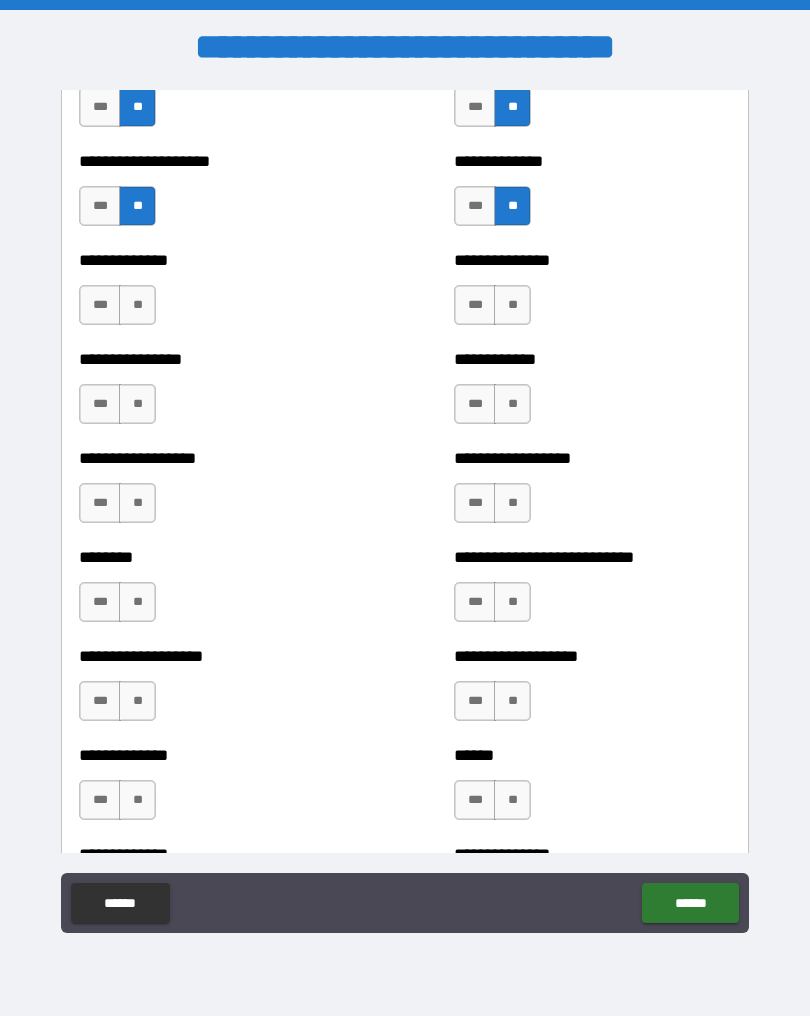 click on "**" at bounding box center (137, 305) 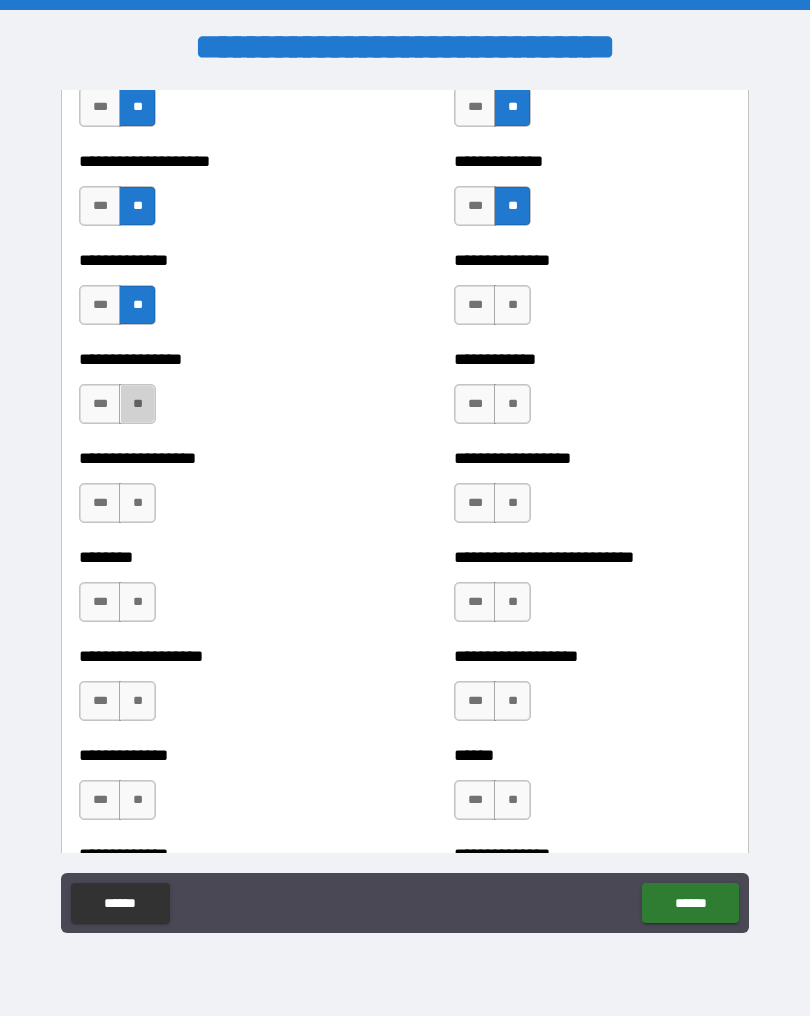click on "**" at bounding box center (137, 404) 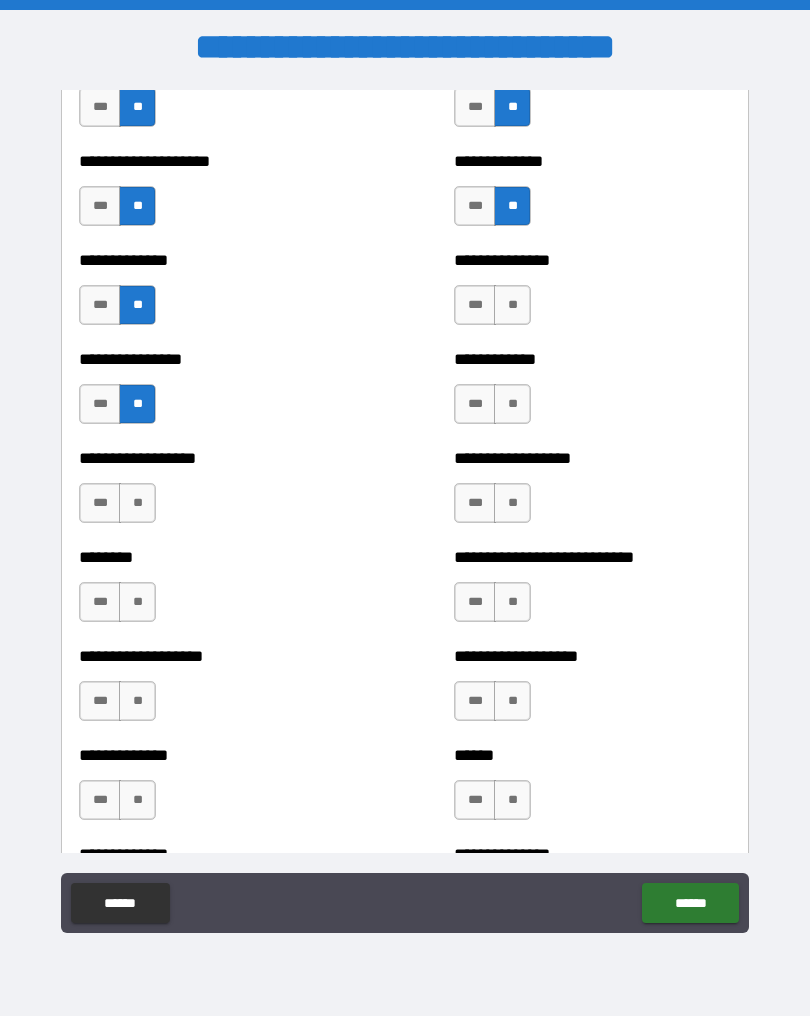 click on "**" at bounding box center [137, 503] 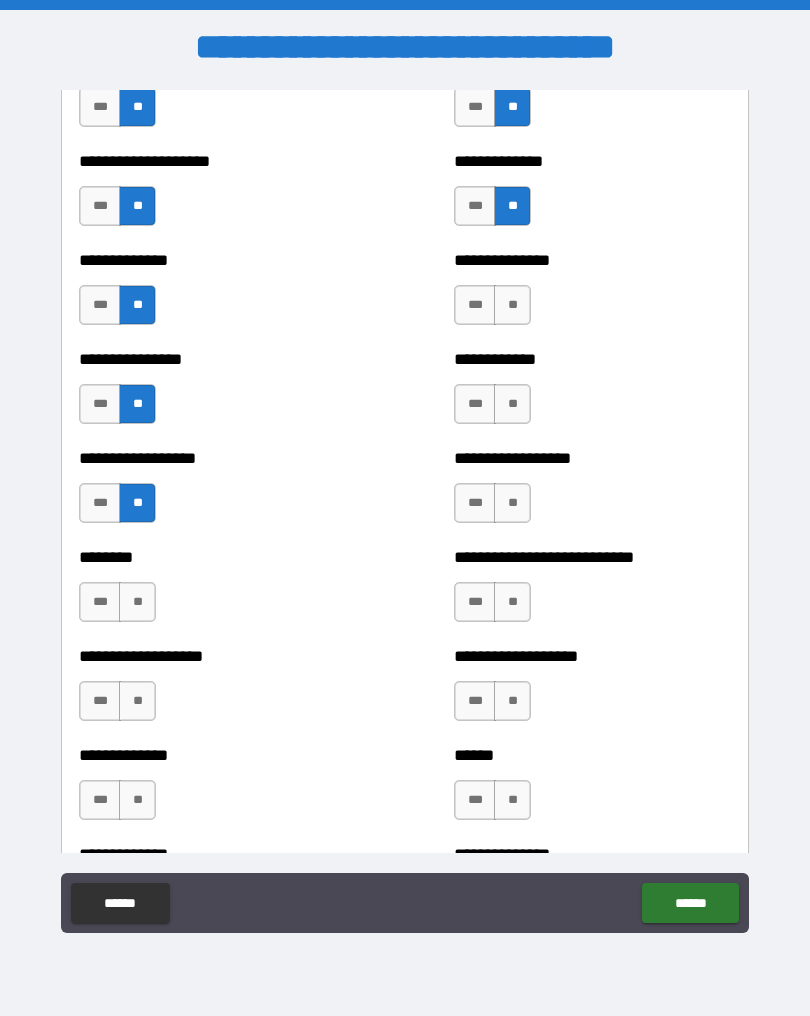 click on "**" at bounding box center (137, 602) 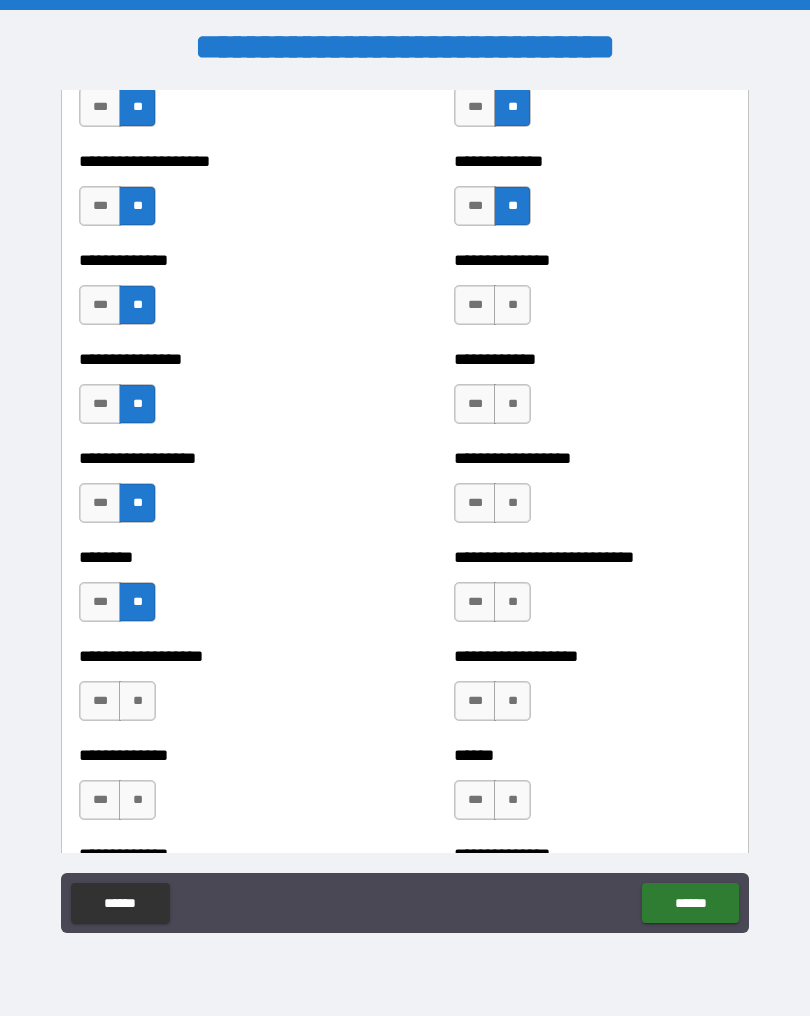 click on "**" at bounding box center [137, 701] 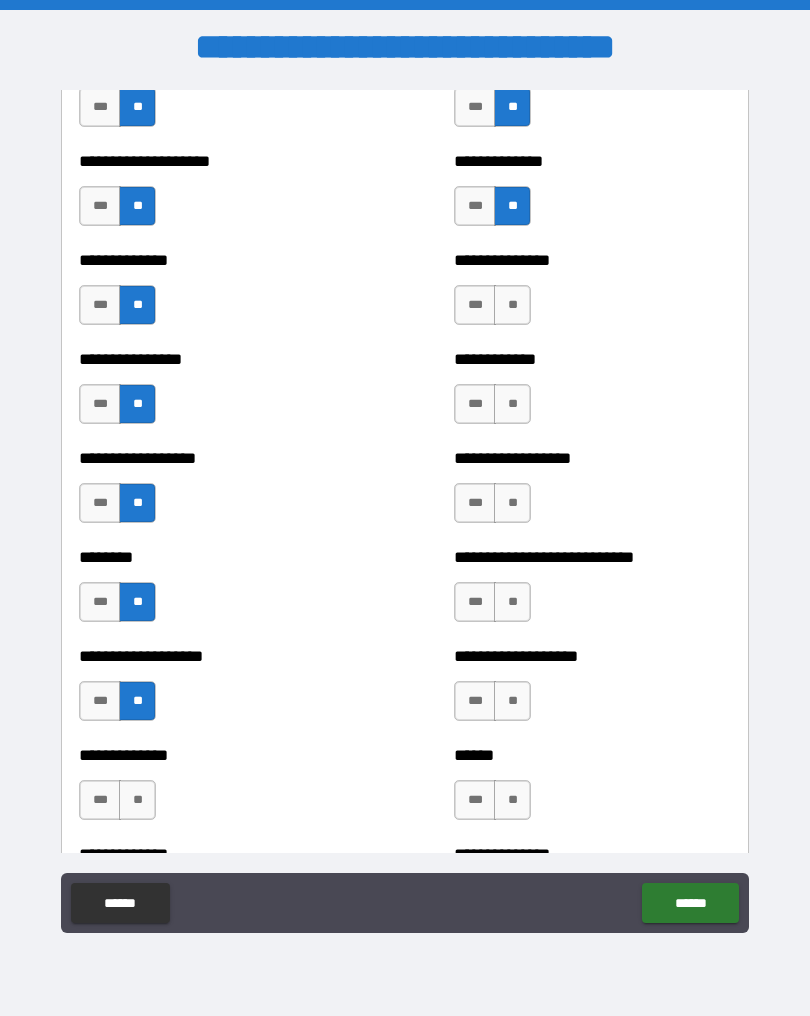 click on "**" at bounding box center [137, 800] 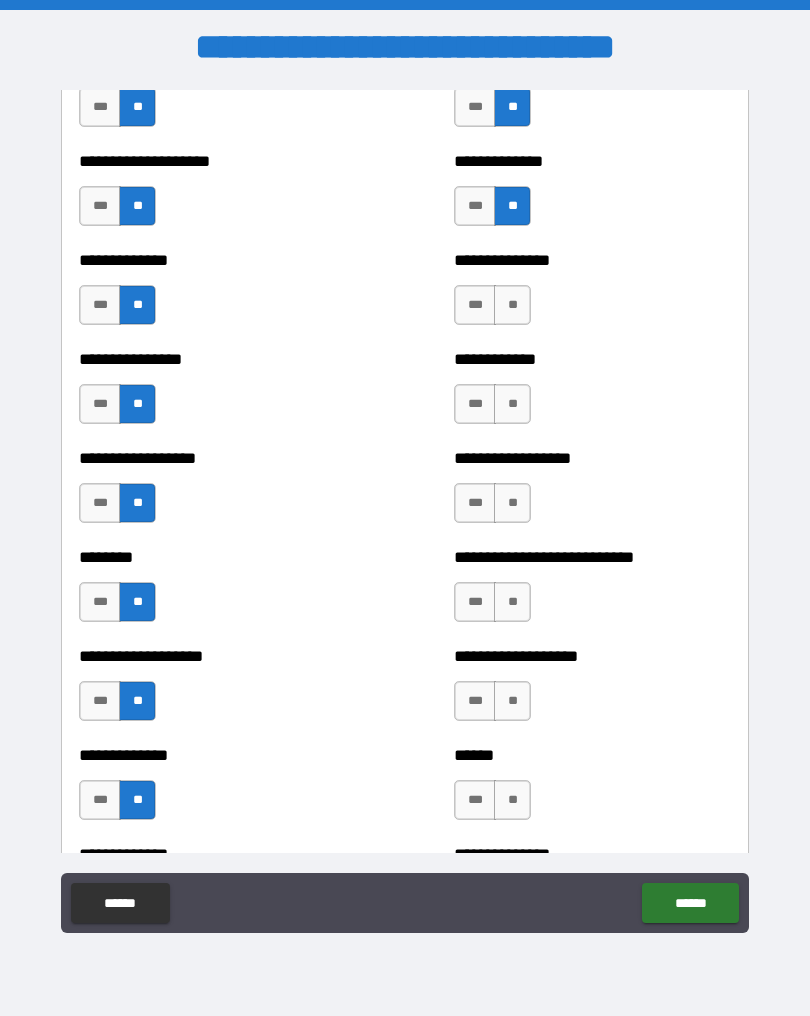 click on "**" at bounding box center (512, 305) 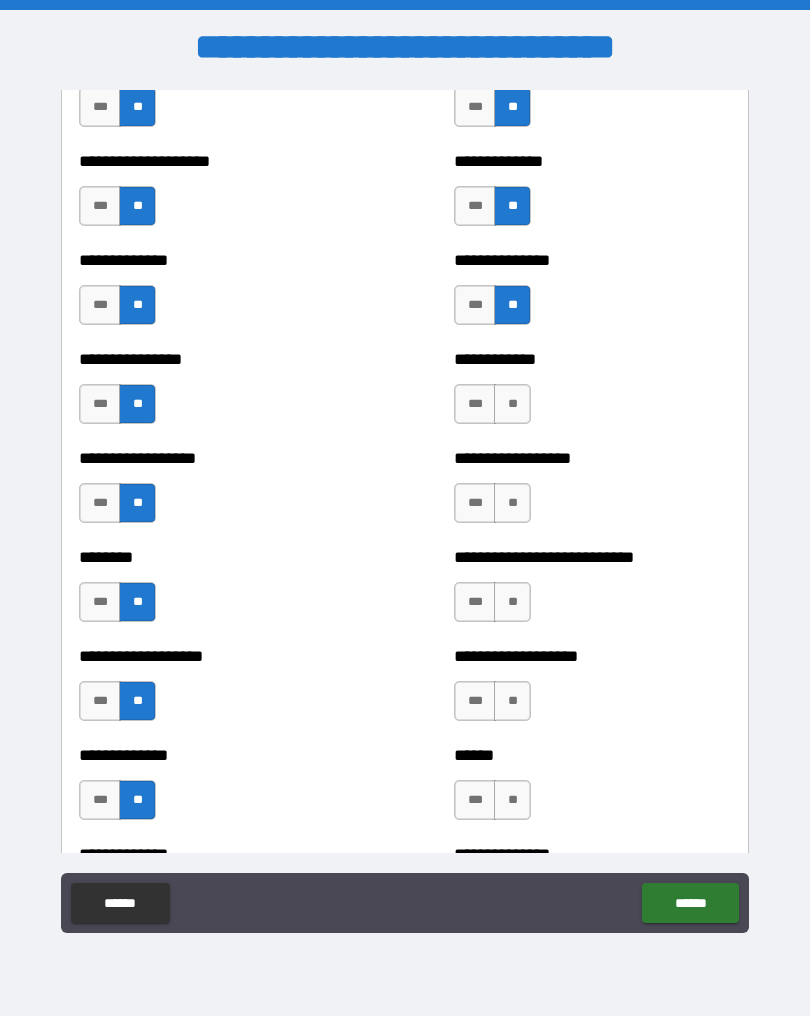 click on "**" at bounding box center (512, 404) 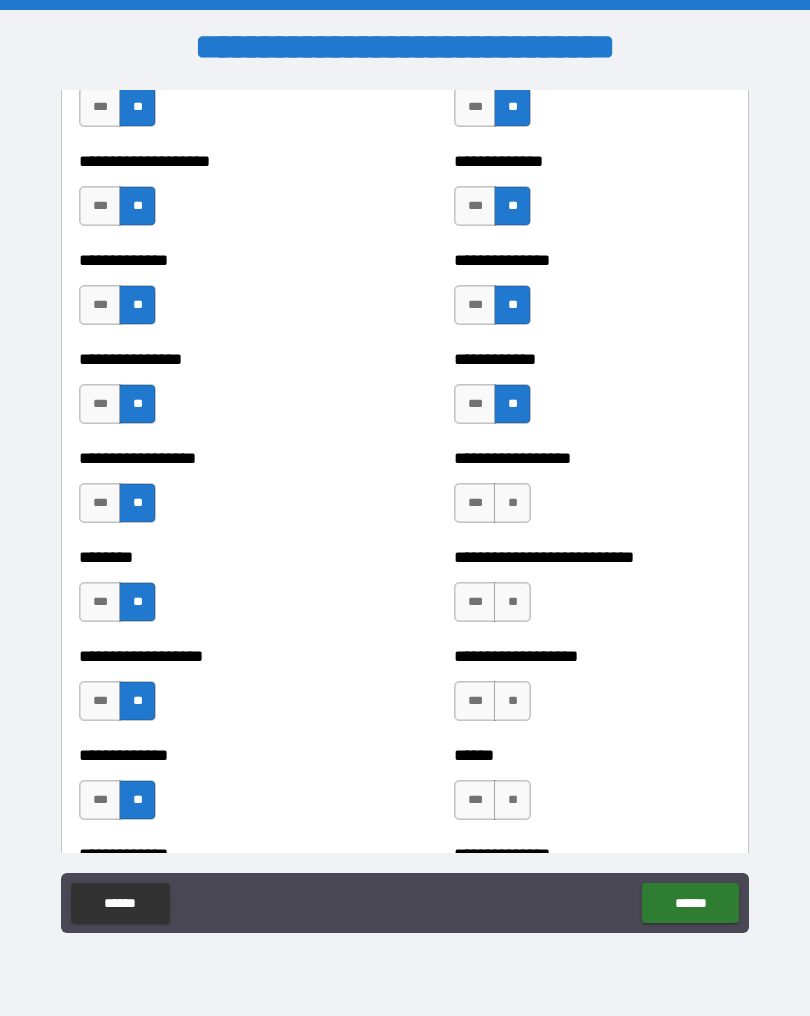 click on "**" at bounding box center [512, 503] 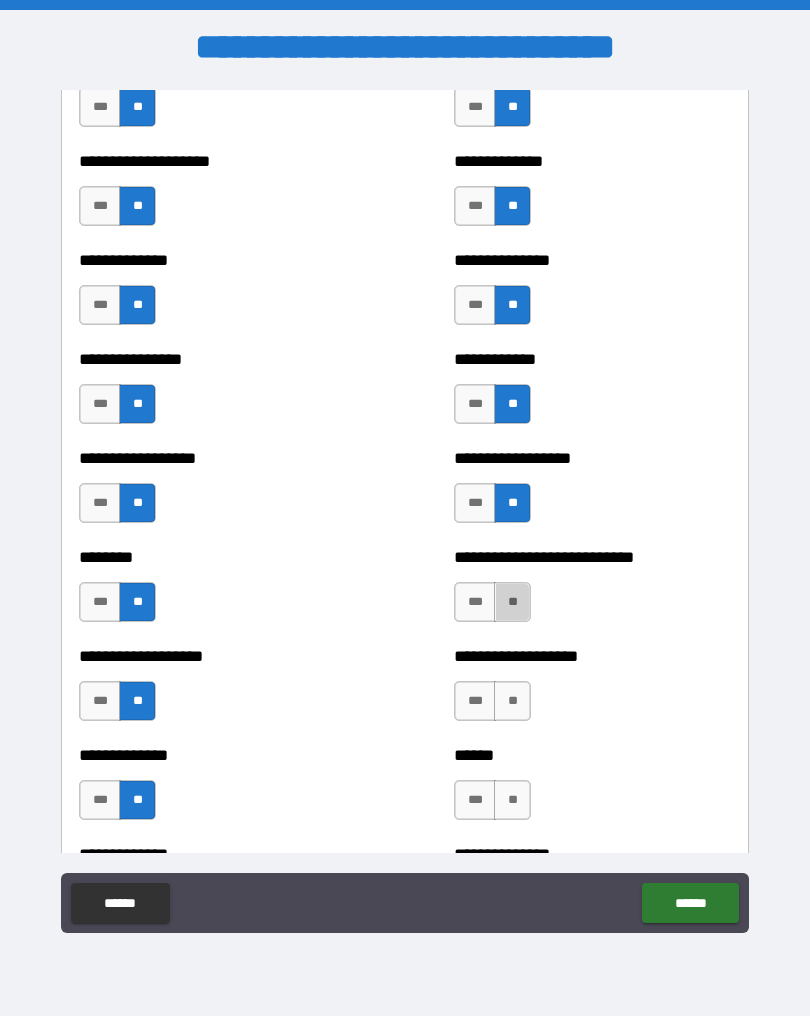 click on "**" at bounding box center [512, 602] 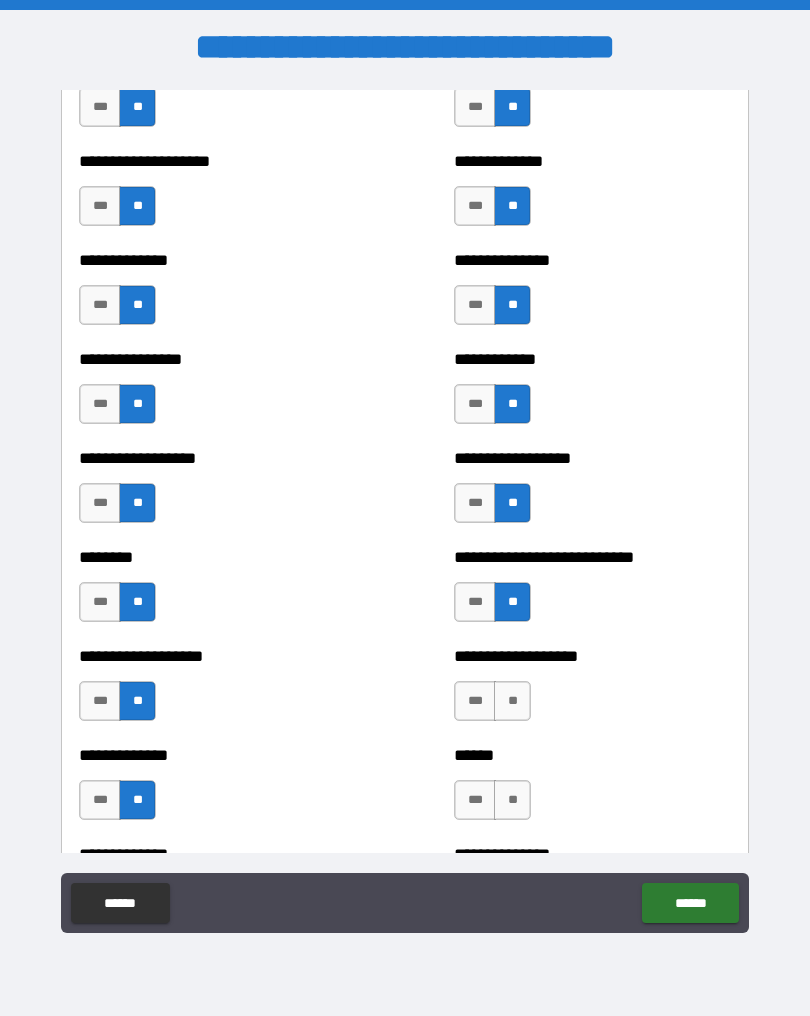 click on "**" at bounding box center (512, 701) 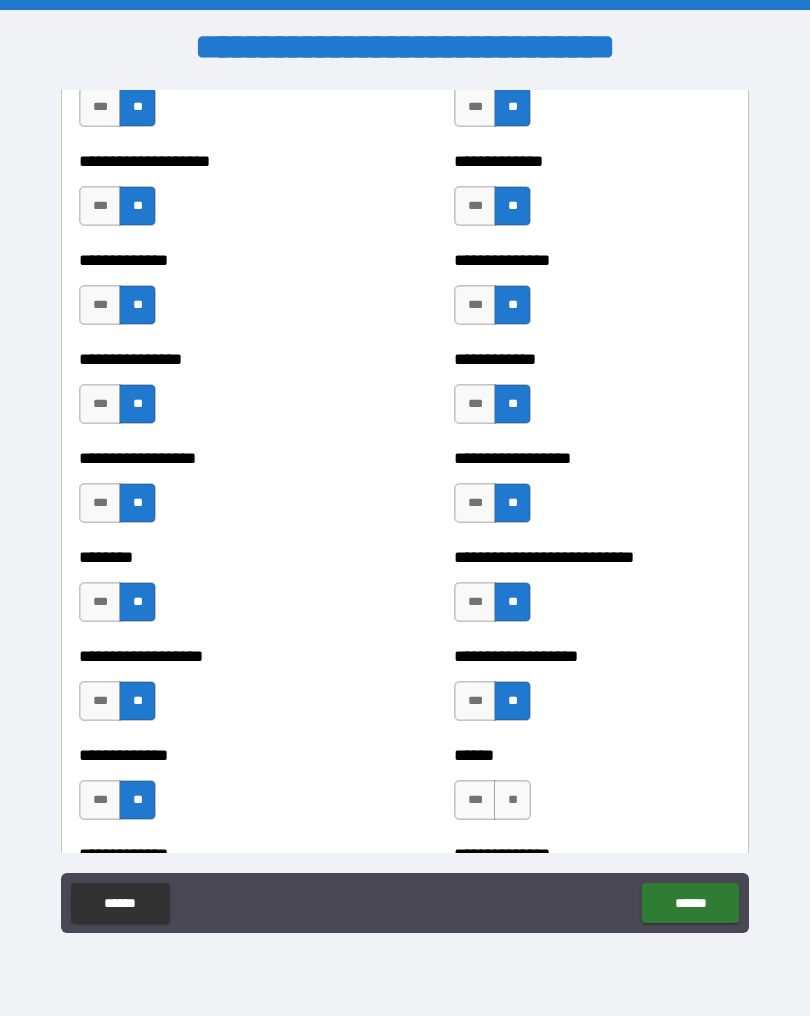 click on "**" at bounding box center [512, 800] 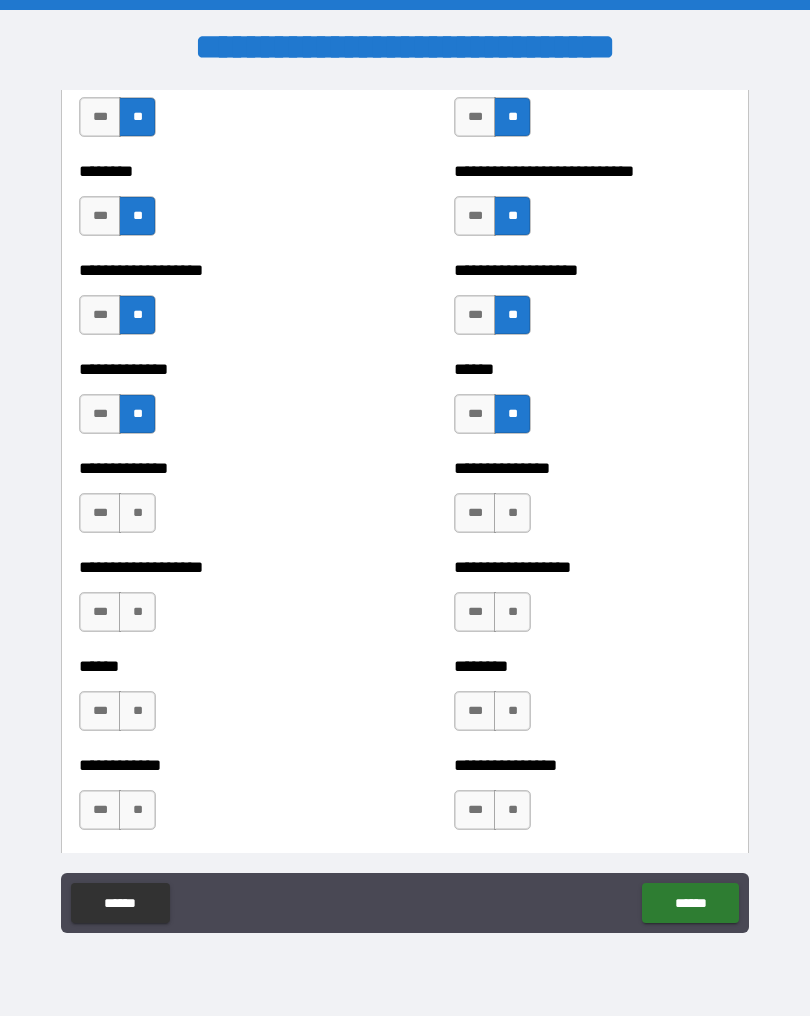 scroll, scrollTop: 4977, scrollLeft: 0, axis: vertical 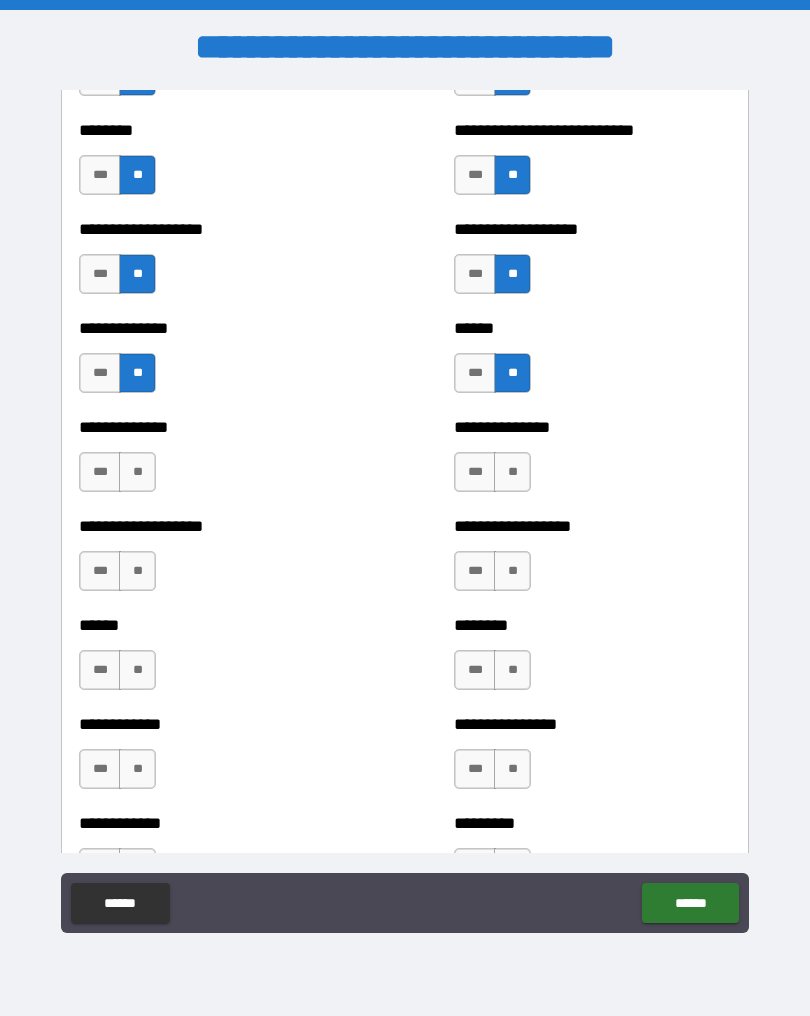 click on "**********" at bounding box center (217, 462) 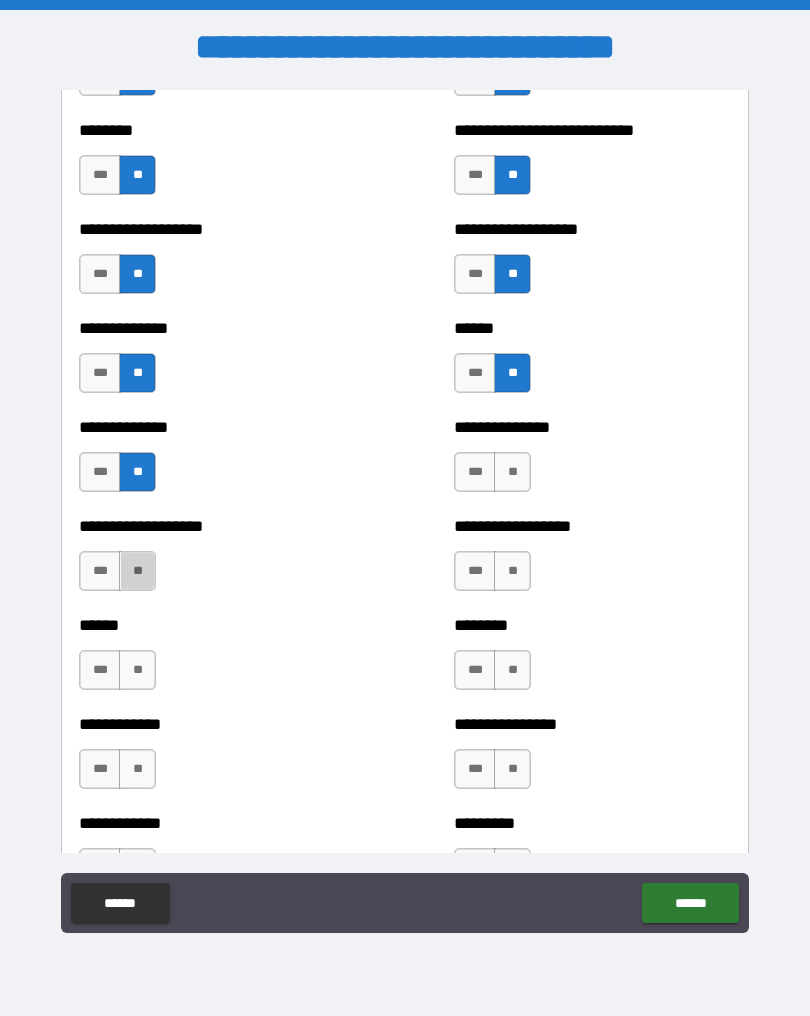 click on "**" at bounding box center [137, 571] 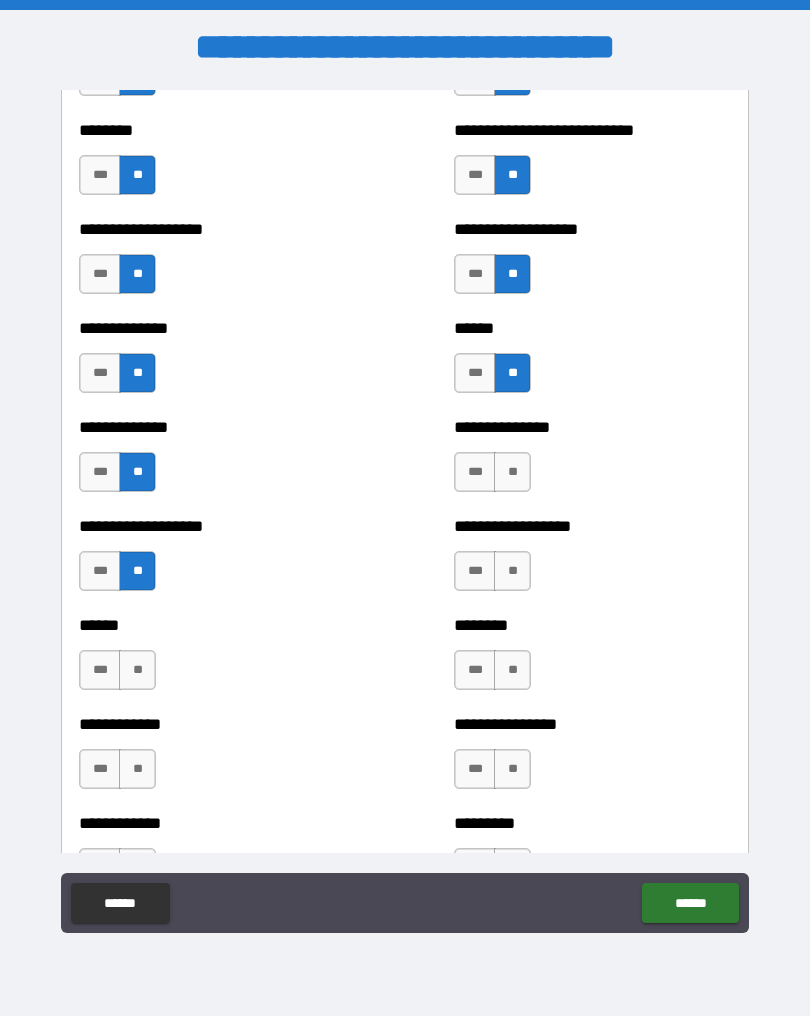 click on "**" at bounding box center (137, 670) 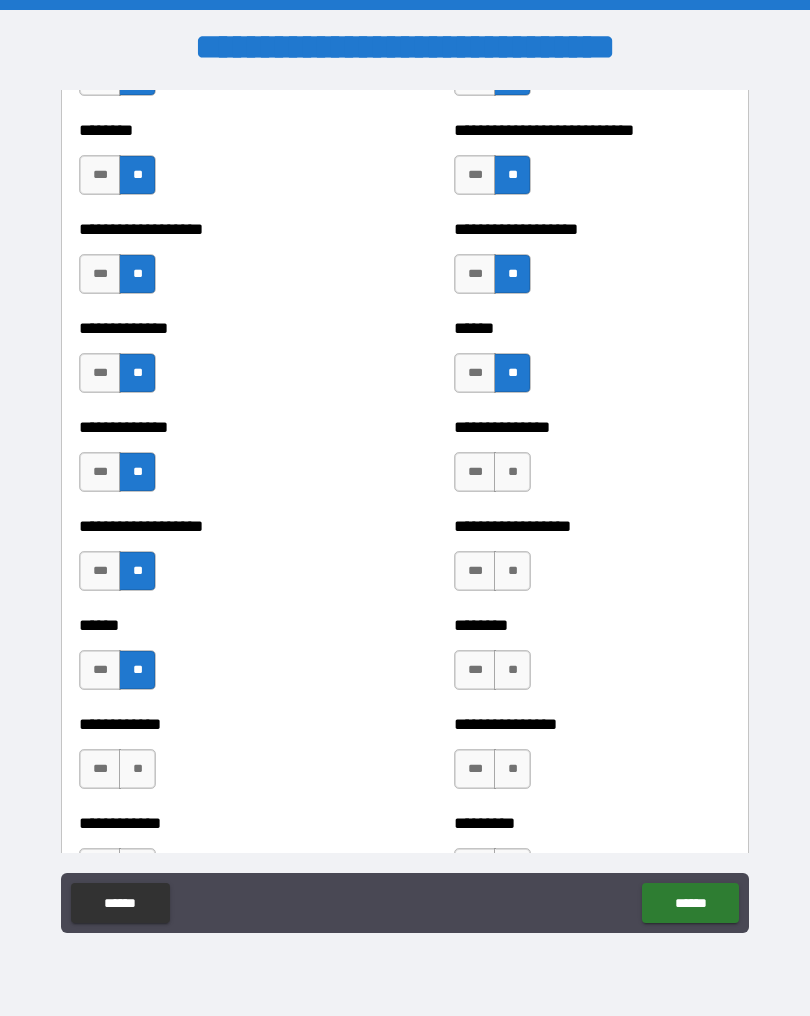 click on "**" at bounding box center [137, 769] 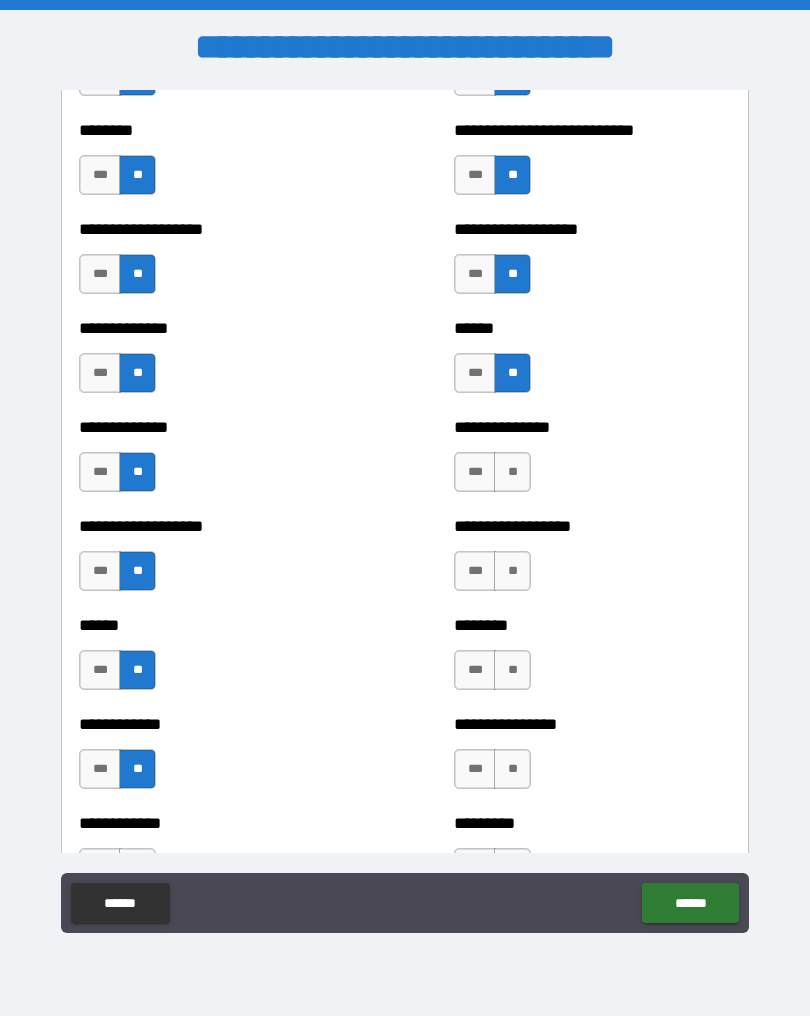 scroll, scrollTop: 4975, scrollLeft: 0, axis: vertical 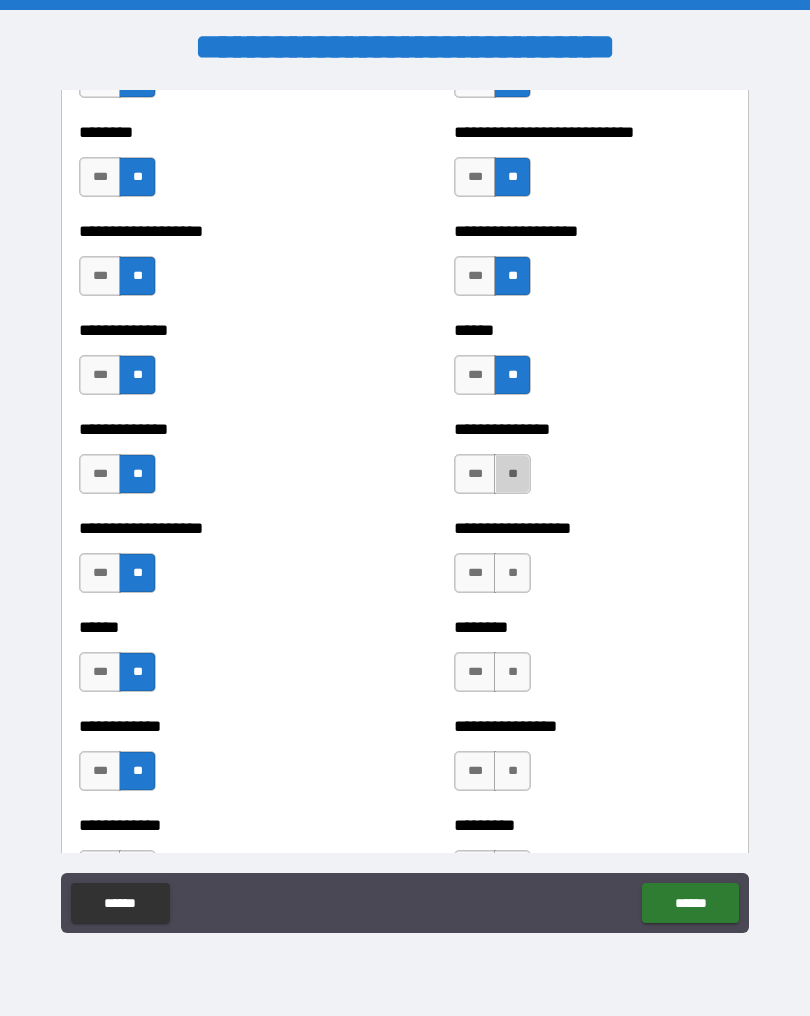 click on "**" at bounding box center (512, 474) 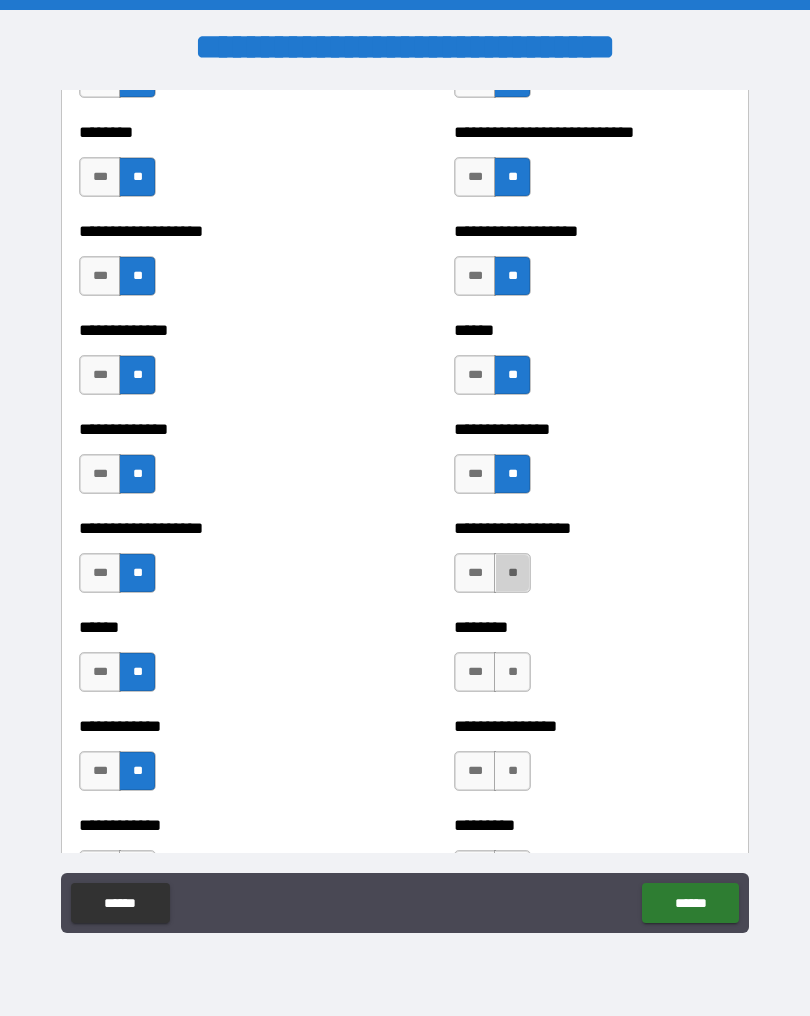 click on "**" at bounding box center (512, 573) 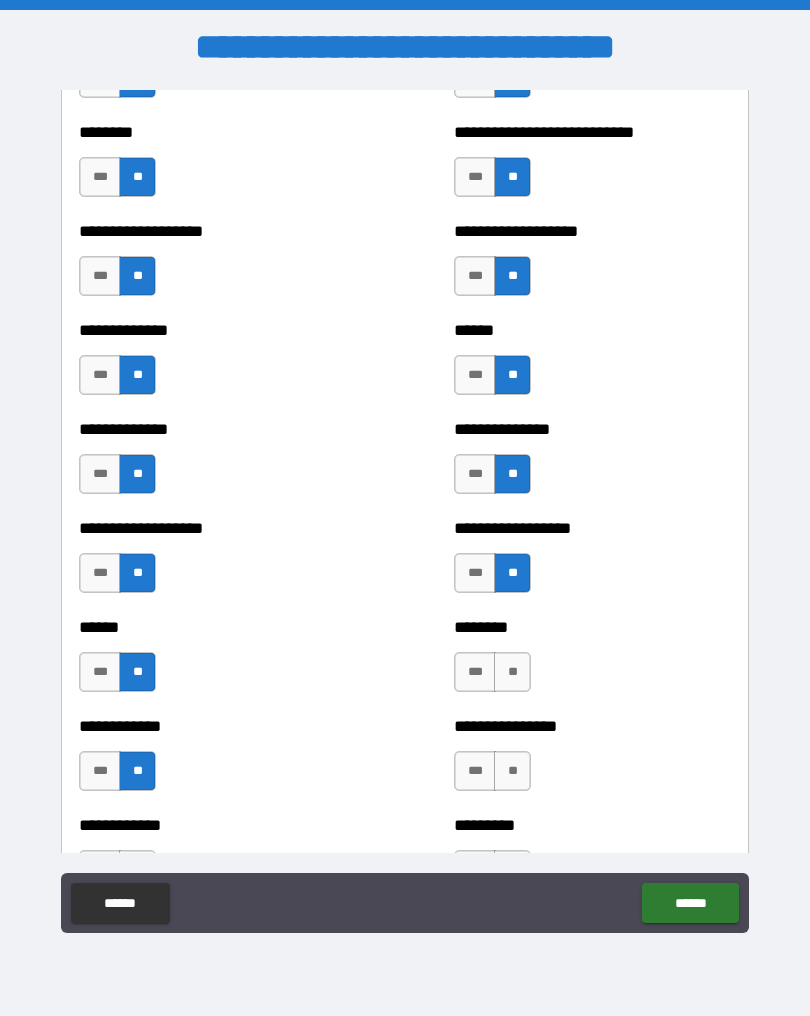 click on "**" at bounding box center [512, 672] 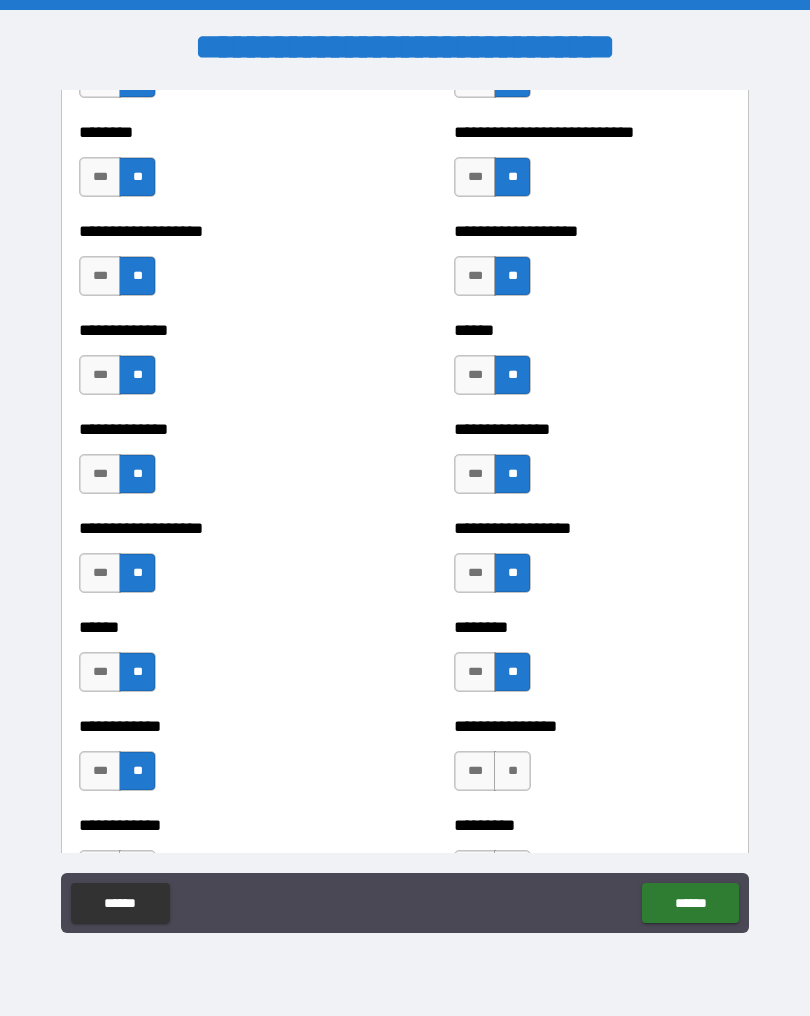 click on "**" at bounding box center (512, 771) 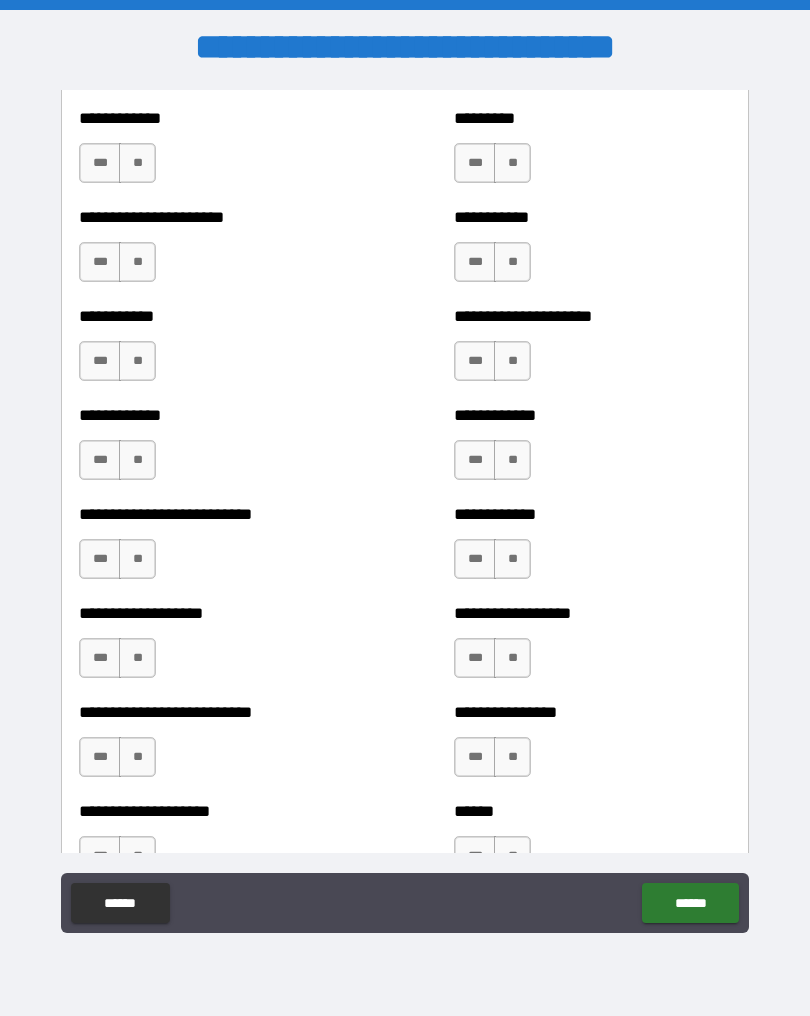 scroll, scrollTop: 5677, scrollLeft: 0, axis: vertical 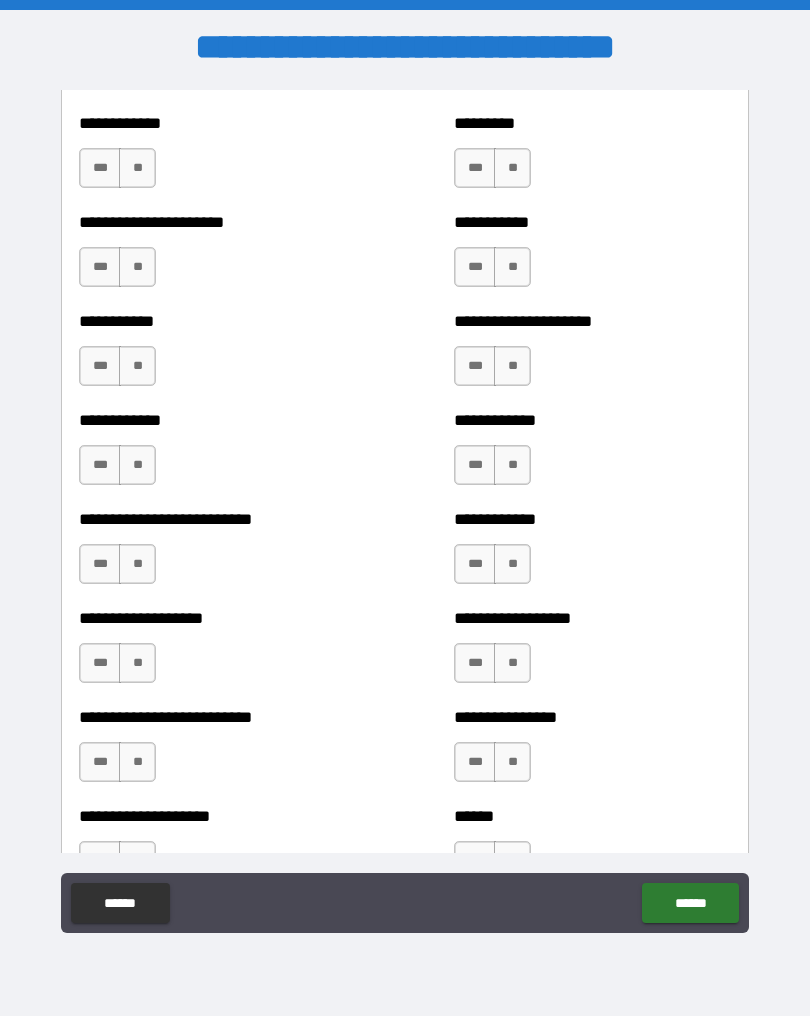 click on "**" at bounding box center [512, 168] 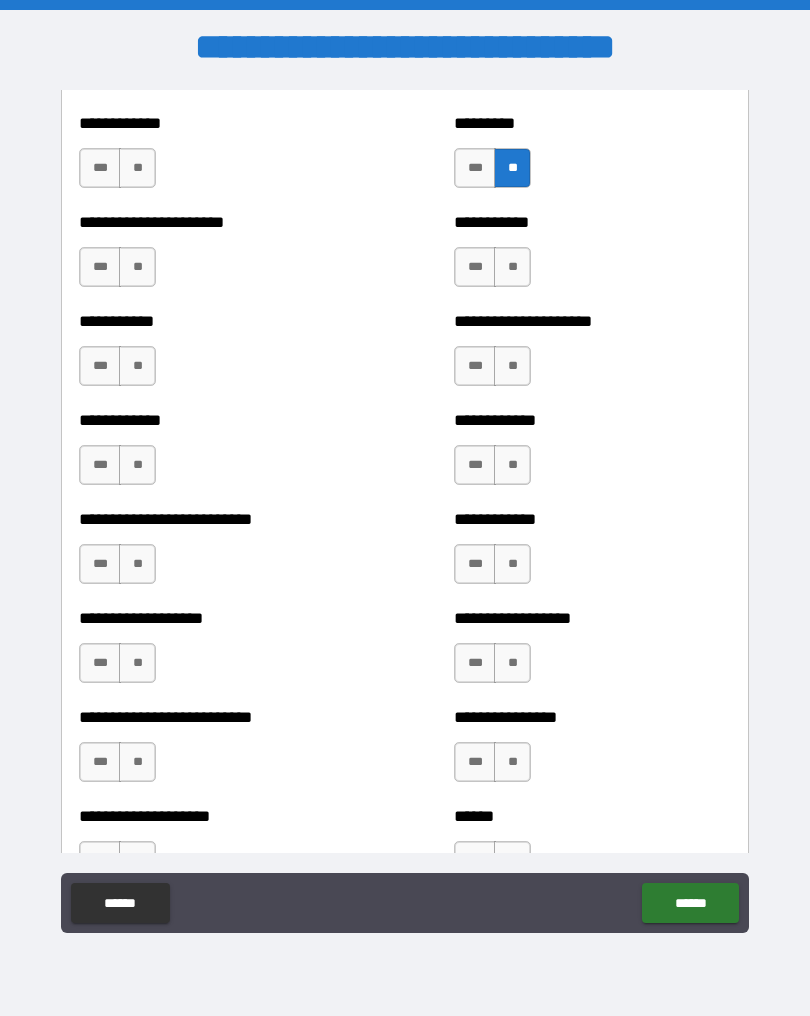 click on "**" at bounding box center (137, 168) 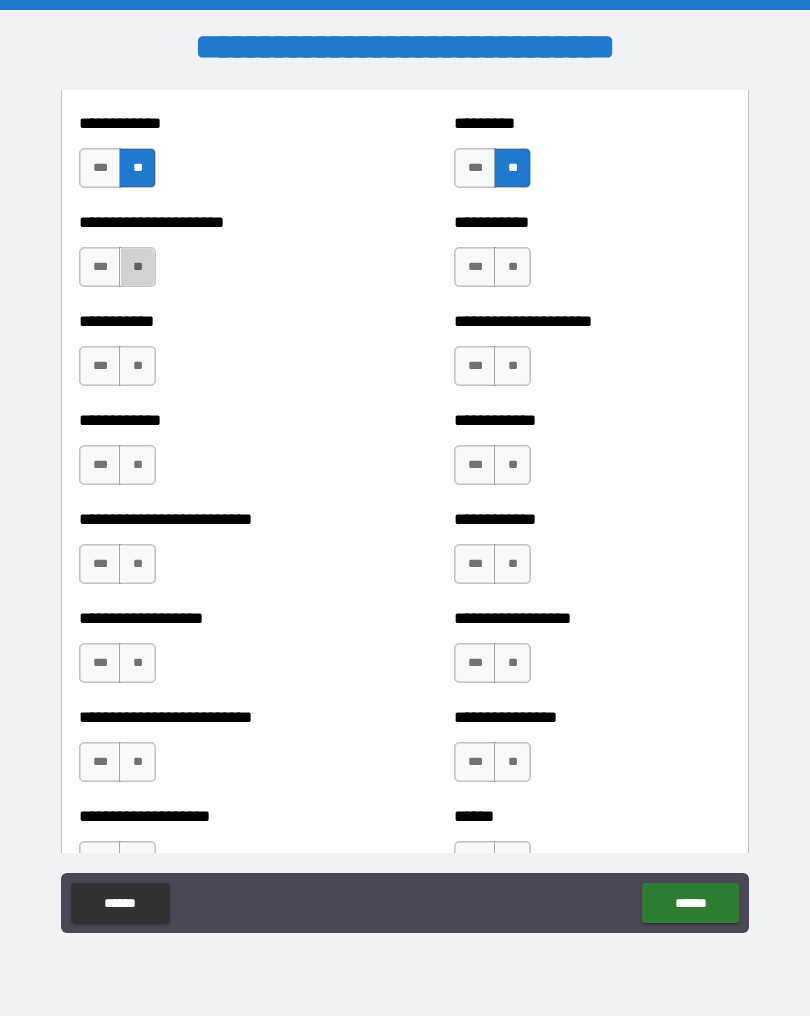 click on "**" at bounding box center (137, 267) 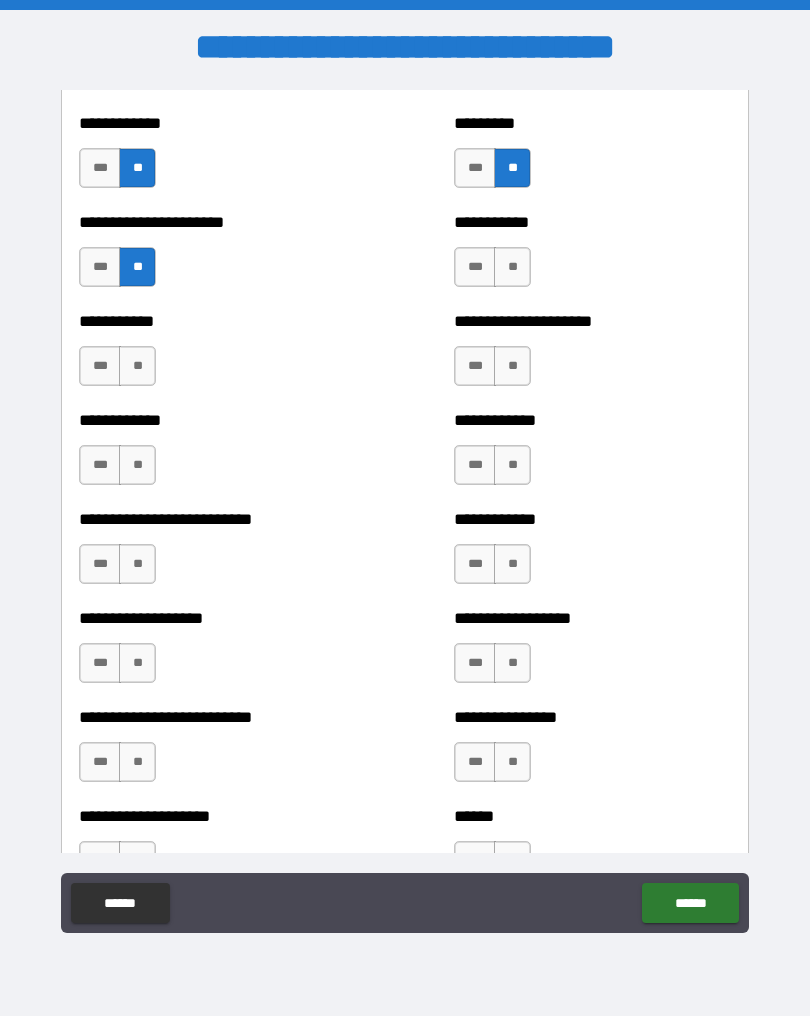 click on "**" at bounding box center (137, 366) 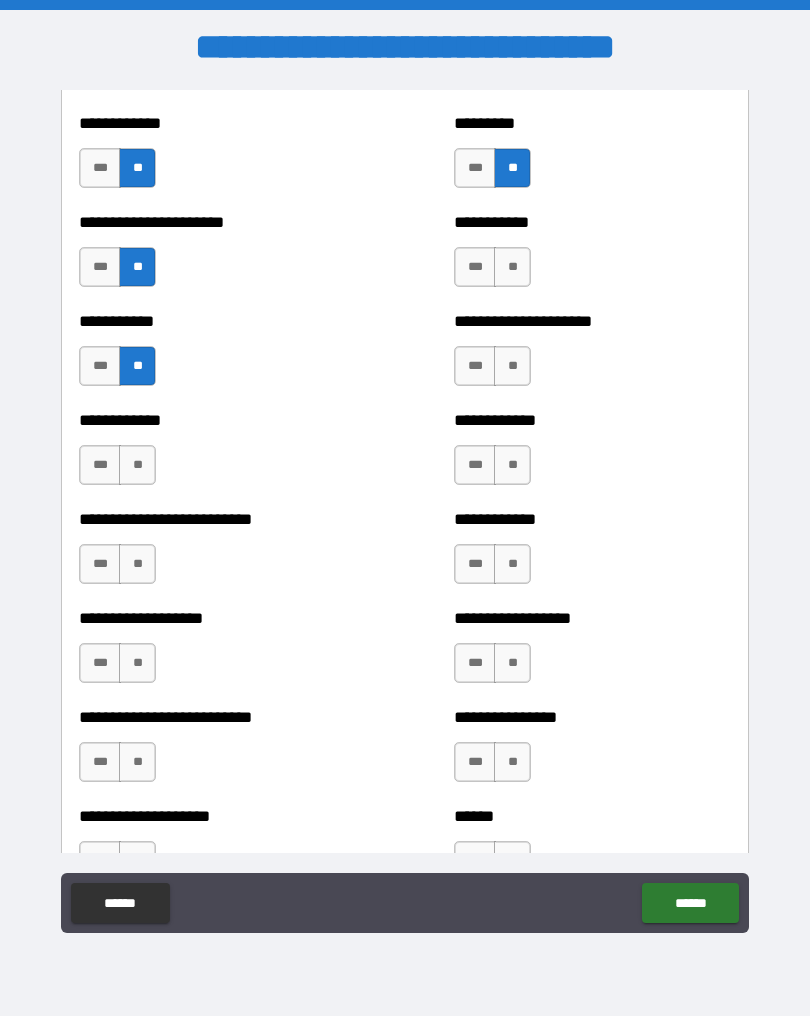click on "**" at bounding box center (137, 465) 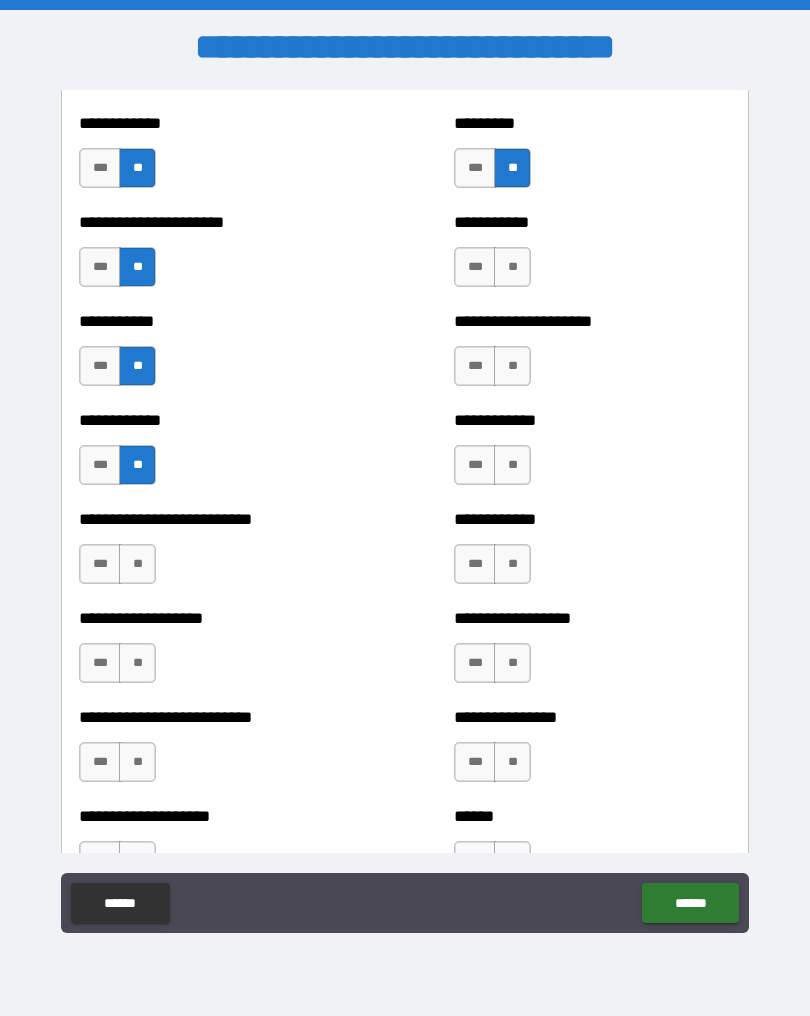 click on "**" at bounding box center [137, 564] 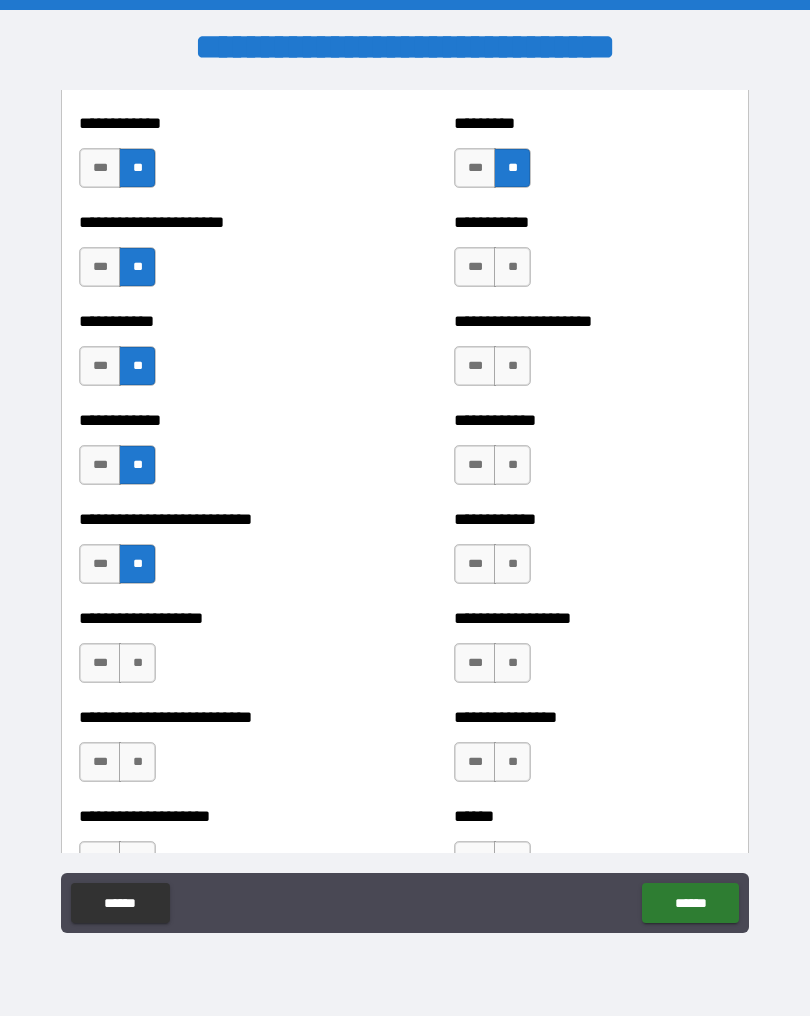 click on "**" at bounding box center [137, 663] 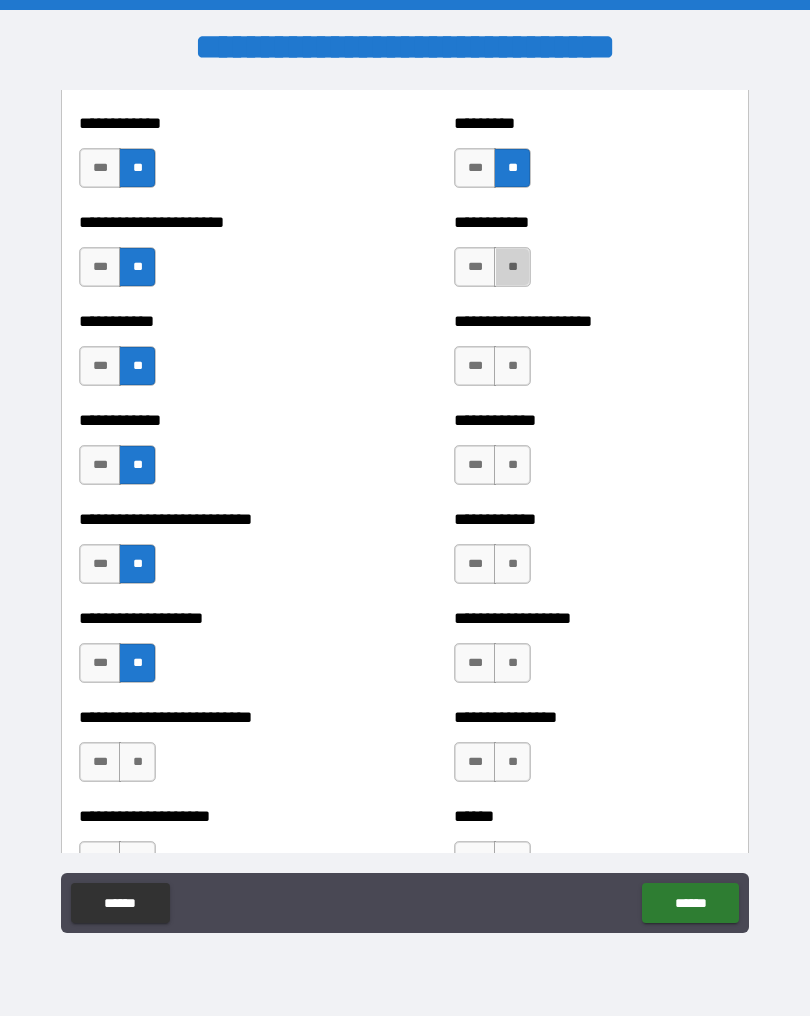 click on "**" at bounding box center (512, 267) 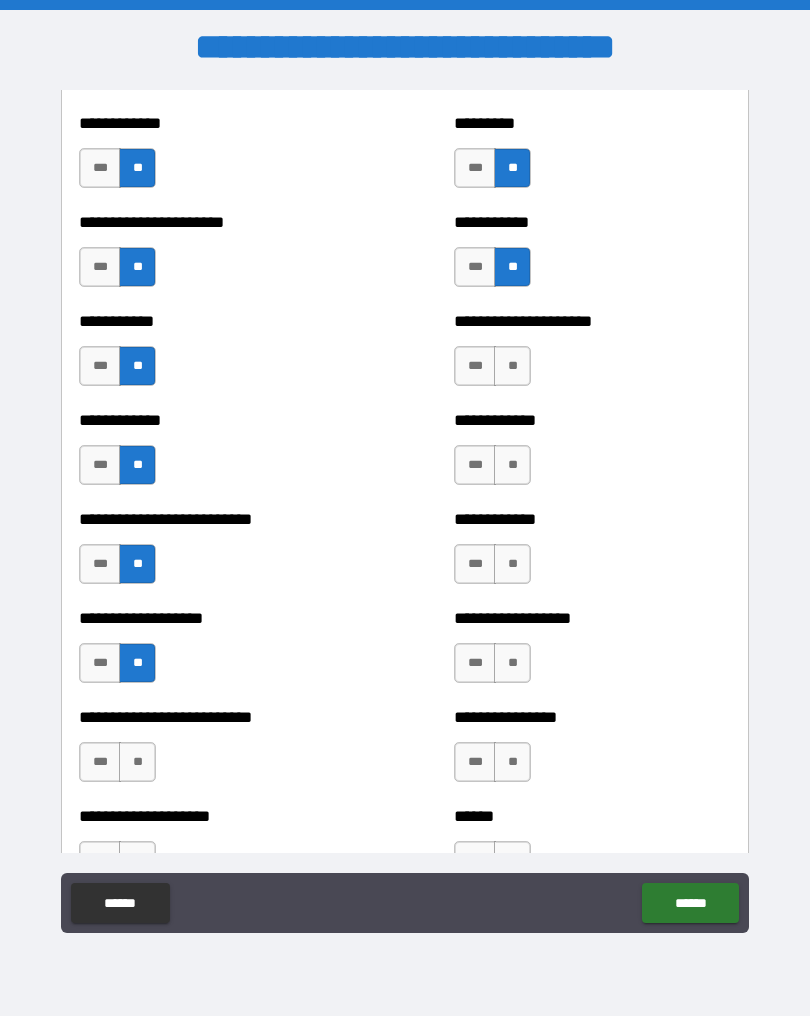 click on "**" at bounding box center (512, 366) 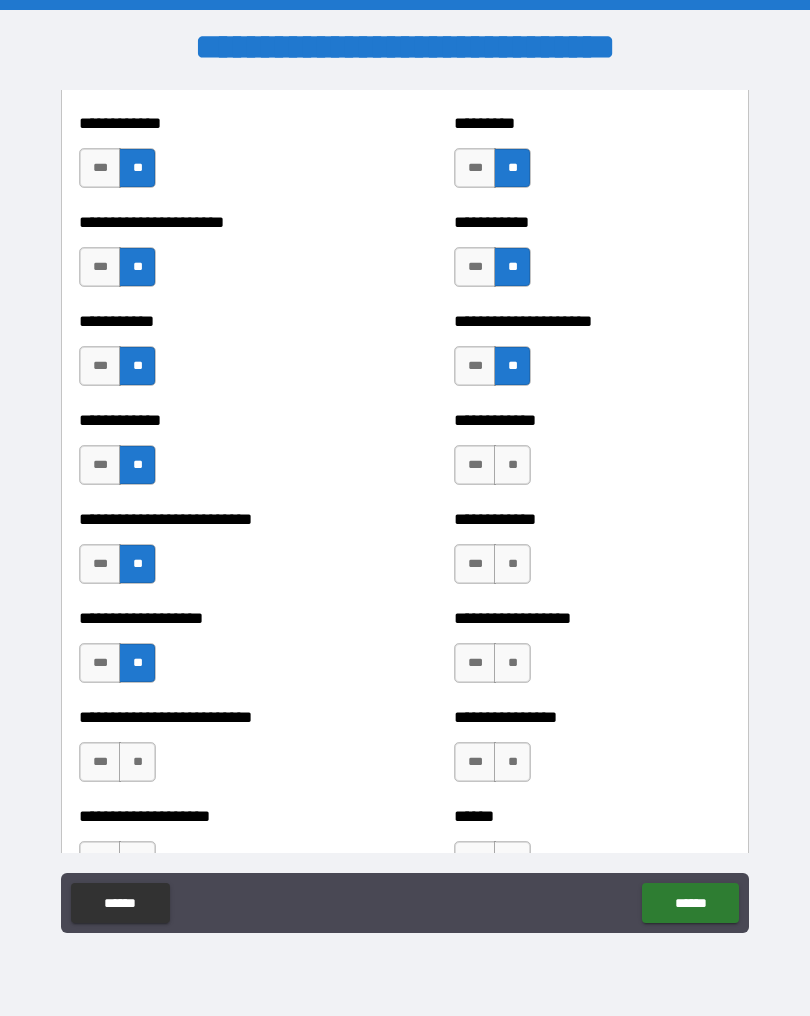 click on "**" at bounding box center [512, 465] 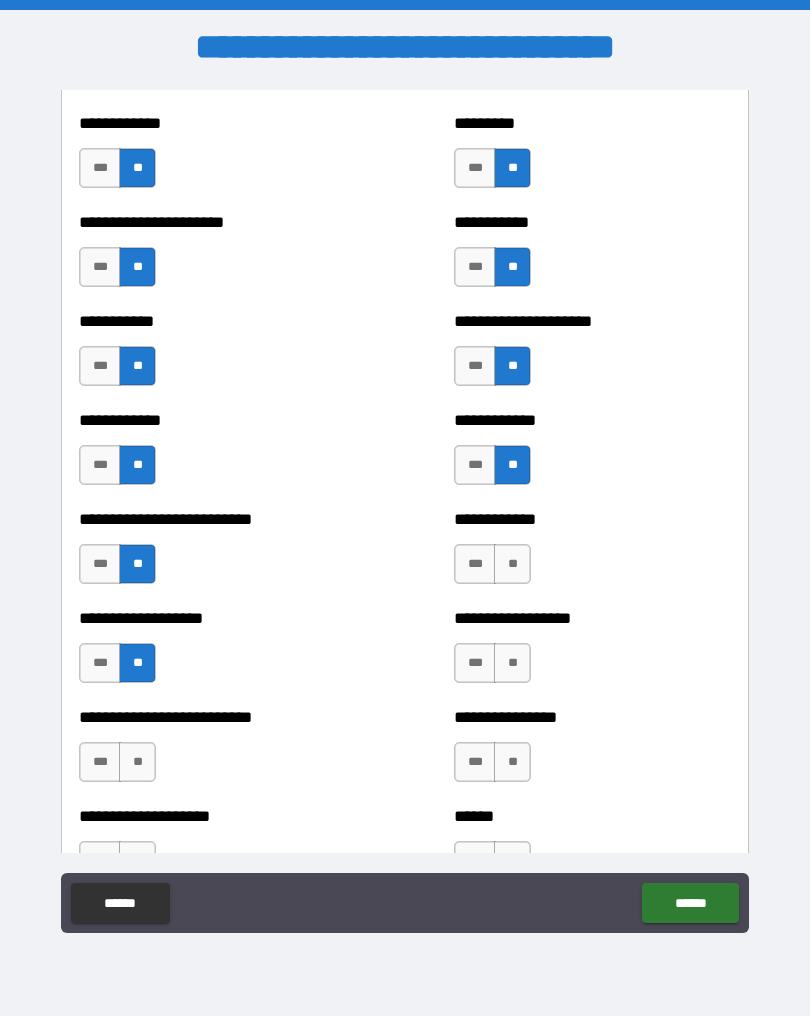 click on "**" at bounding box center (512, 564) 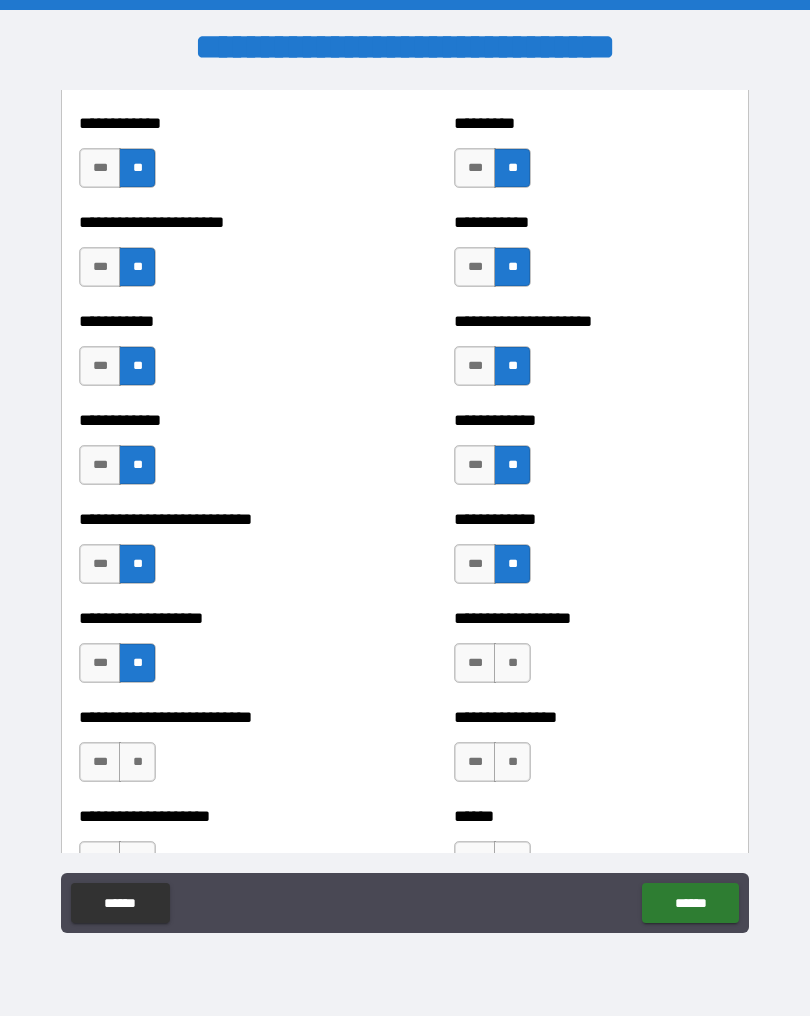 click on "**" at bounding box center [512, 663] 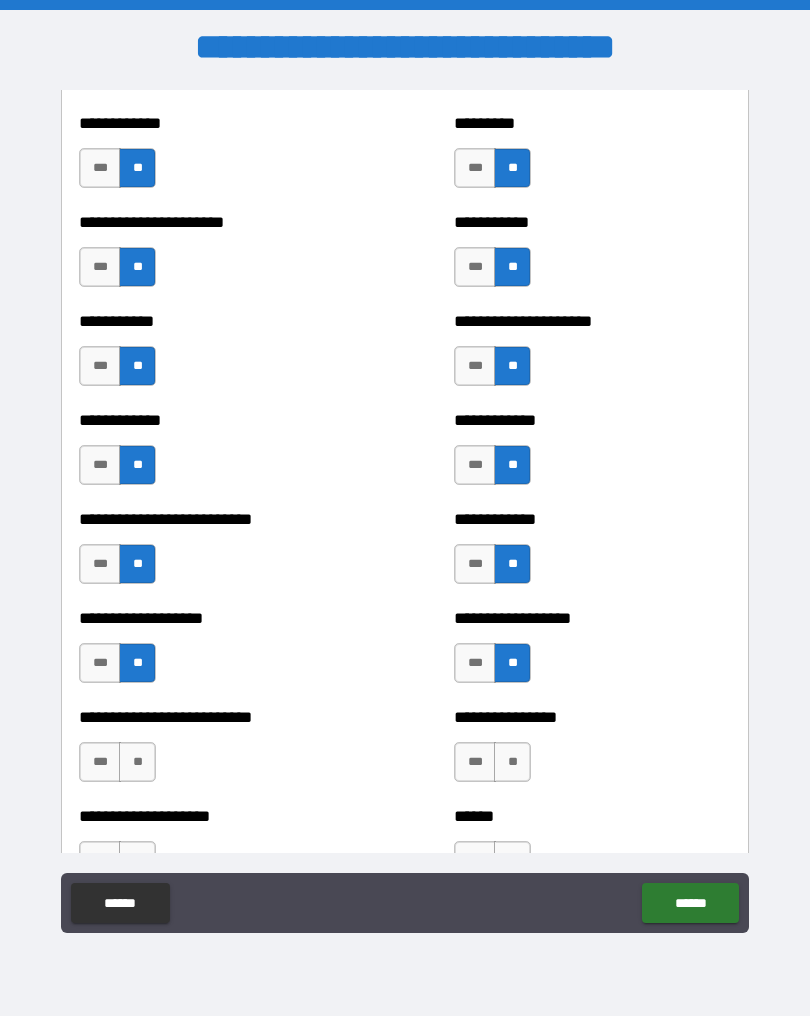 click on "**" at bounding box center [512, 762] 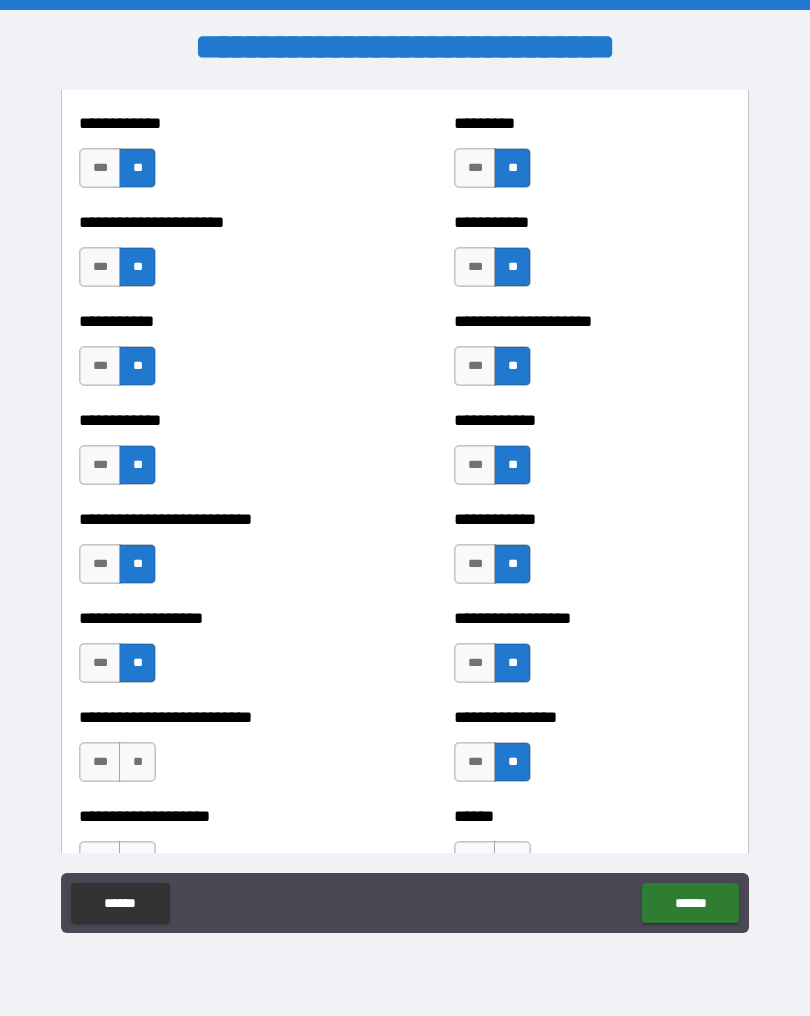 click on "**" at bounding box center [137, 762] 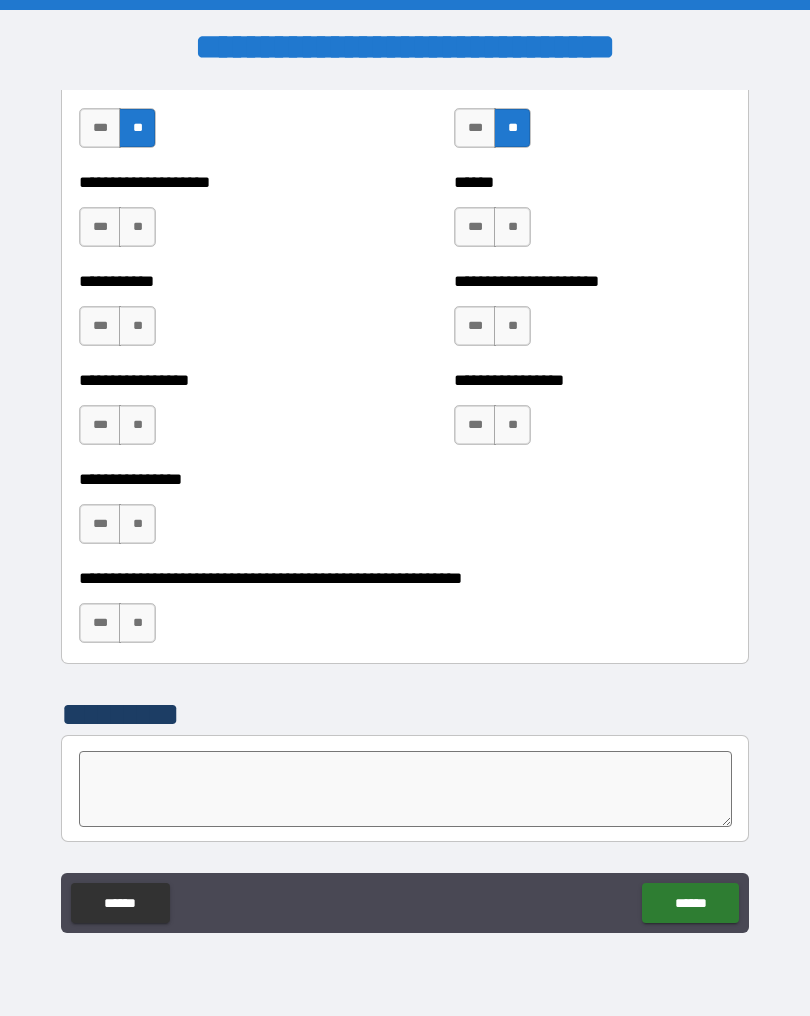 scroll, scrollTop: 6313, scrollLeft: 0, axis: vertical 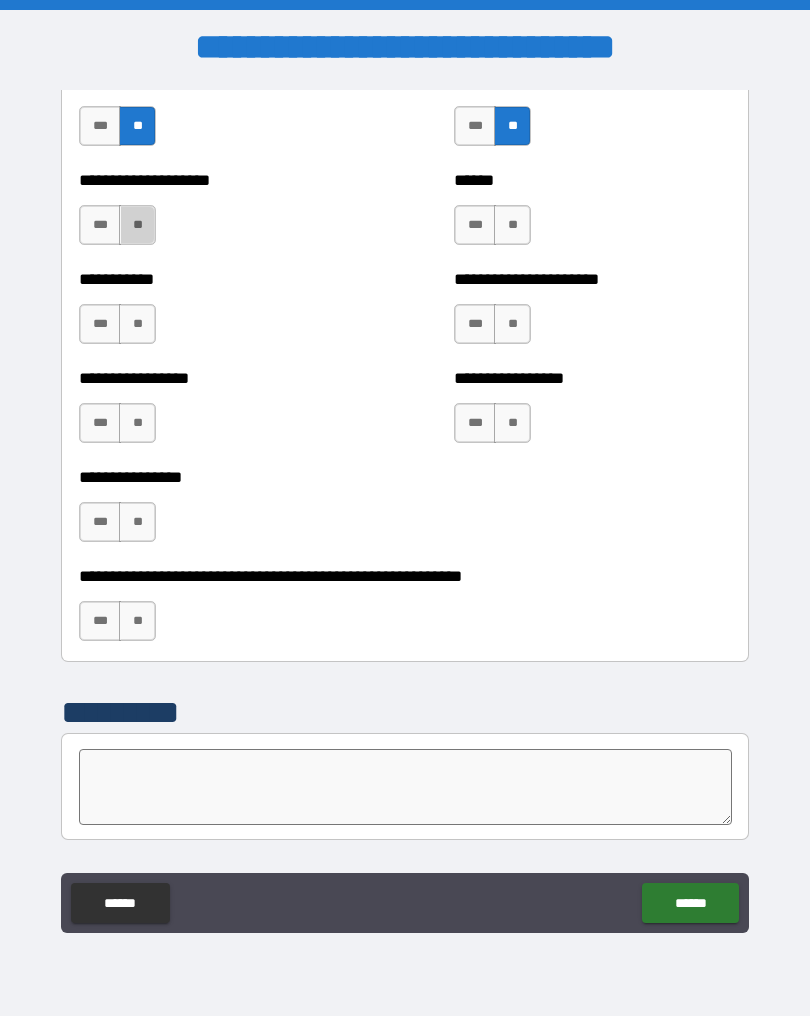 click on "**" at bounding box center [137, 225] 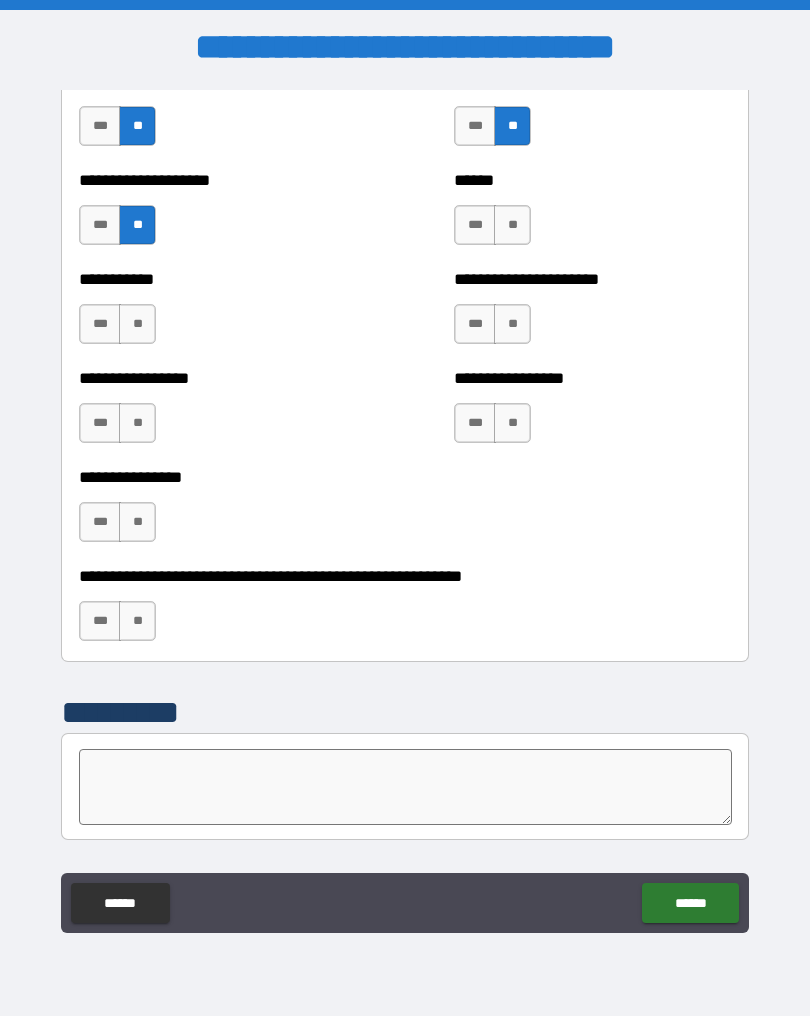 click on "**" at bounding box center (137, 324) 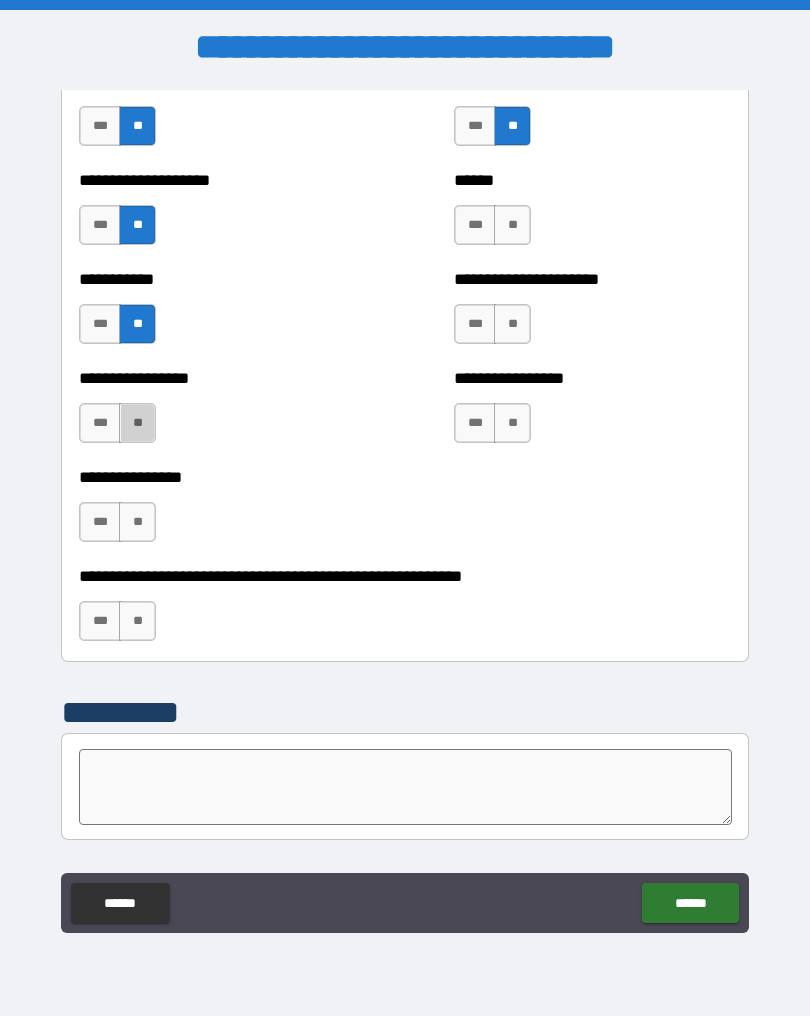 click on "**" at bounding box center [137, 423] 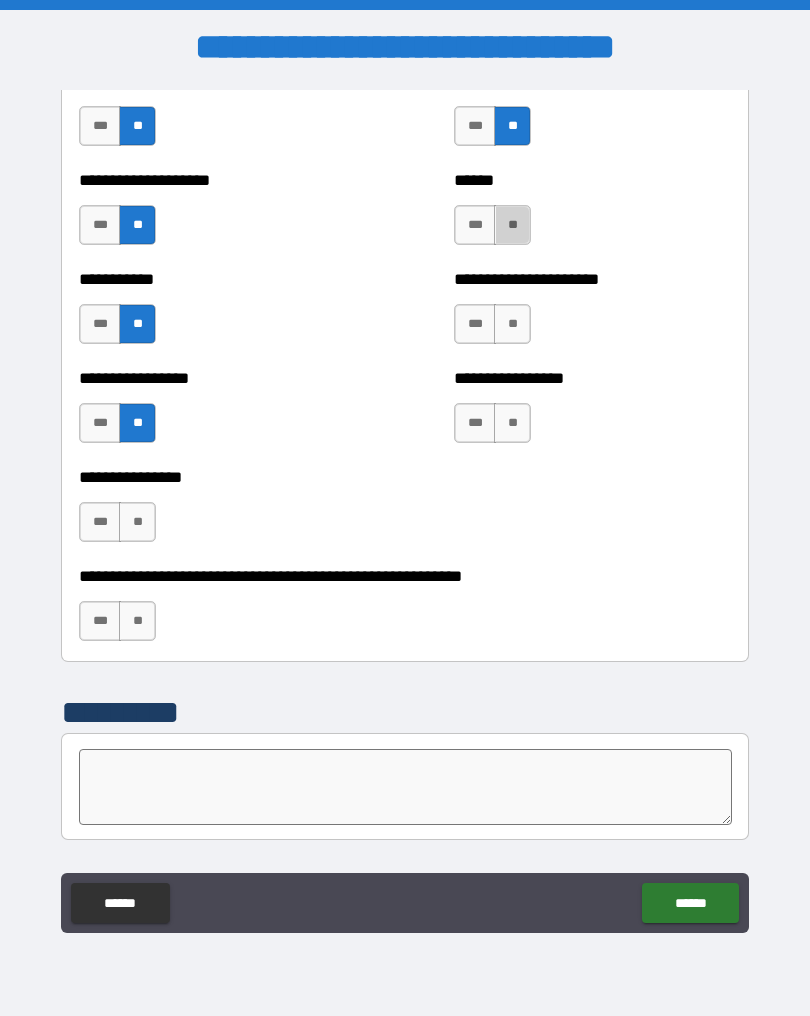 click on "**" at bounding box center (512, 225) 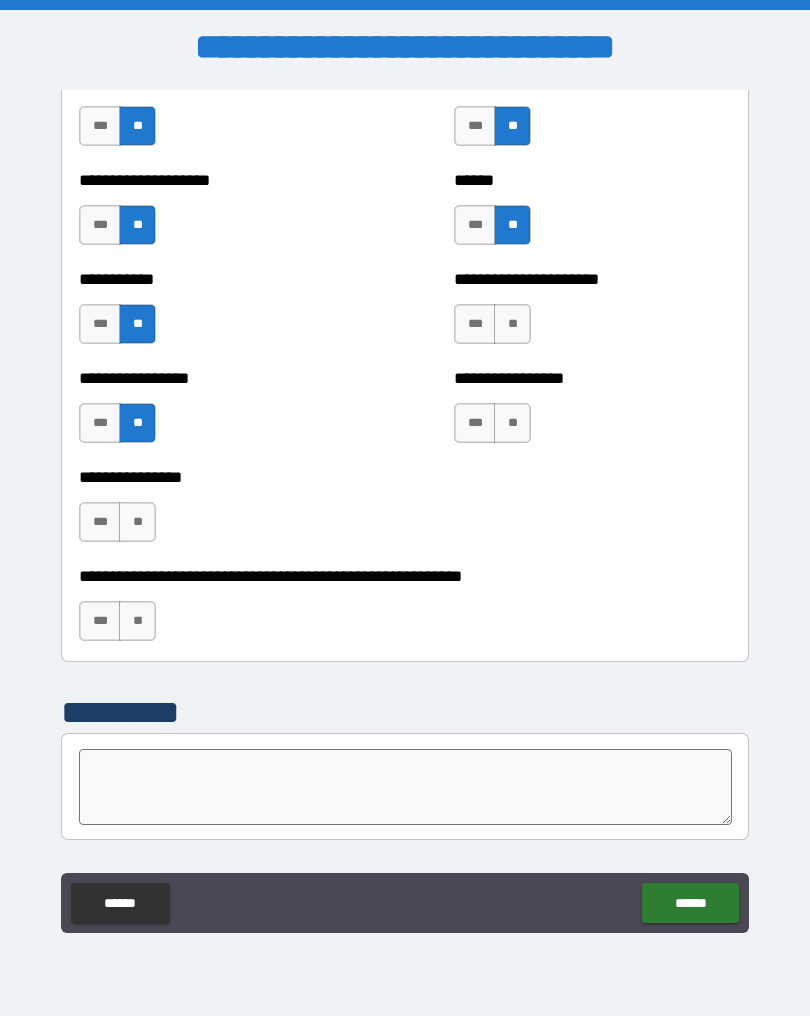 click on "**" at bounding box center [512, 324] 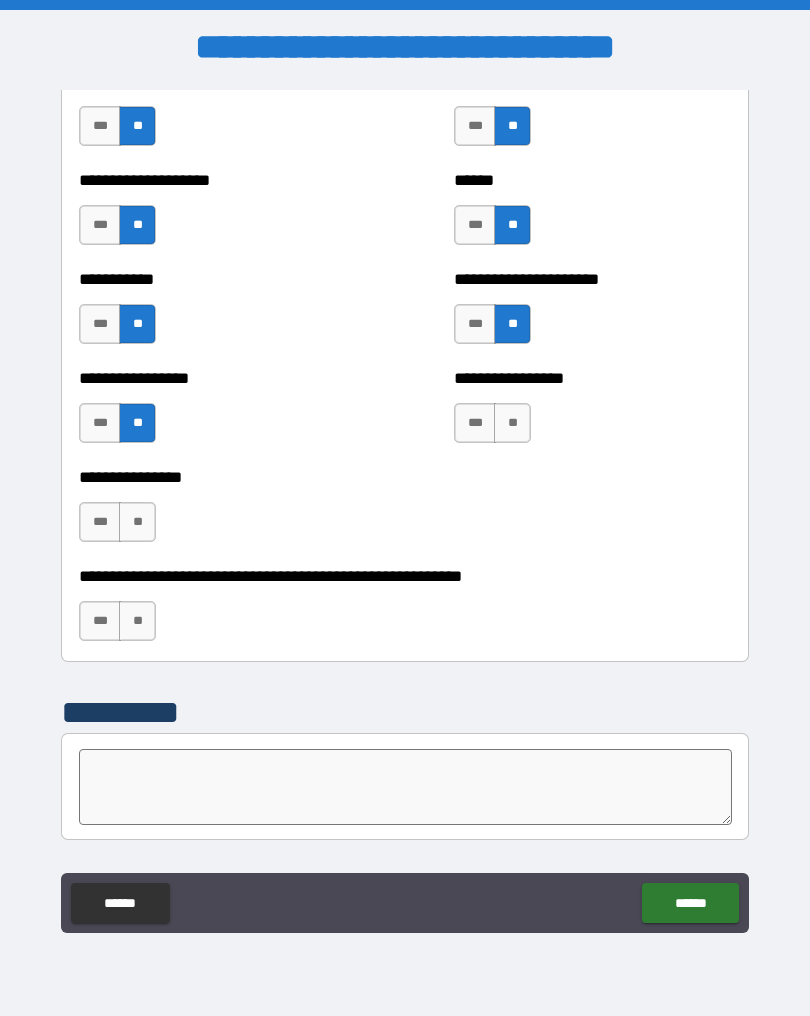 click on "**" at bounding box center [512, 423] 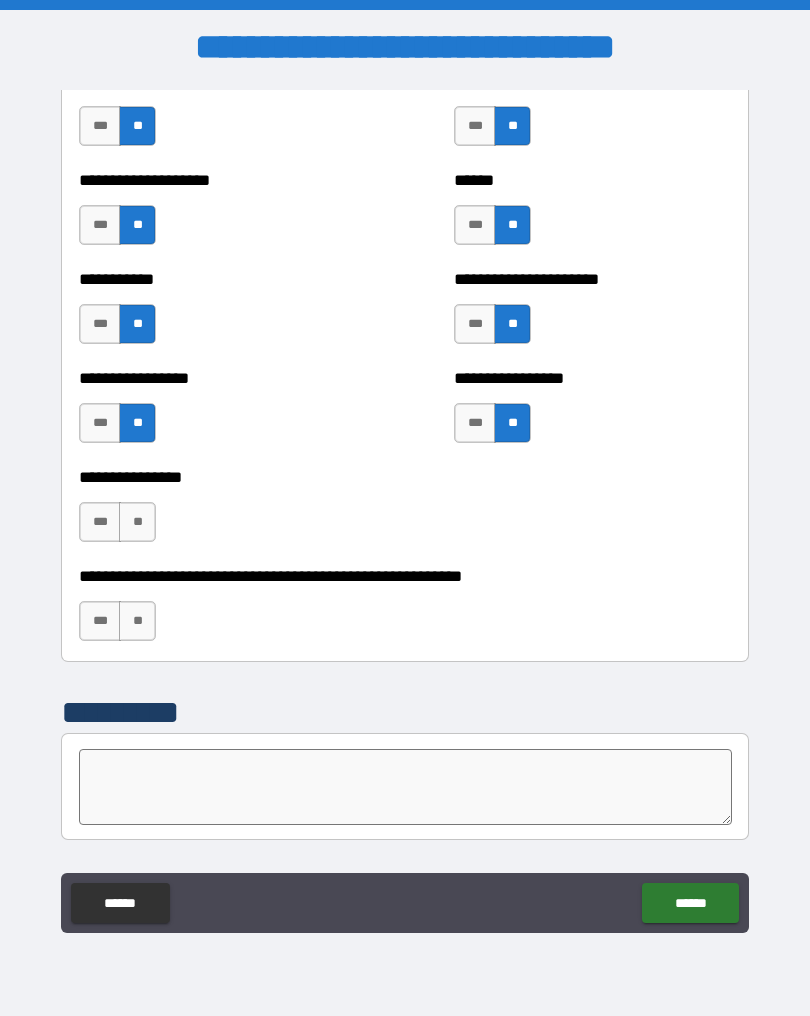 click on "**" at bounding box center (137, 522) 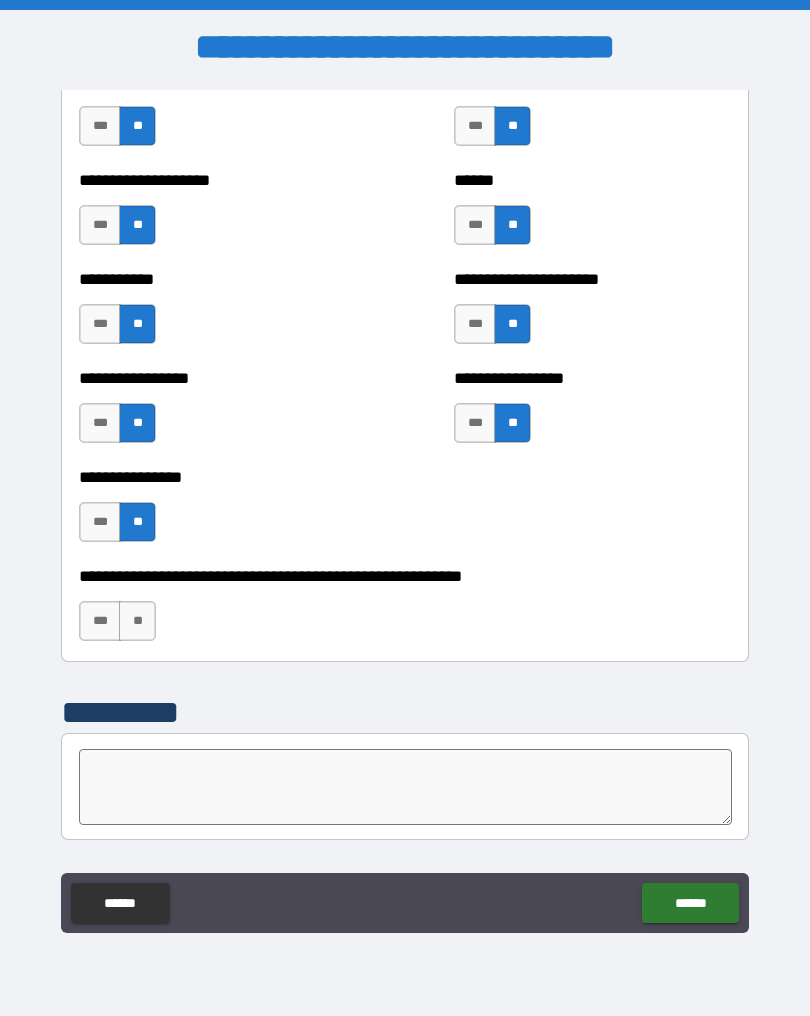 click on "**" at bounding box center [137, 621] 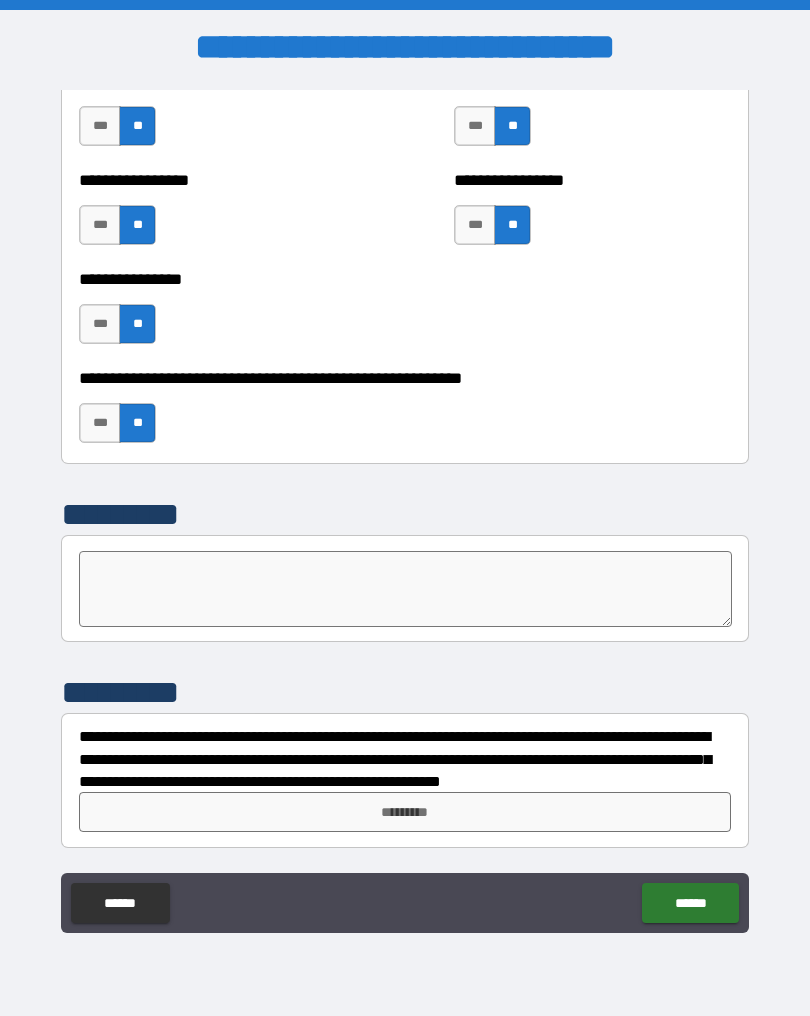 scroll, scrollTop: 6511, scrollLeft: 0, axis: vertical 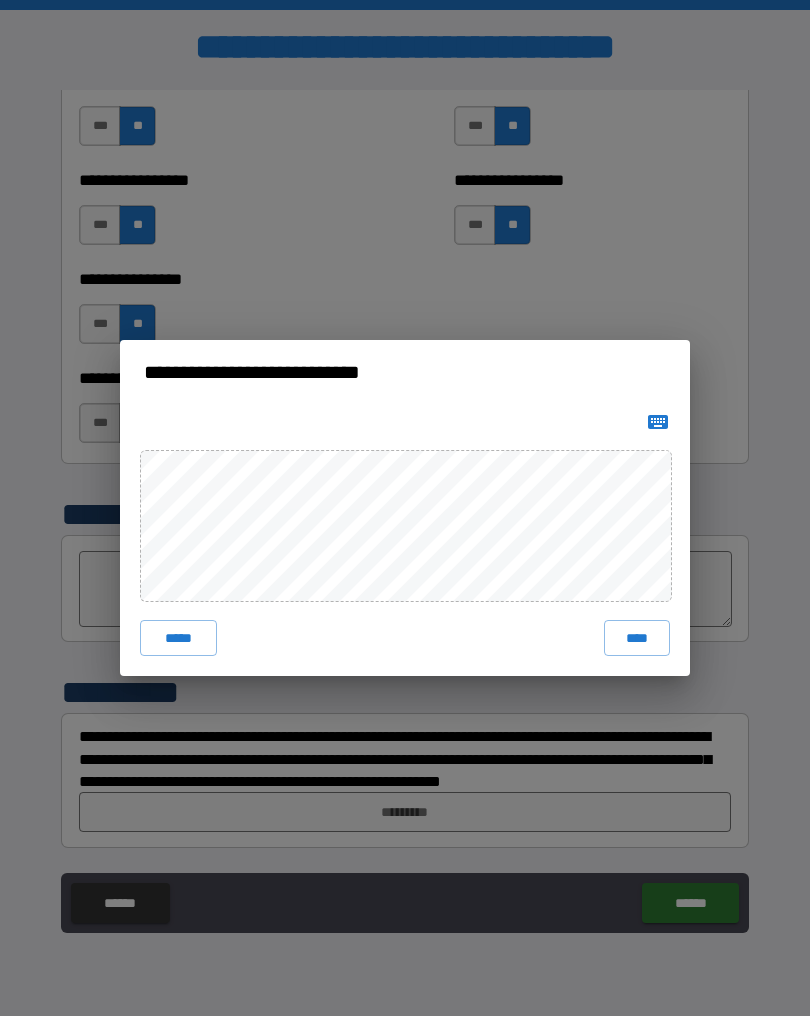 click on "****" at bounding box center [637, 638] 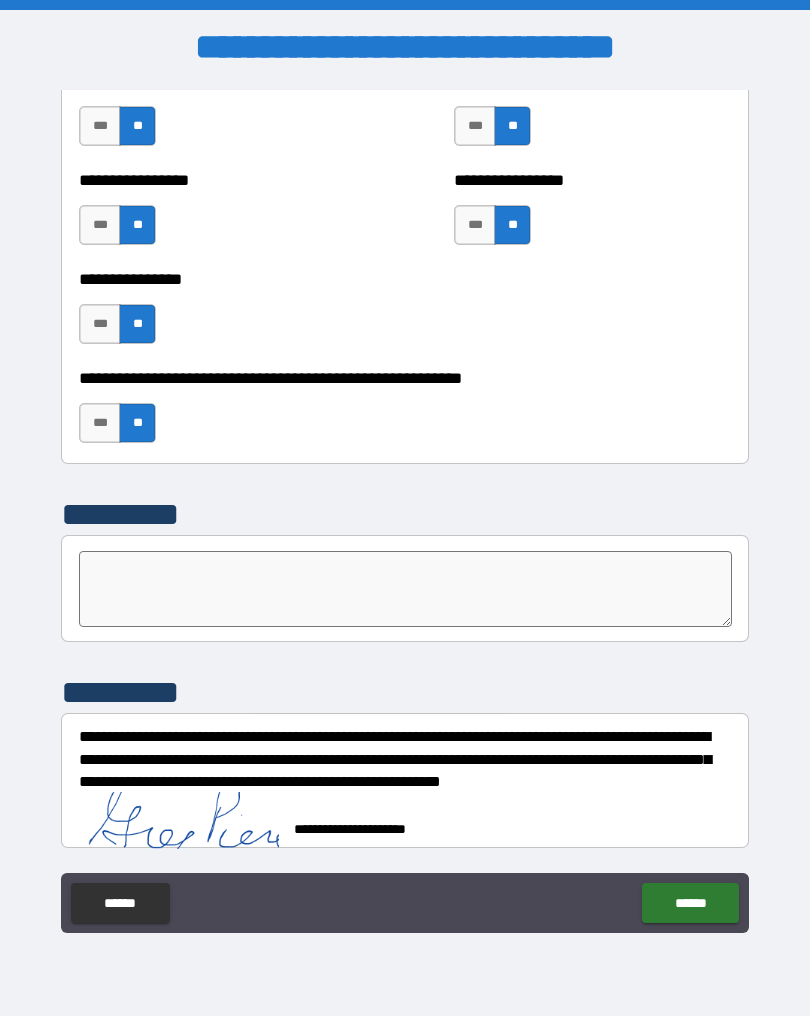 scroll, scrollTop: 6501, scrollLeft: 0, axis: vertical 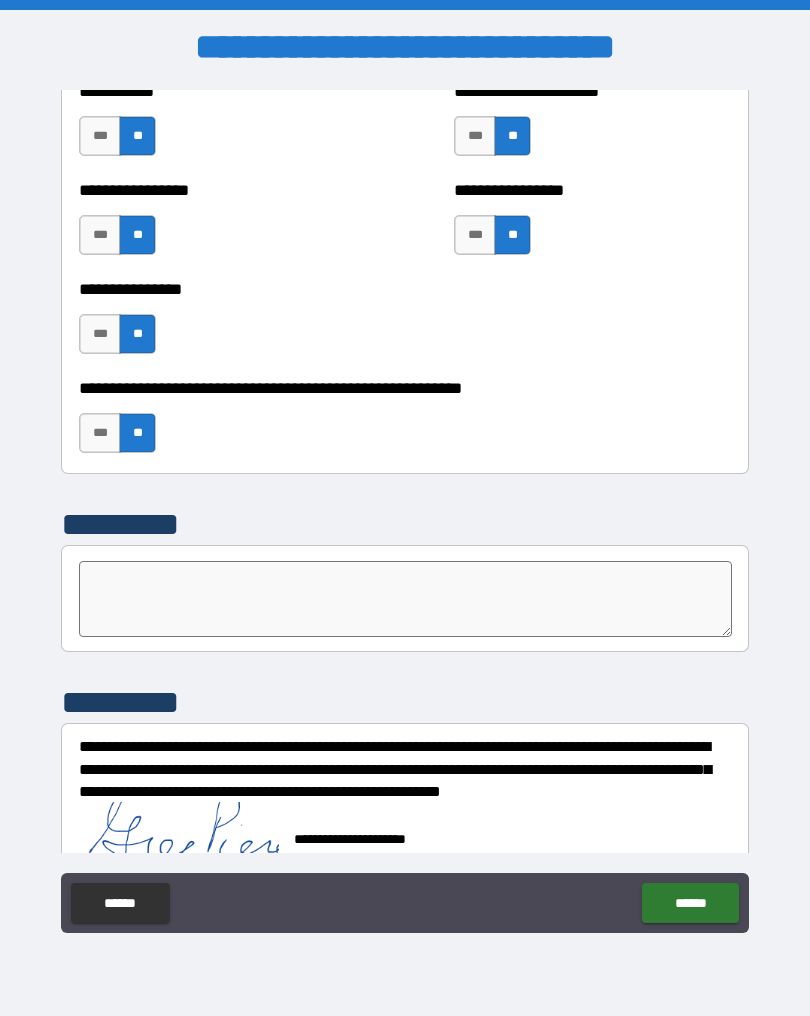 click on "******" at bounding box center (690, 903) 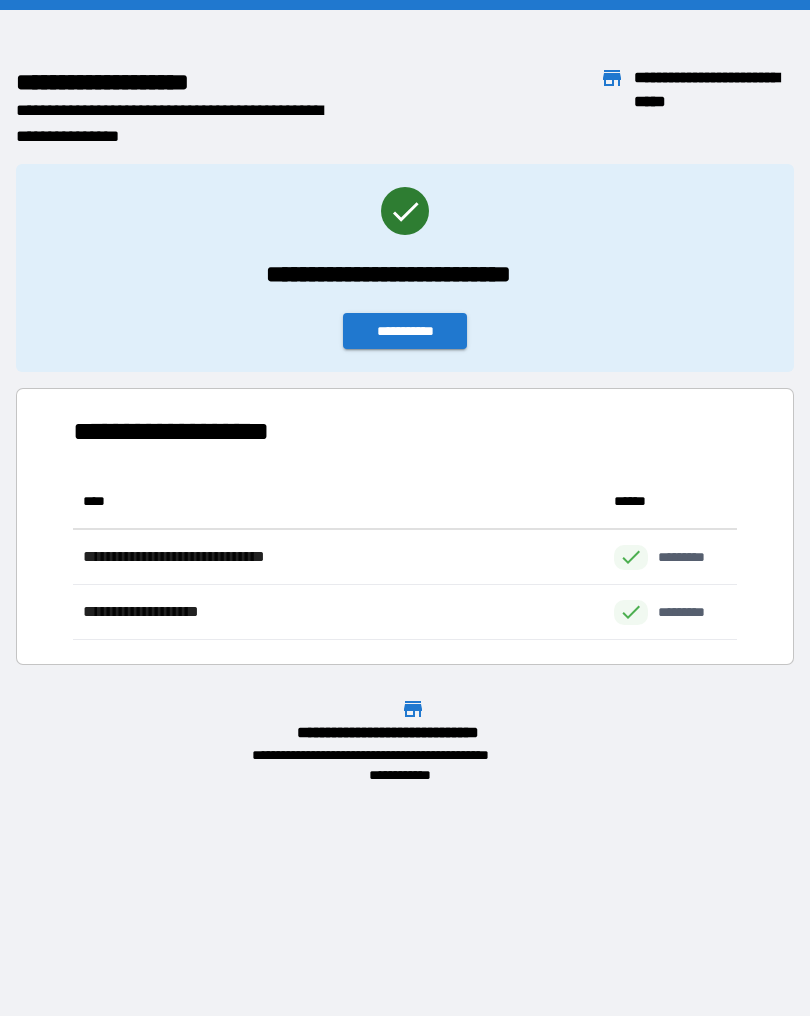 scroll, scrollTop: 1, scrollLeft: 1, axis: both 